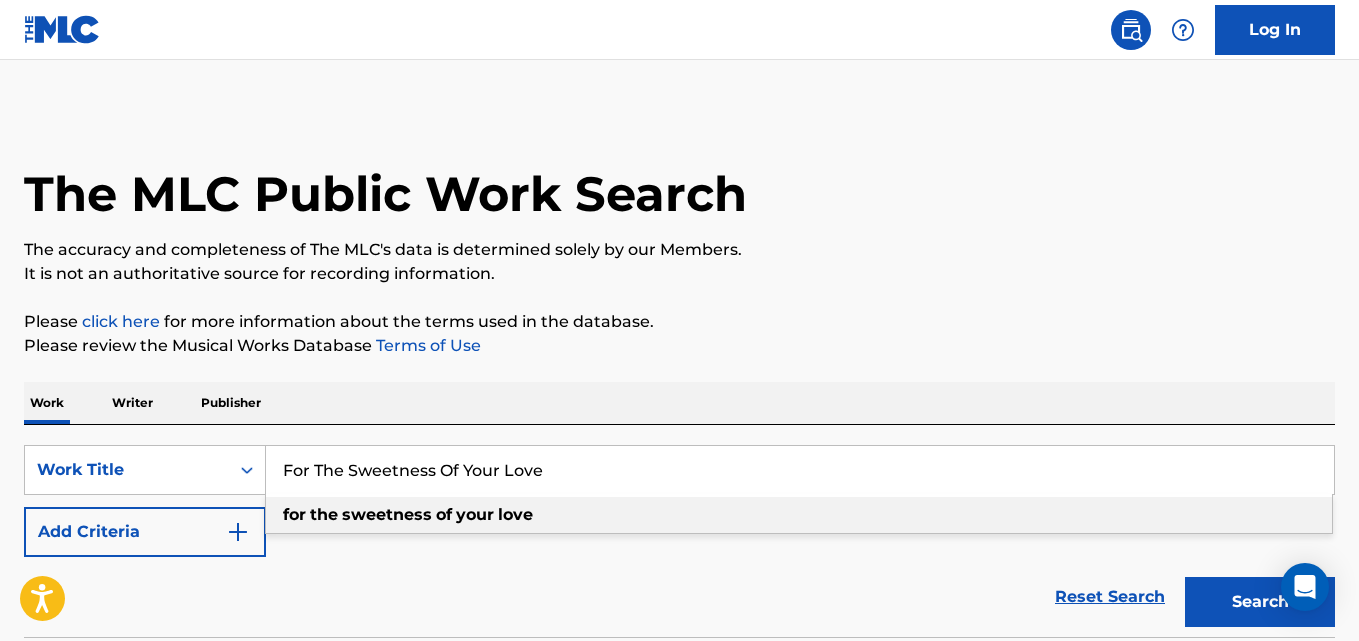 scroll, scrollTop: 0, scrollLeft: 0, axis: both 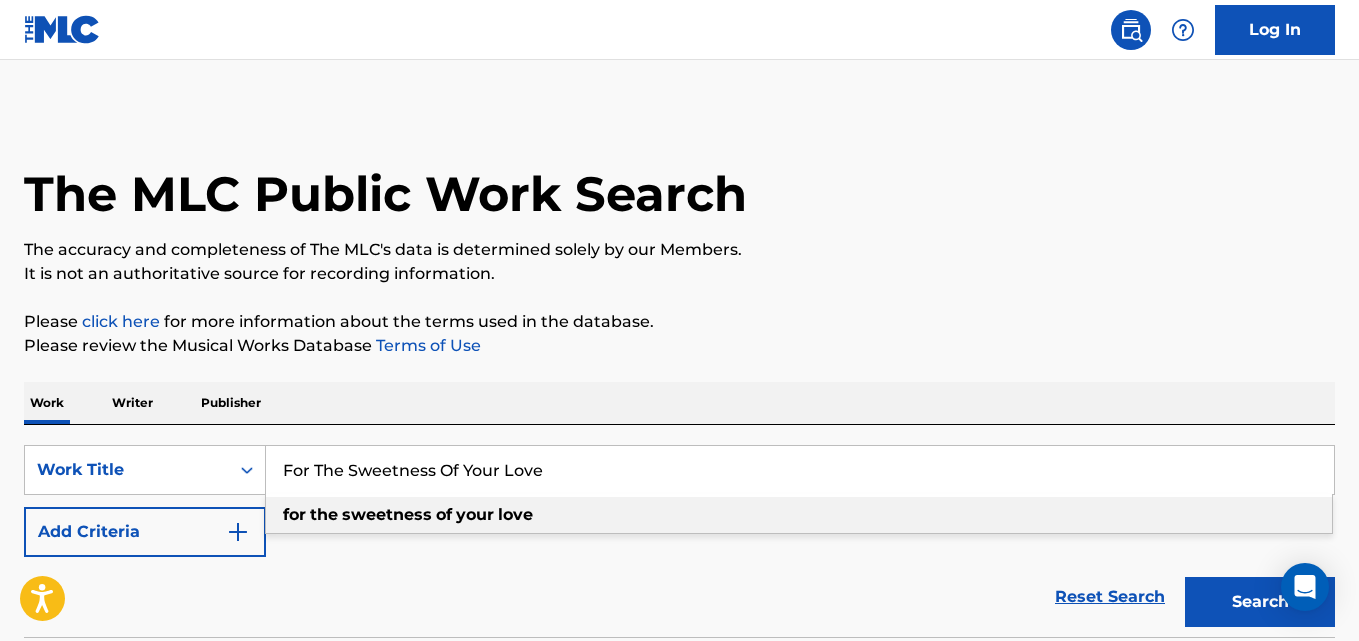 type on "for the sweetness of your love" 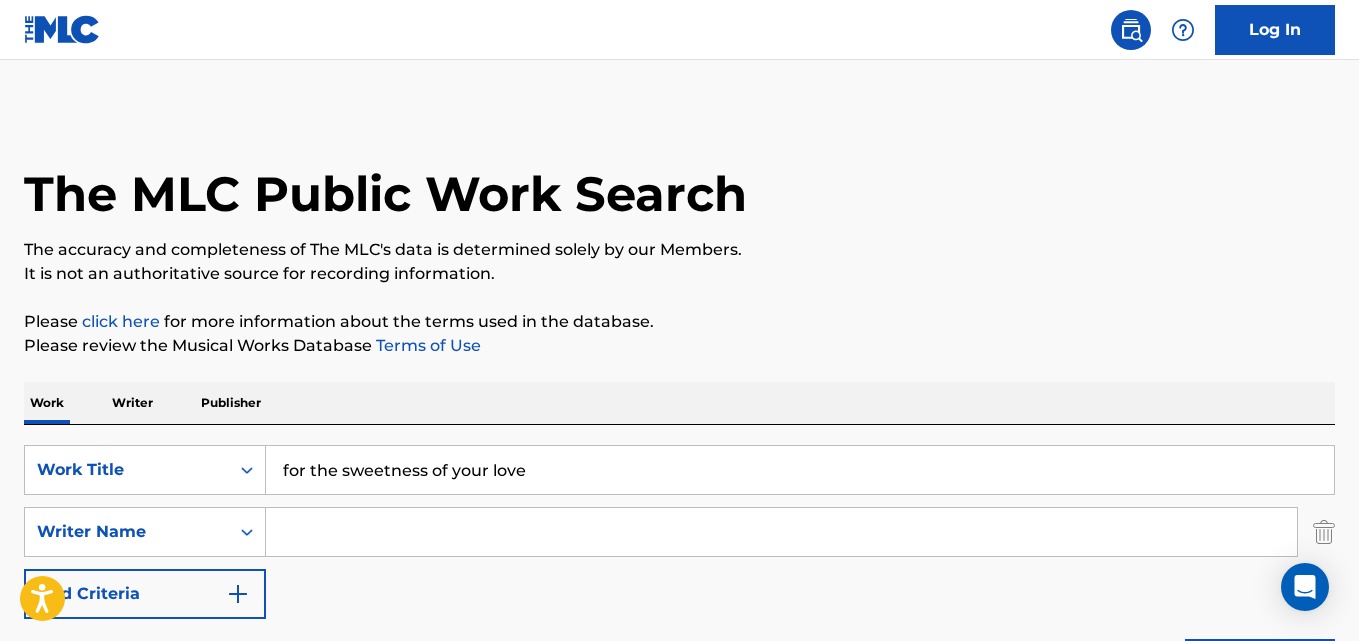 click at bounding box center (781, 532) 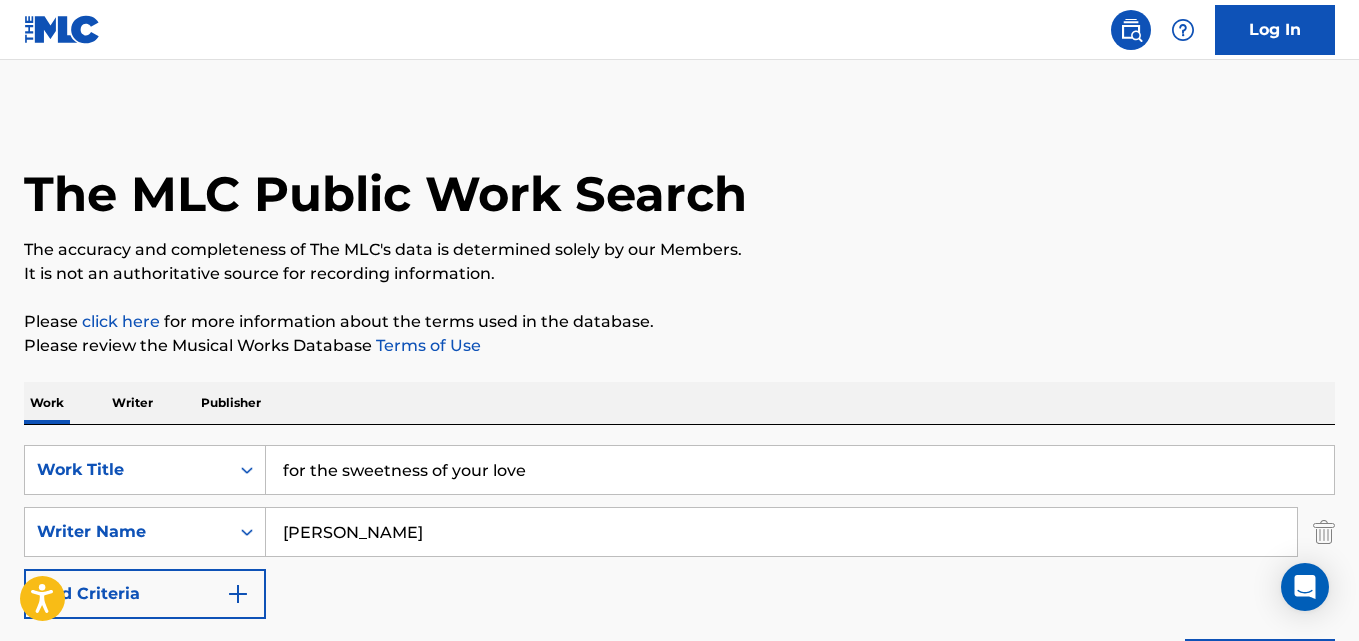 type on "[PERSON_NAME]" 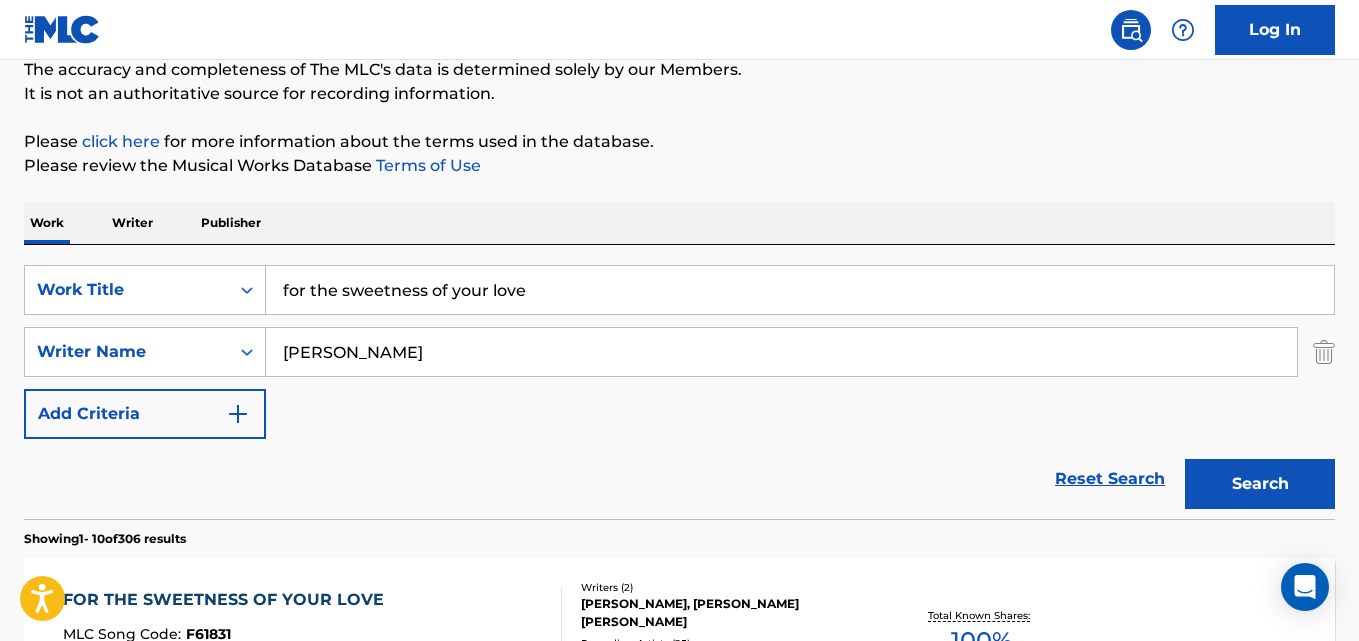 scroll, scrollTop: 500, scrollLeft: 0, axis: vertical 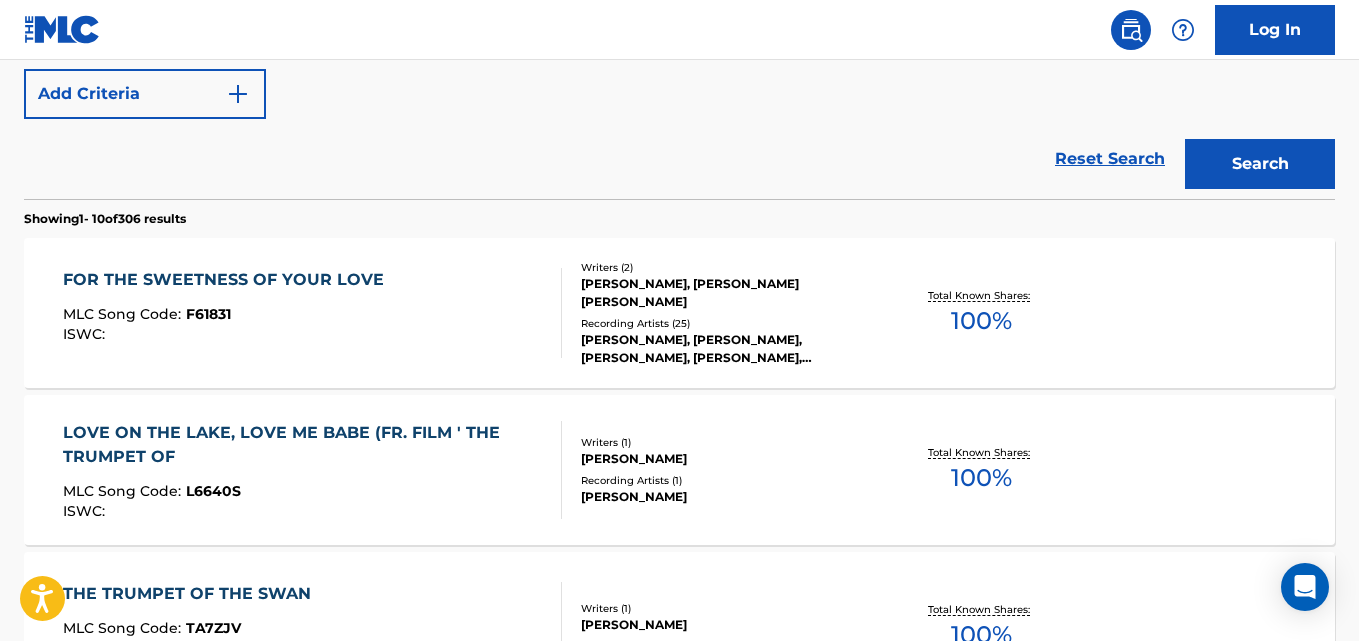 click on "FOR THE SWEETNESS OF YOUR LOVE" at bounding box center [228, 280] 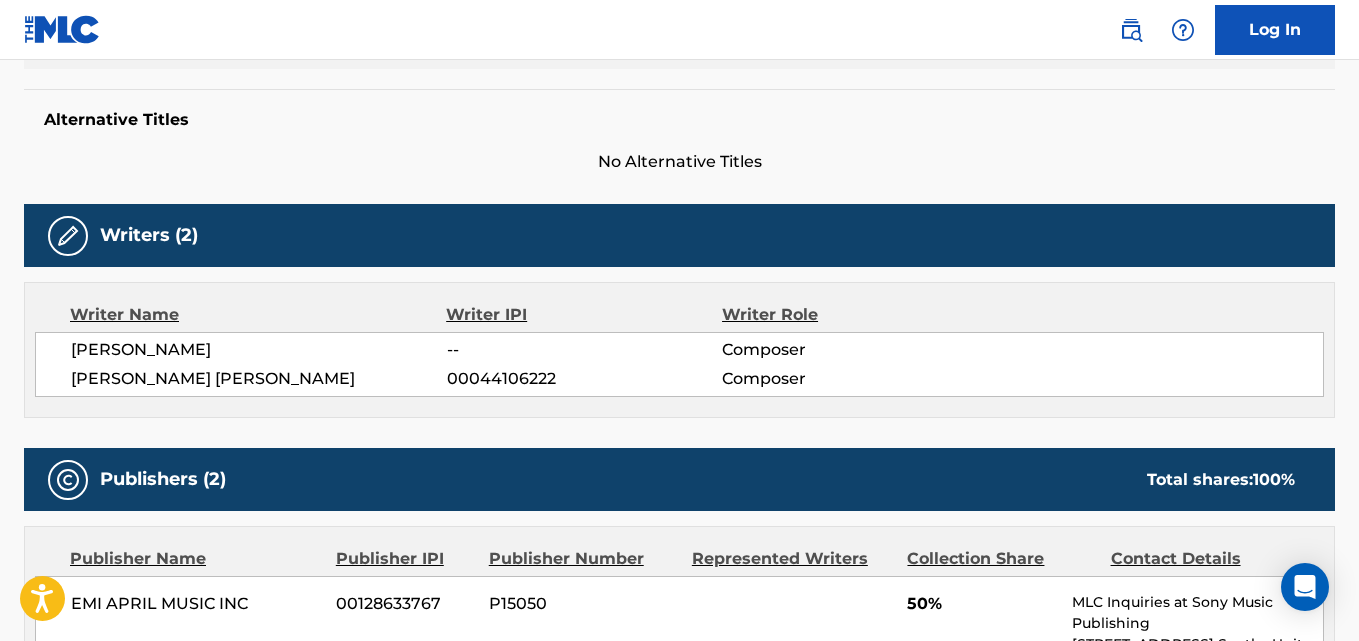 scroll, scrollTop: 833, scrollLeft: 0, axis: vertical 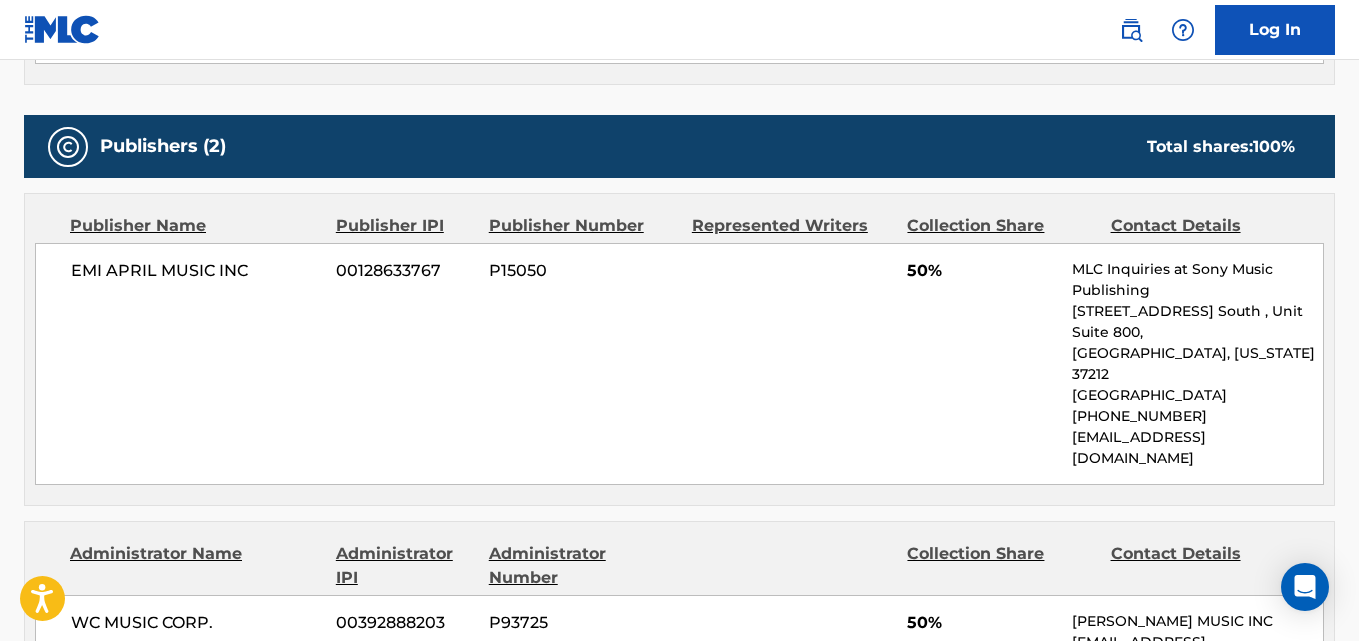 click on "EMI APRIL MUSIC INC 00128633767 P15050 50% MLC Inquiries at Sony Music Publishing [STREET_ADDRESS] [GEOGRAPHIC_DATA][US_STATE] [PHONE_NUMBER] [EMAIL_ADDRESS][DOMAIN_NAME]" at bounding box center [679, 364] 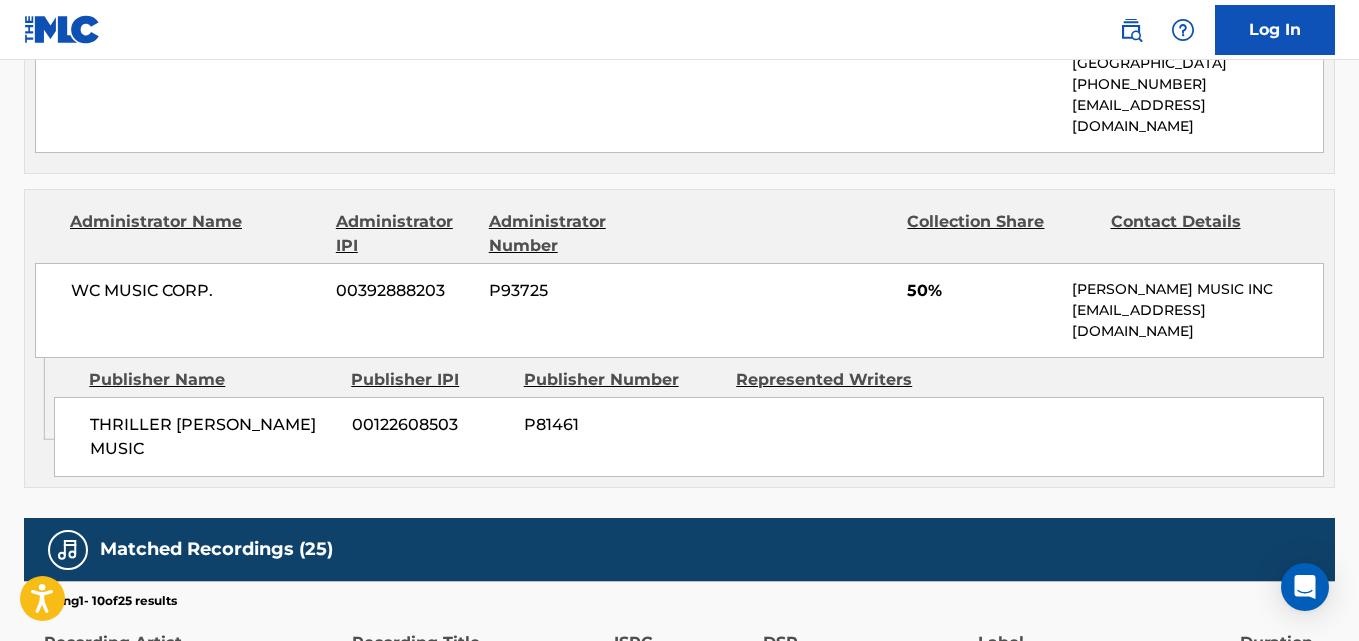 scroll, scrollTop: 1167, scrollLeft: 0, axis: vertical 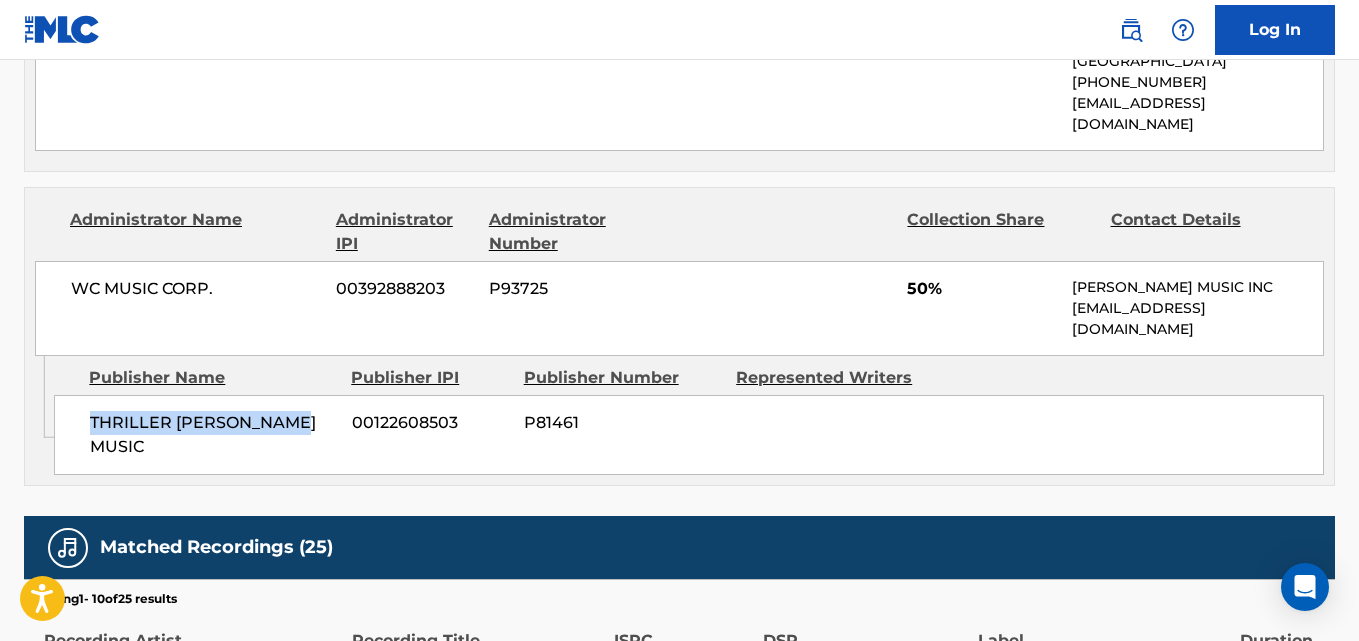 drag, startPoint x: 65, startPoint y: 386, endPoint x: 293, endPoint y: 369, distance: 228.63289 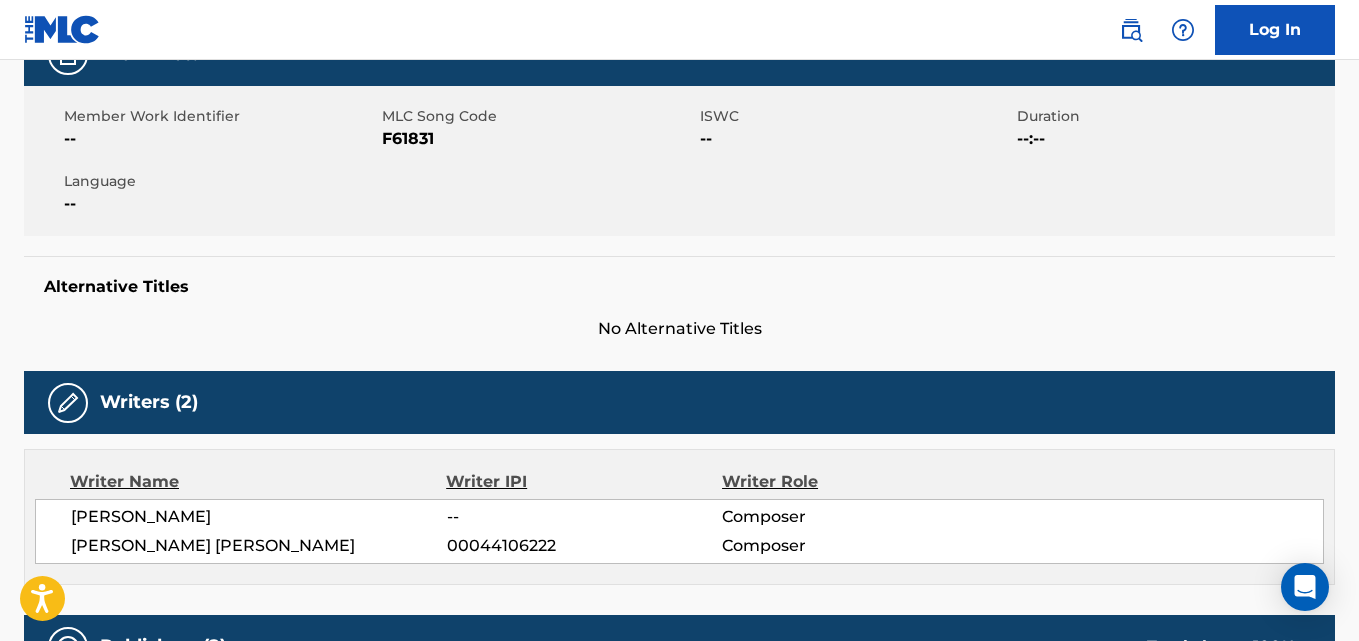 scroll, scrollTop: 0, scrollLeft: 0, axis: both 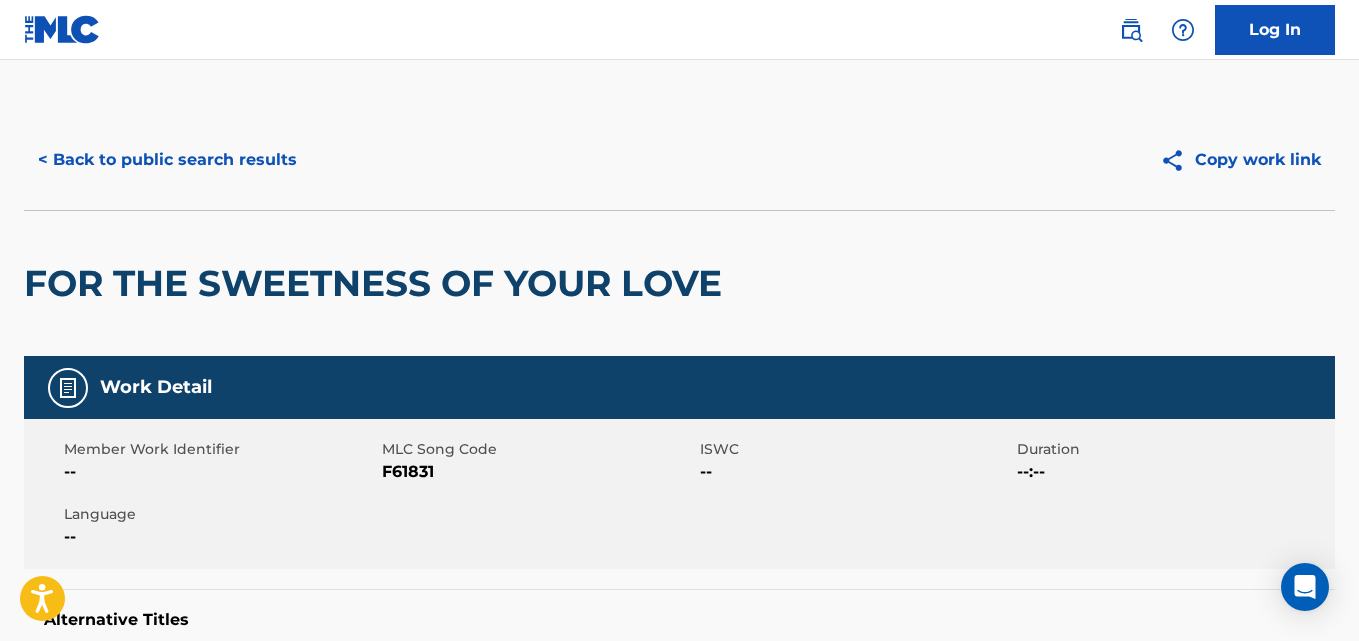 click on "< Back to public search results" at bounding box center [167, 160] 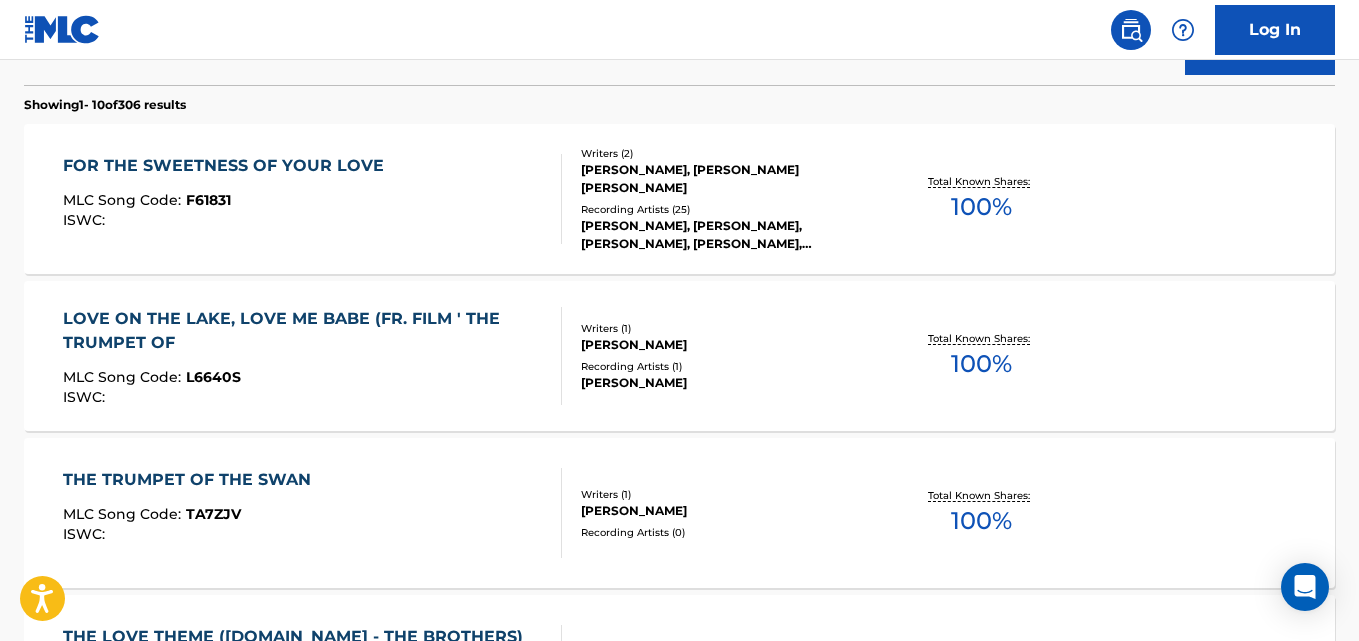 scroll, scrollTop: 114, scrollLeft: 0, axis: vertical 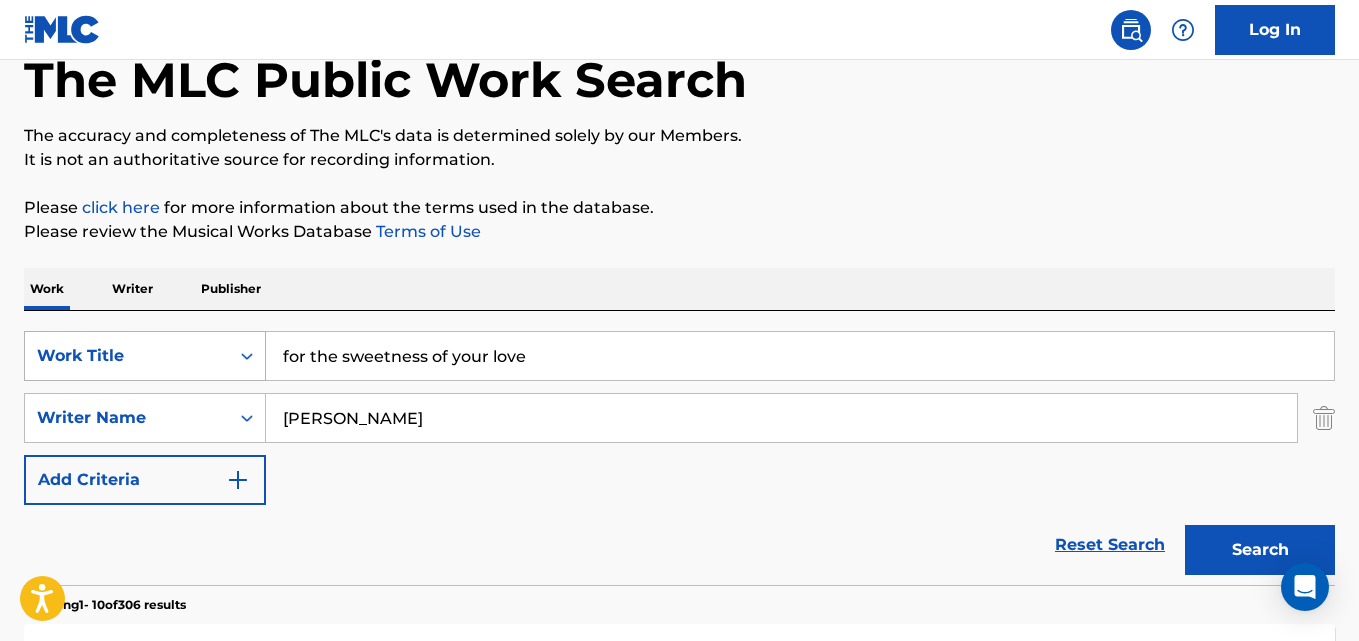 drag, startPoint x: 535, startPoint y: 351, endPoint x: 236, endPoint y: 353, distance: 299.00668 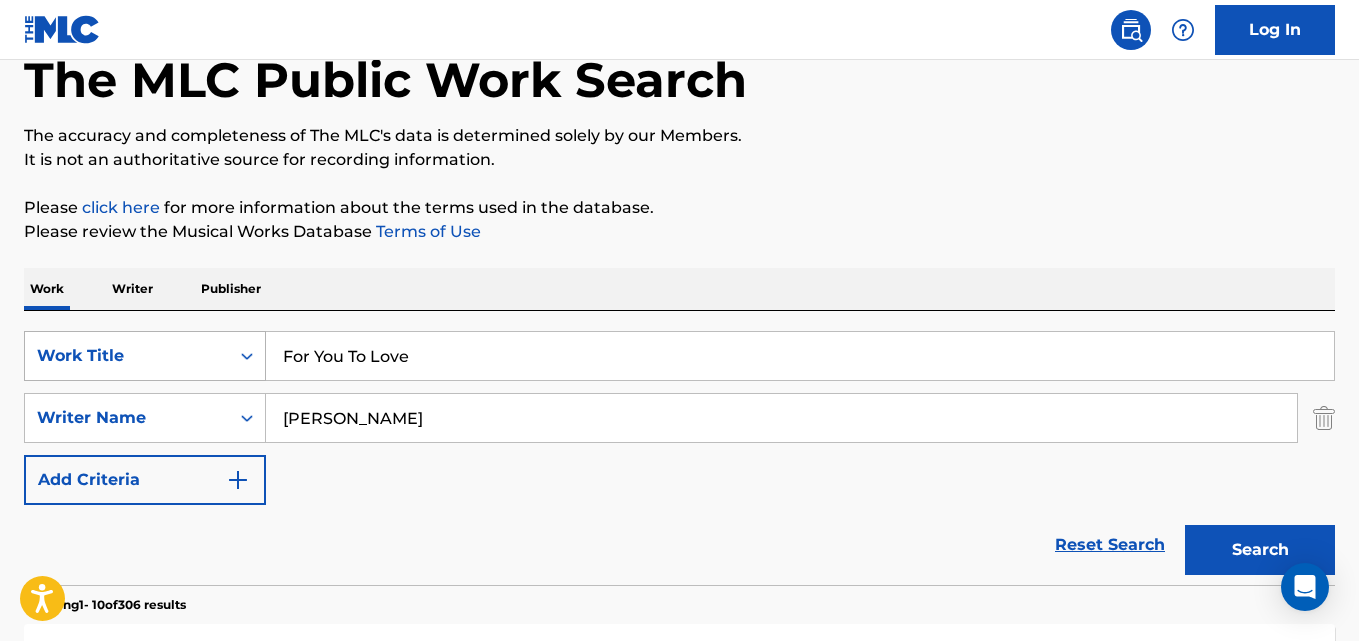 type on "For You To Love" 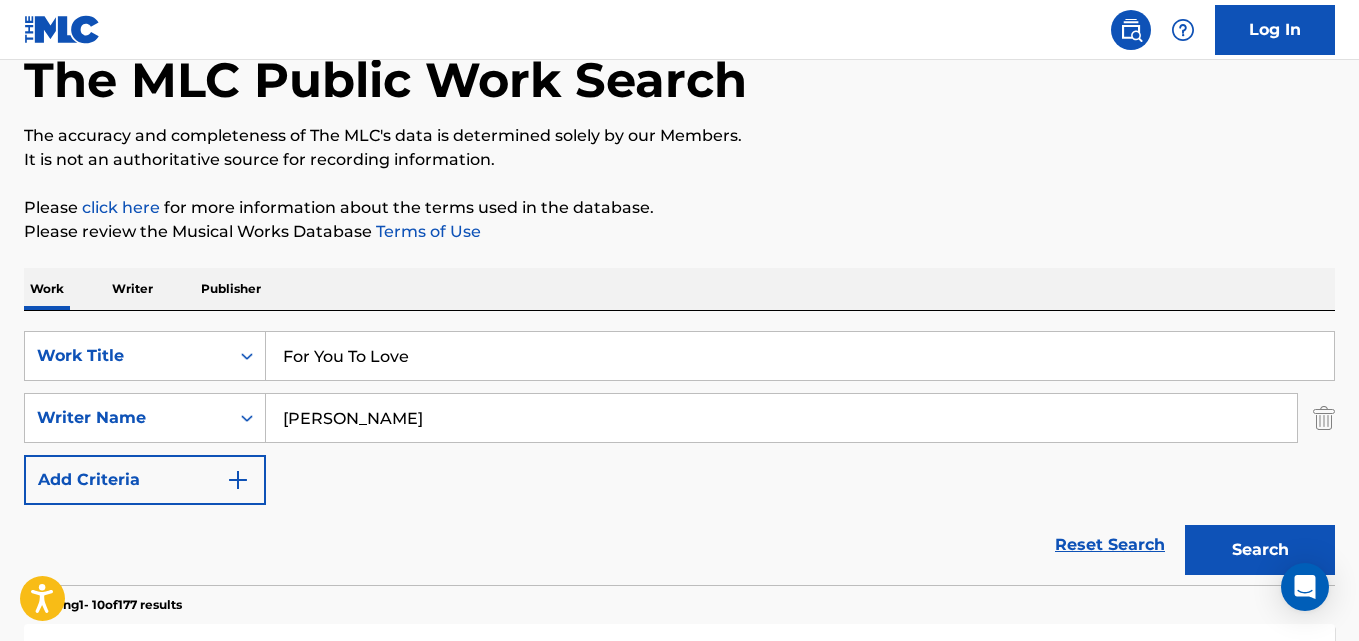 click on "Work Writer Publisher" at bounding box center (679, 289) 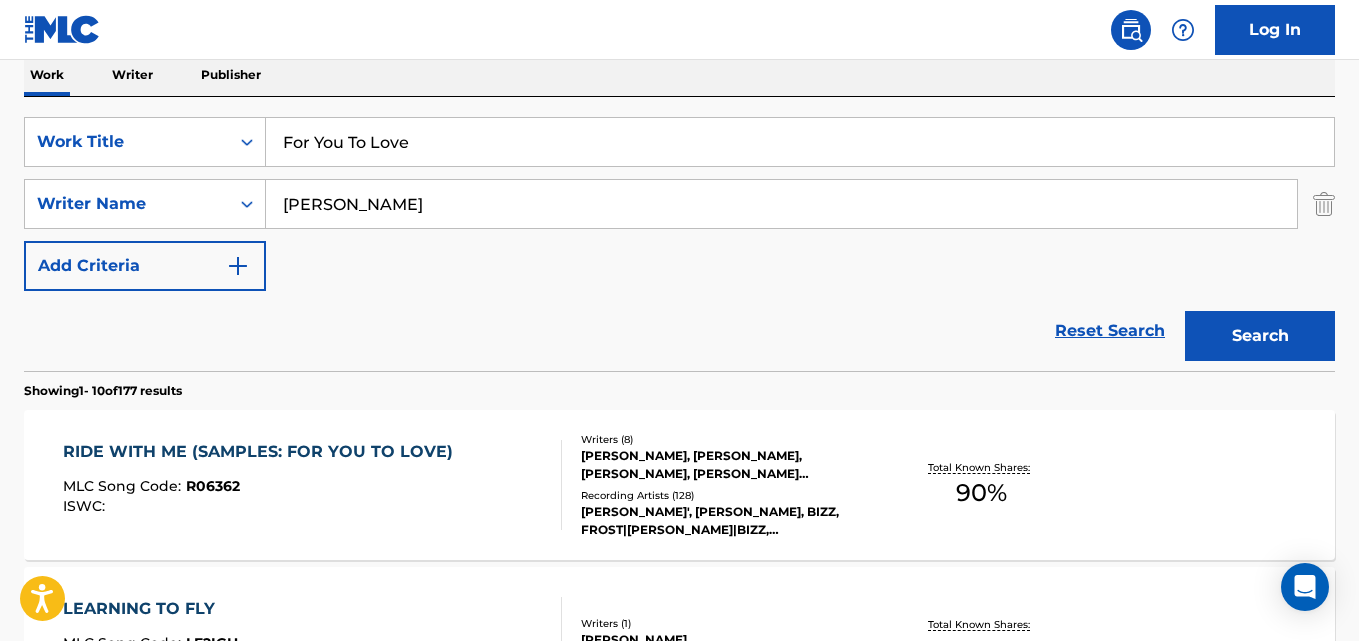 scroll, scrollTop: 281, scrollLeft: 0, axis: vertical 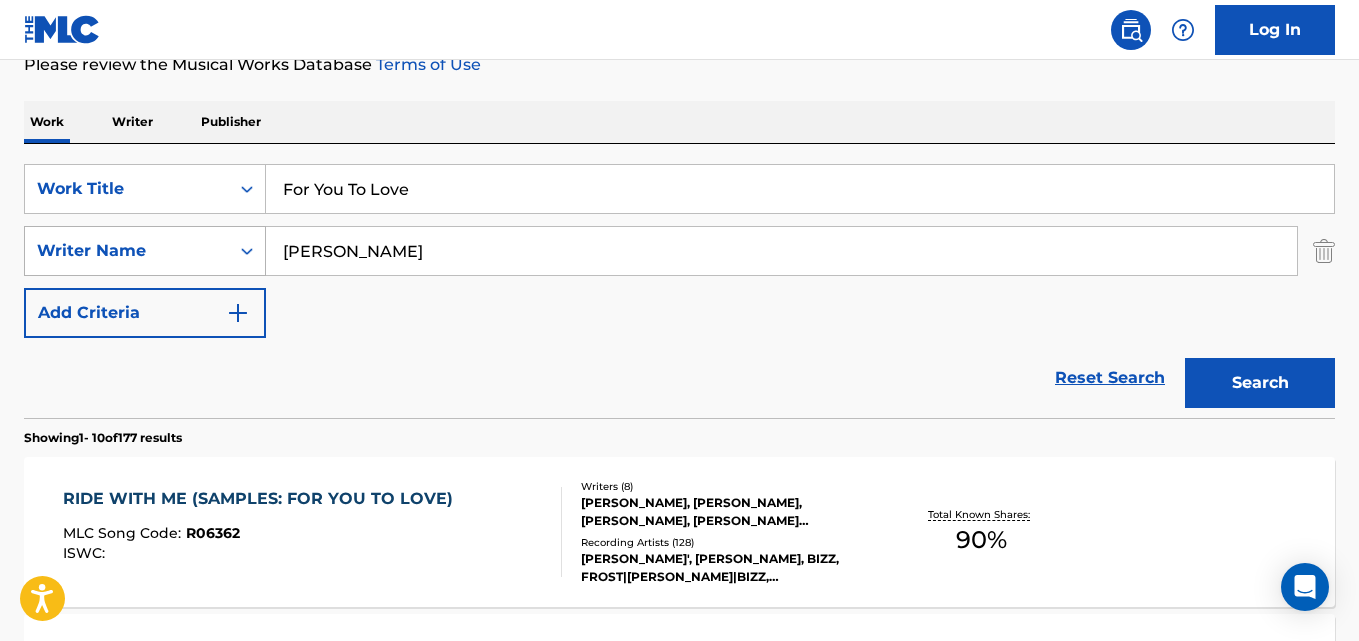 drag, startPoint x: 433, startPoint y: 258, endPoint x: 227, endPoint y: 256, distance: 206.0097 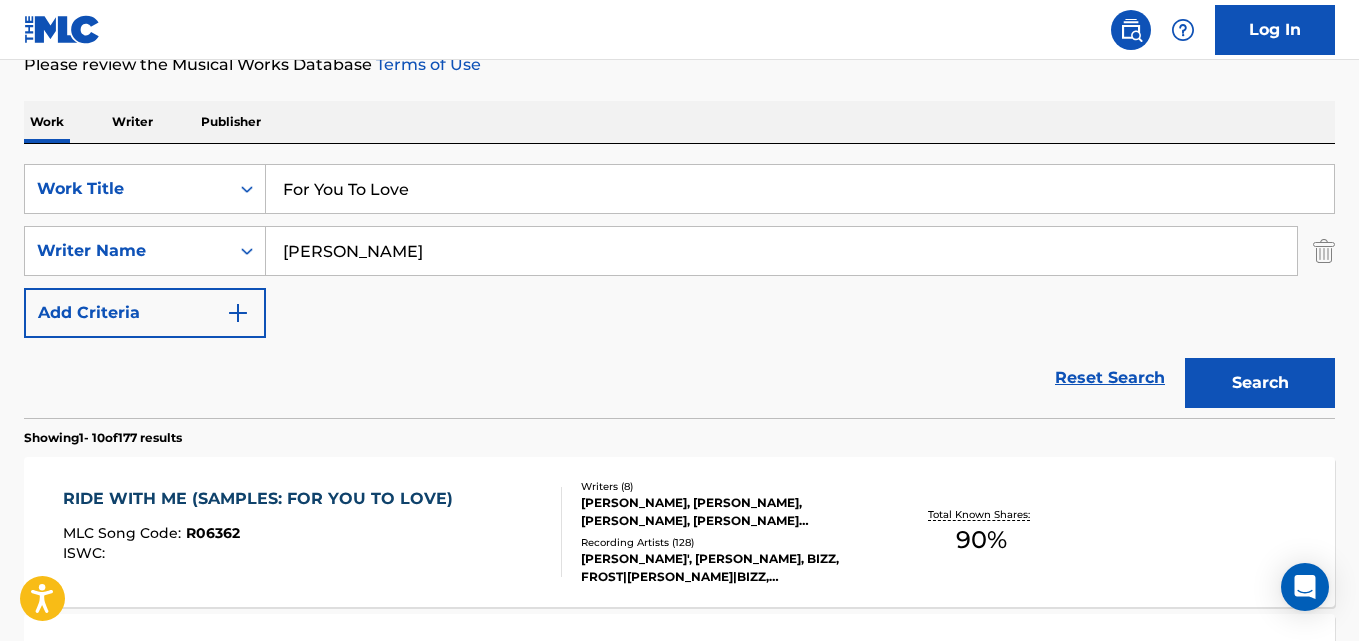 click on "[PERSON_NAME]" at bounding box center (781, 251) 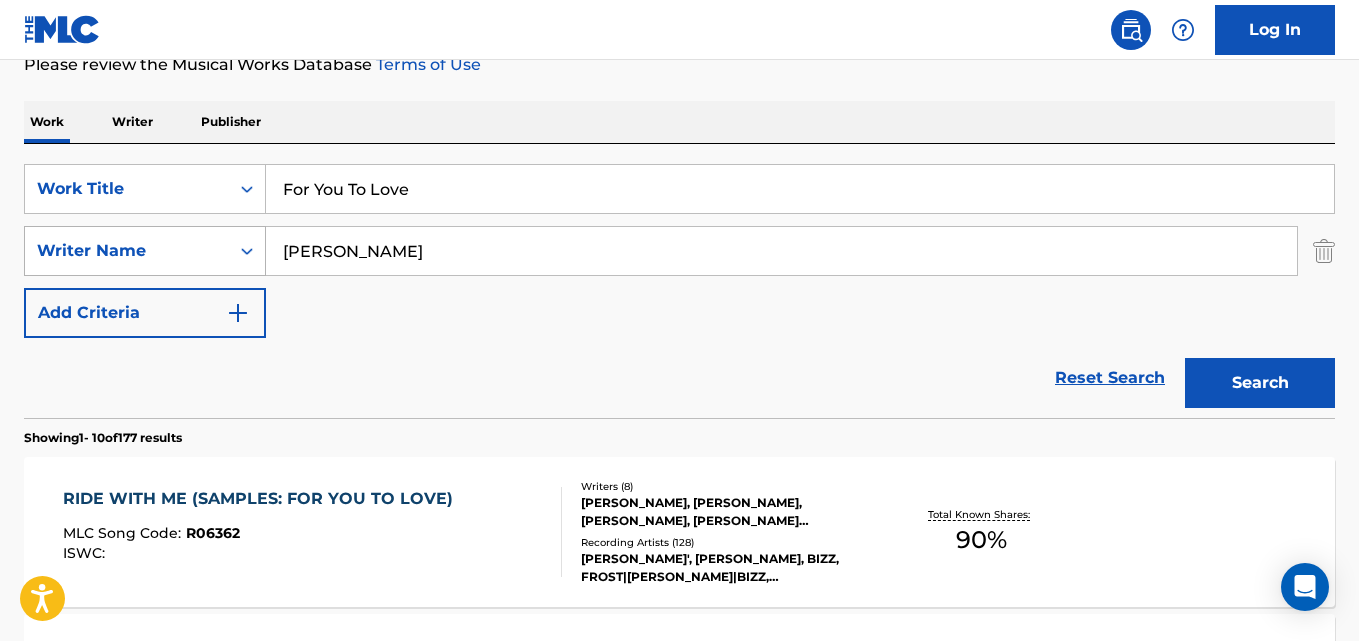 drag, startPoint x: 345, startPoint y: 250, endPoint x: 240, endPoint y: 253, distance: 105.04285 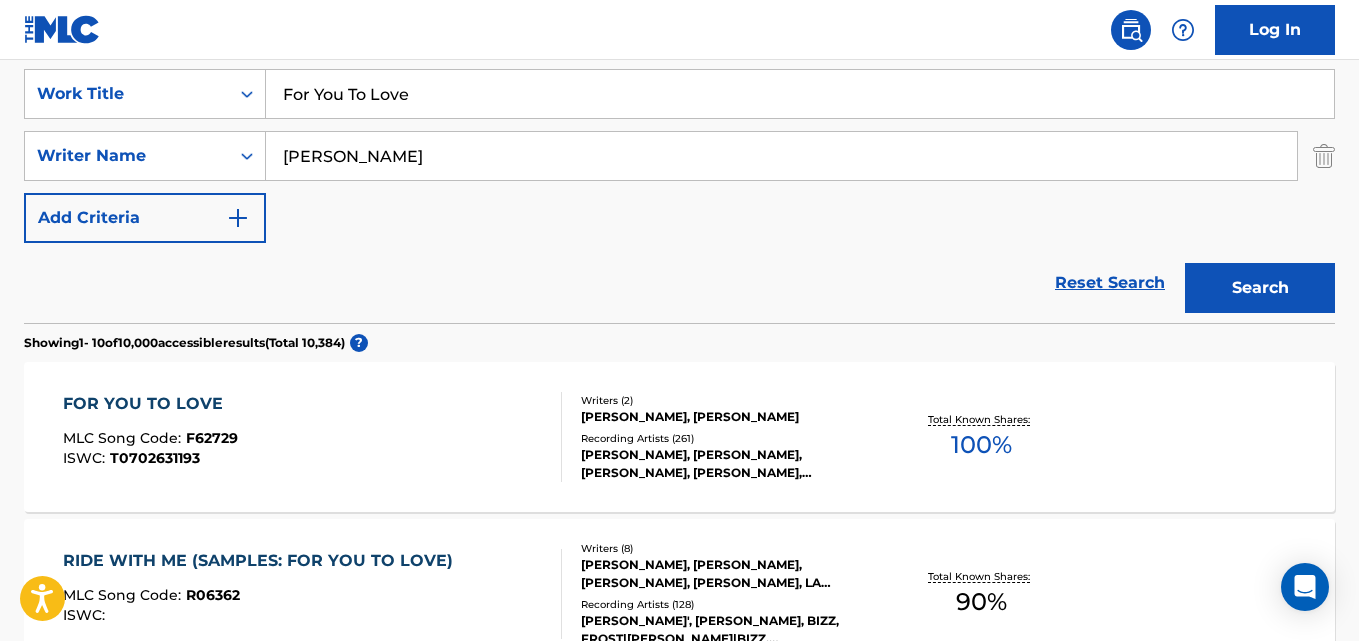 scroll, scrollTop: 447, scrollLeft: 0, axis: vertical 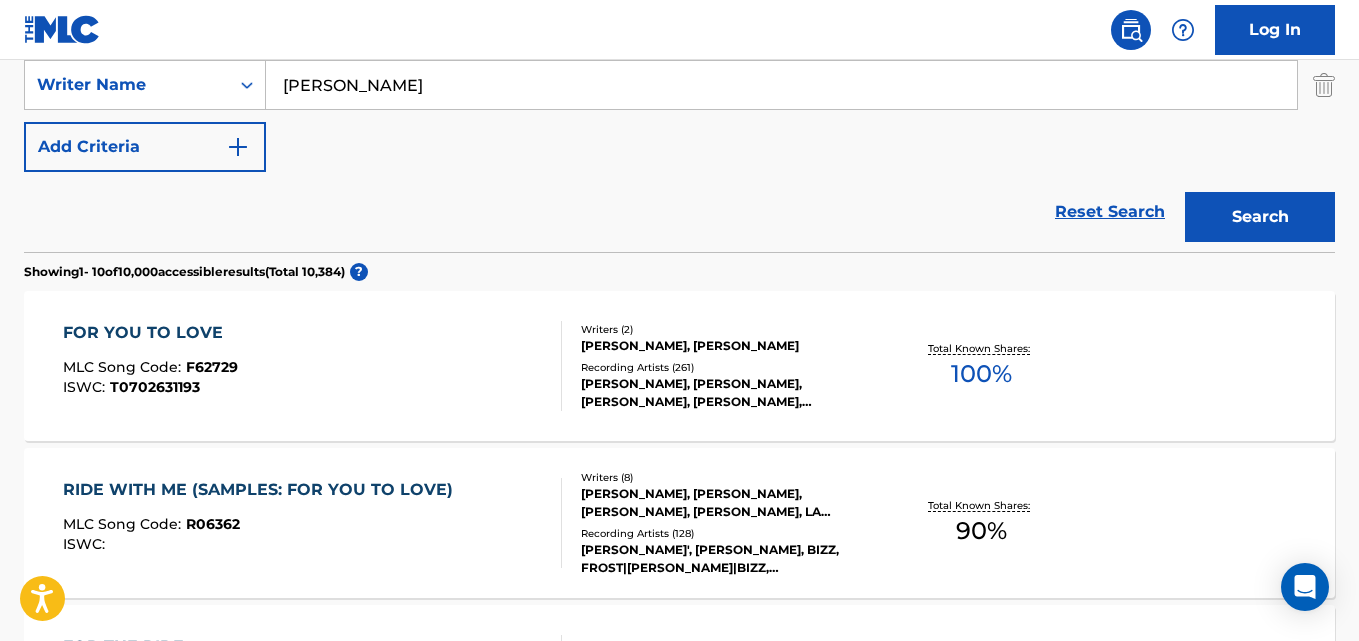 click on "MLC Song Code :" at bounding box center [124, 367] 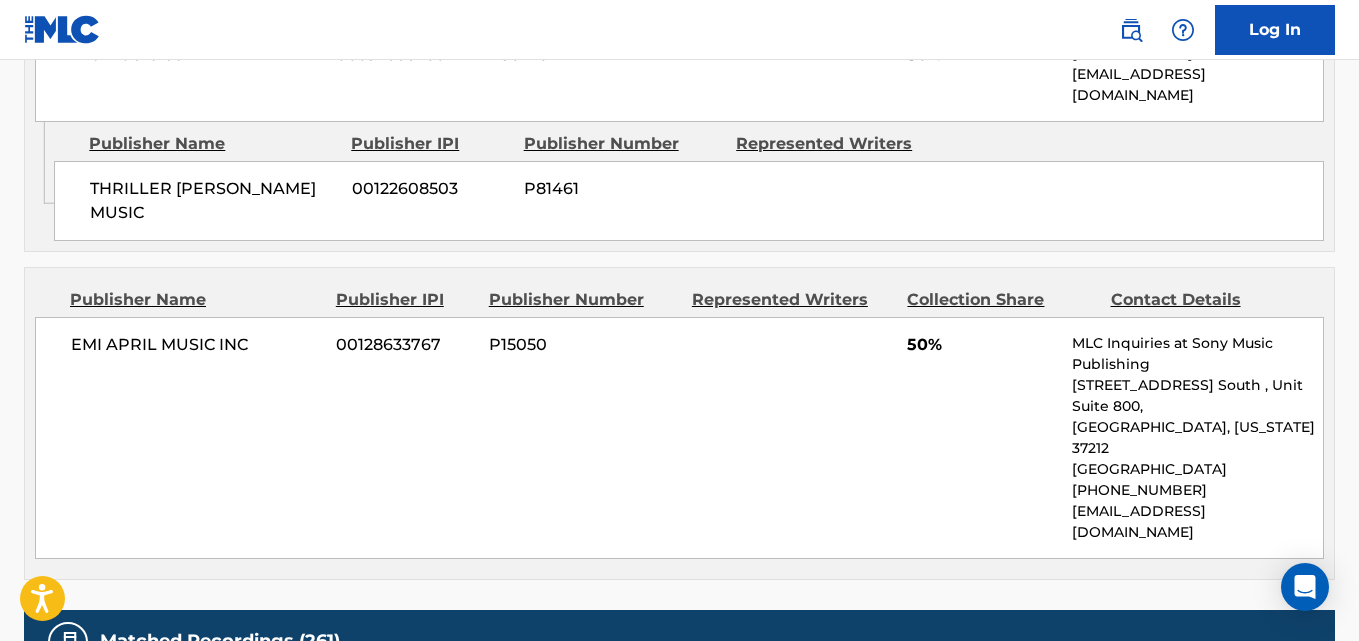 scroll, scrollTop: 1000, scrollLeft: 0, axis: vertical 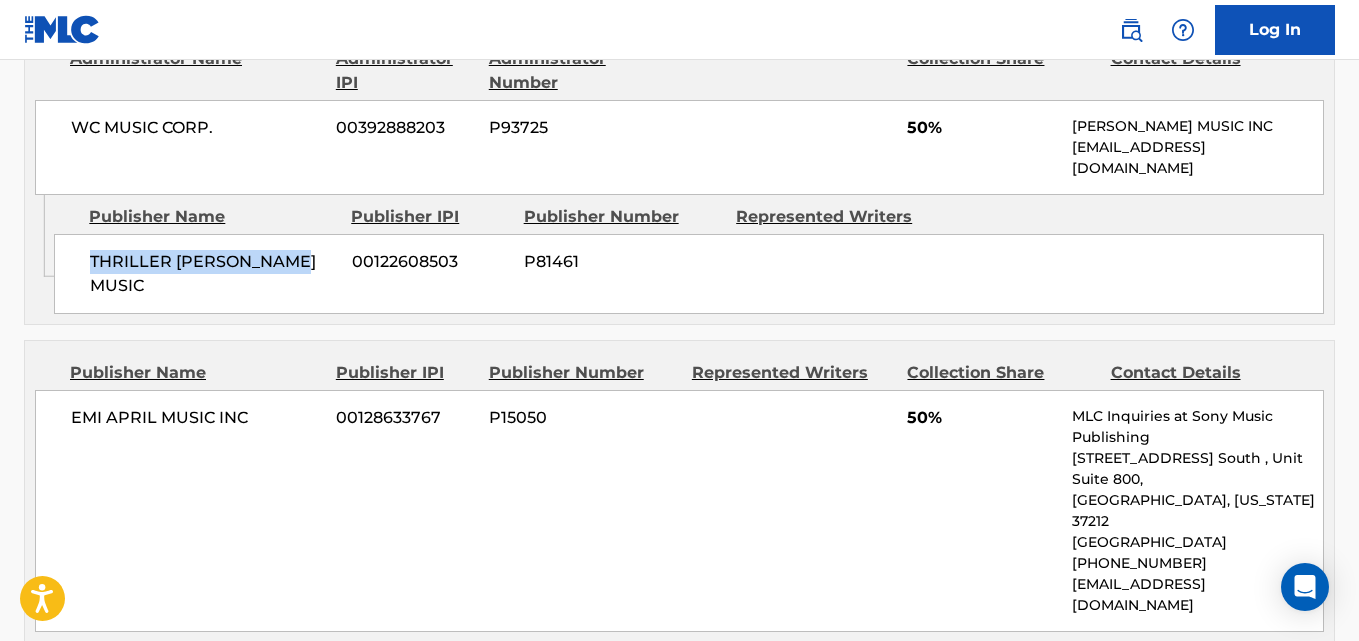 drag, startPoint x: 202, startPoint y: 268, endPoint x: 321, endPoint y: 264, distance: 119.06721 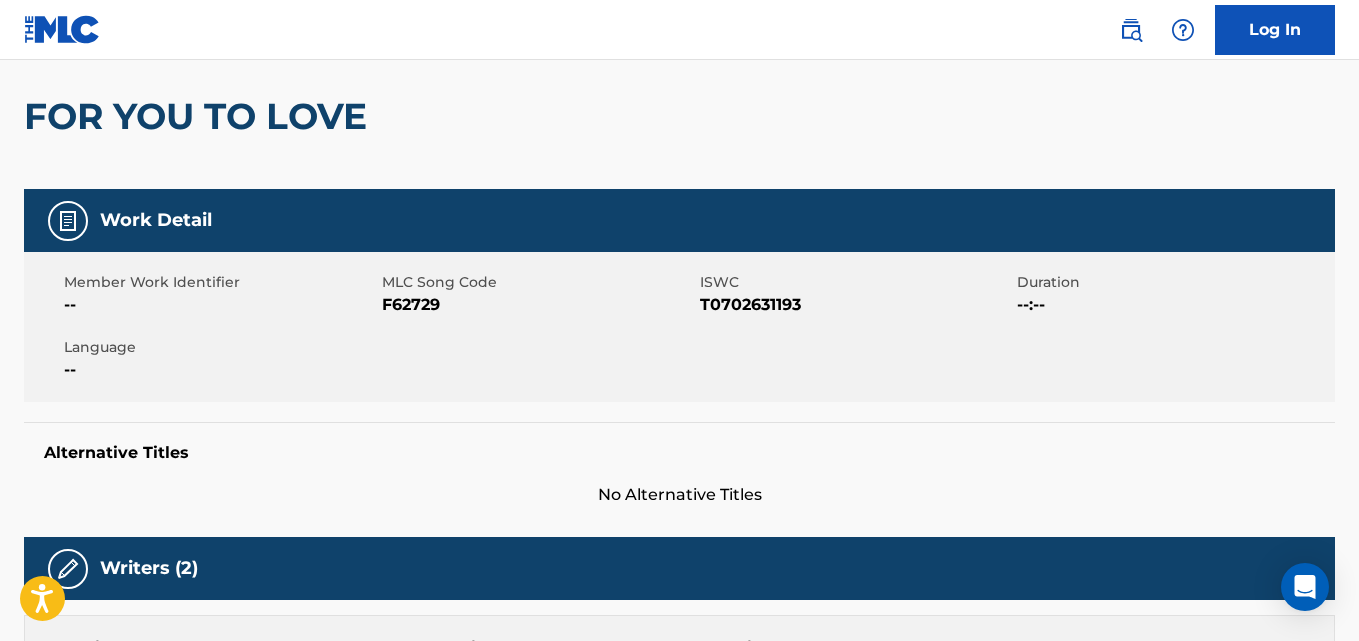 scroll, scrollTop: 0, scrollLeft: 0, axis: both 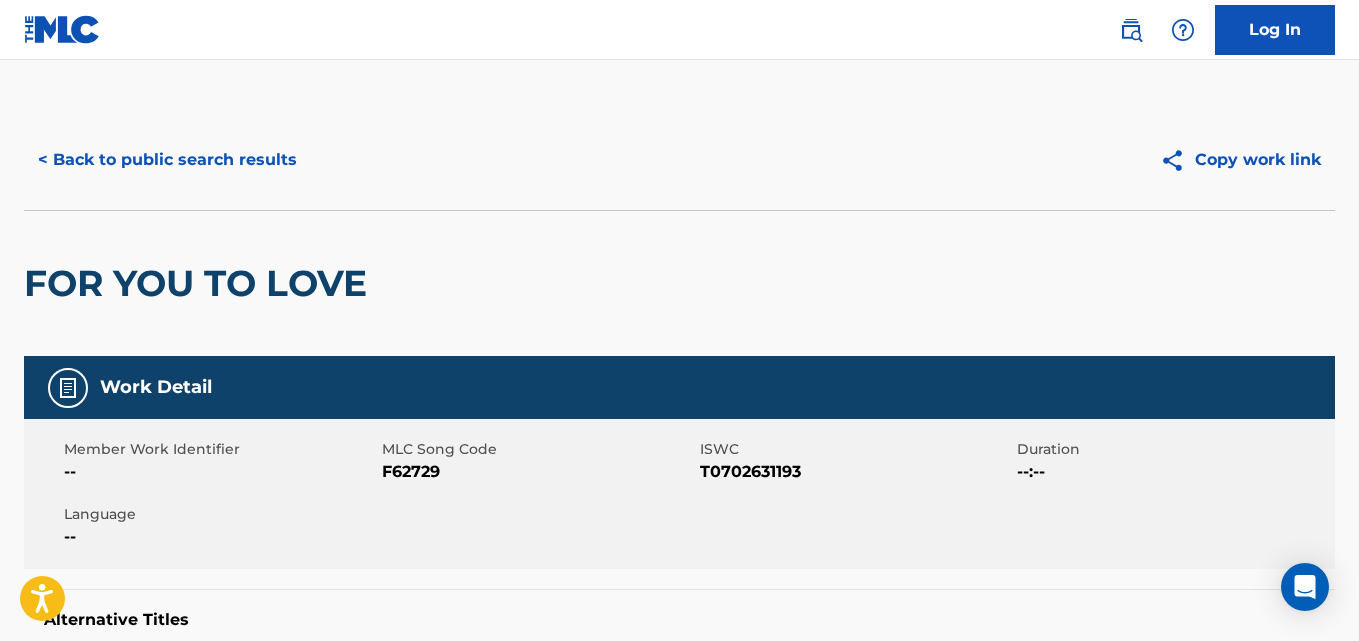 click on "< Back to public search results" at bounding box center (167, 160) 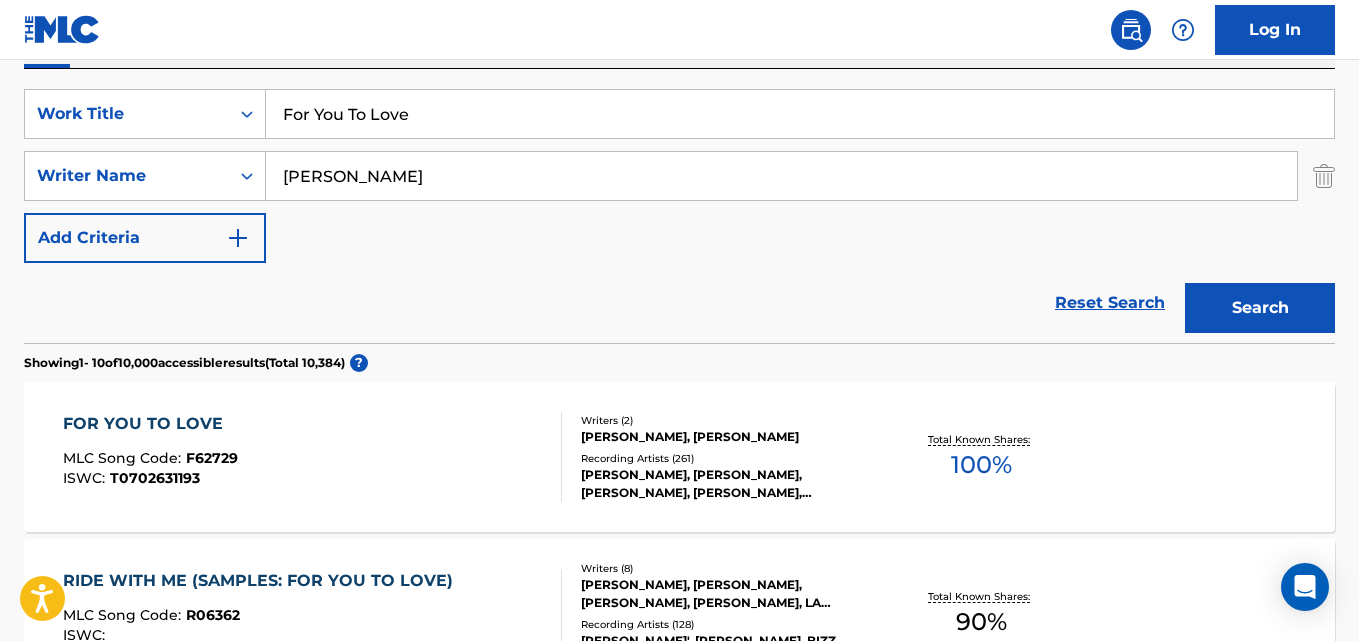 scroll, scrollTop: 270, scrollLeft: 0, axis: vertical 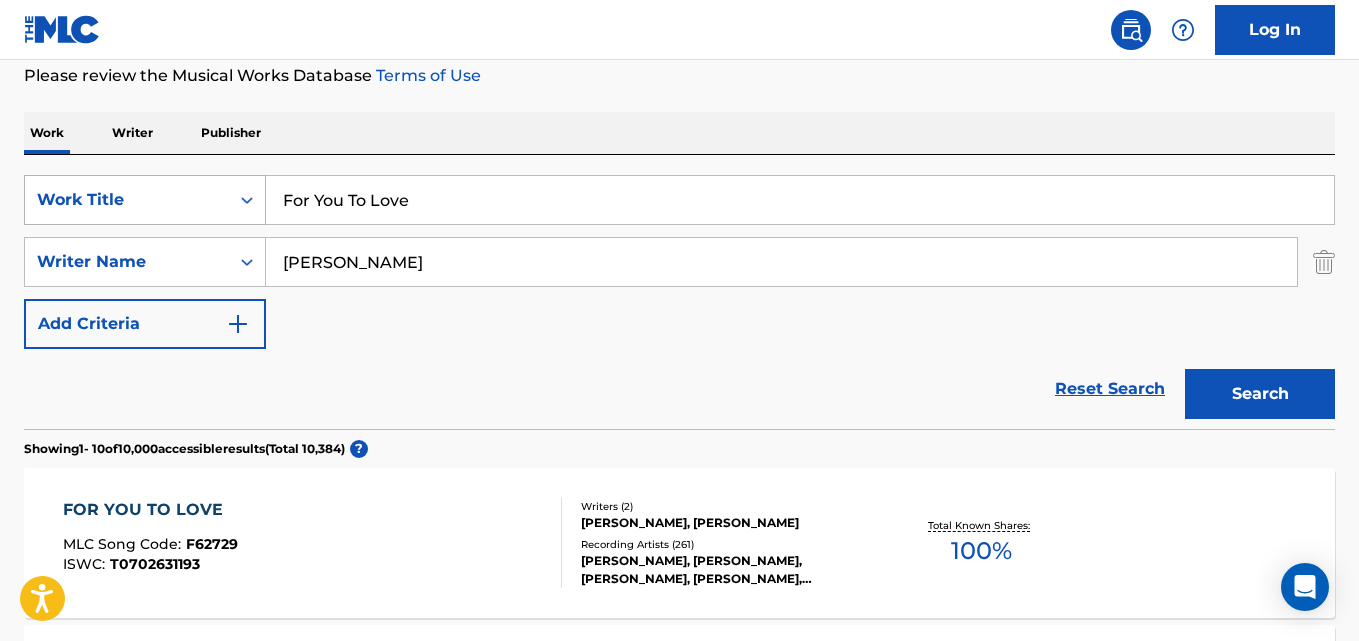 drag, startPoint x: 469, startPoint y: 196, endPoint x: 118, endPoint y: 192, distance: 351.0228 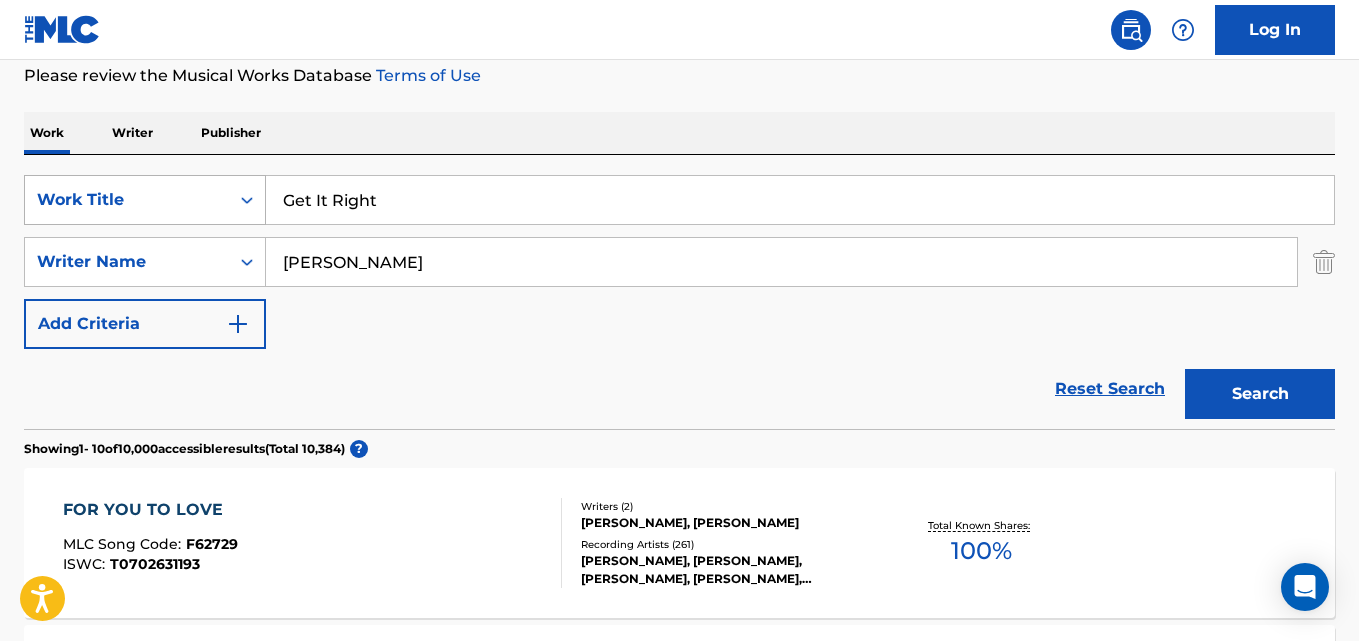 type on "Get It Right" 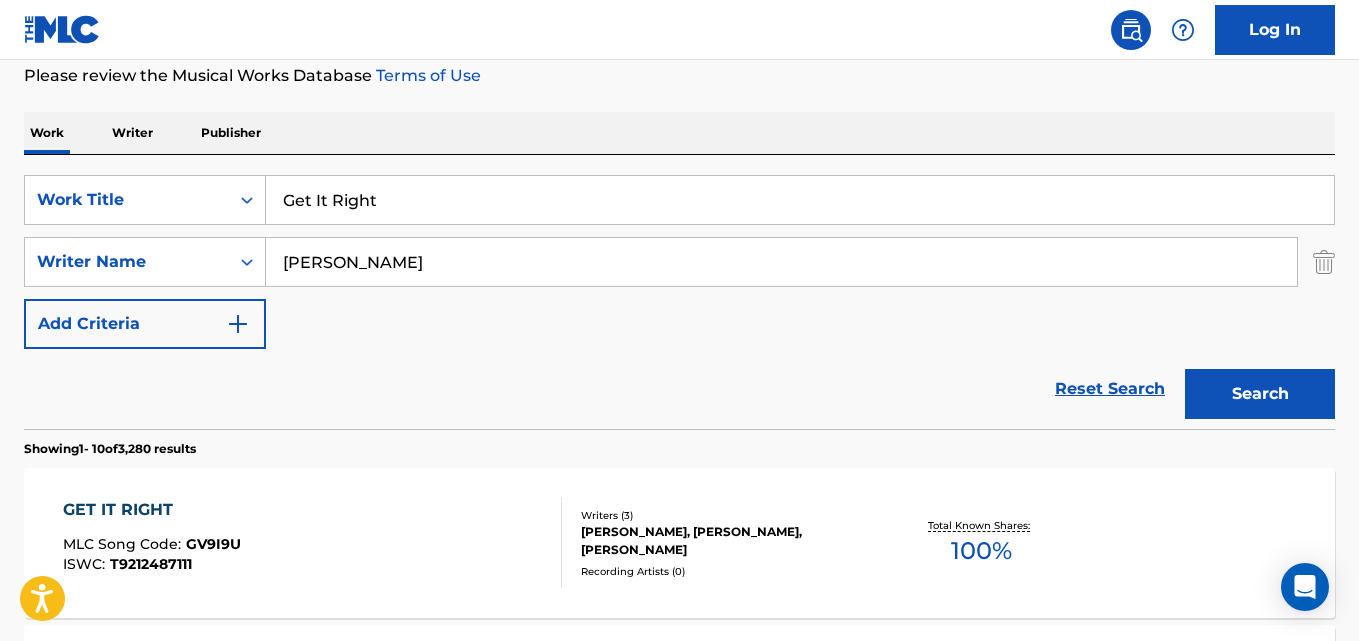 click on "Reset Search Search" at bounding box center [679, 389] 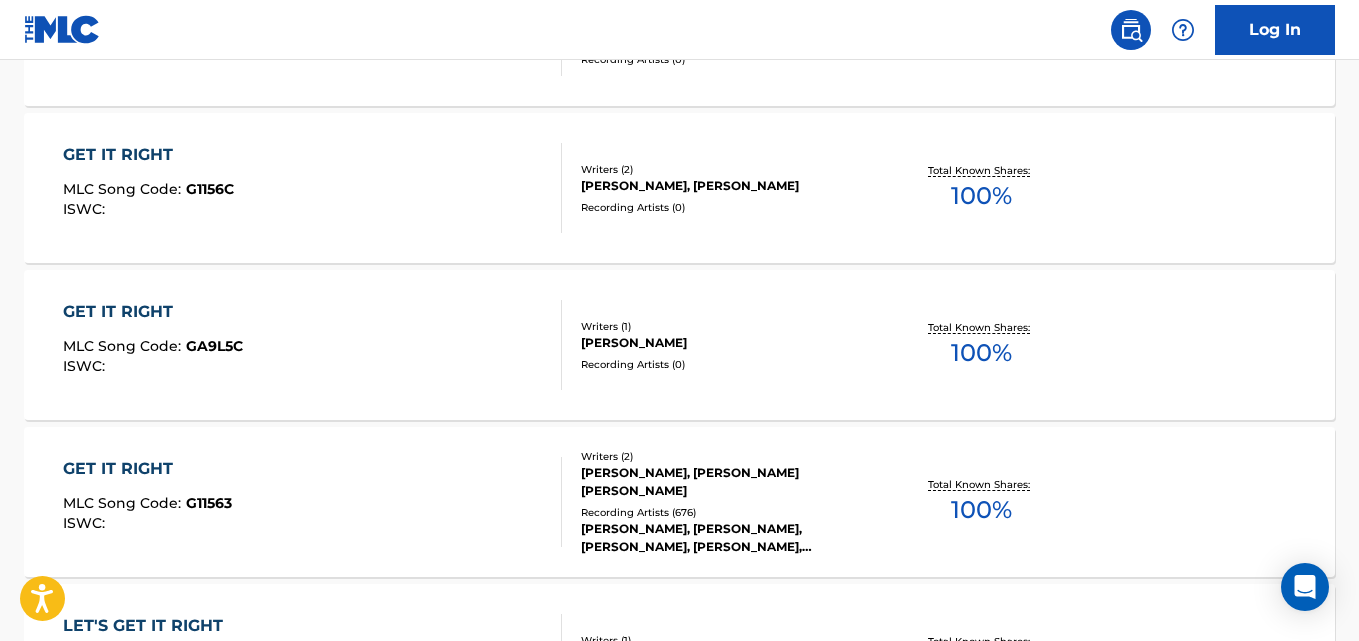 scroll, scrollTop: 982, scrollLeft: 0, axis: vertical 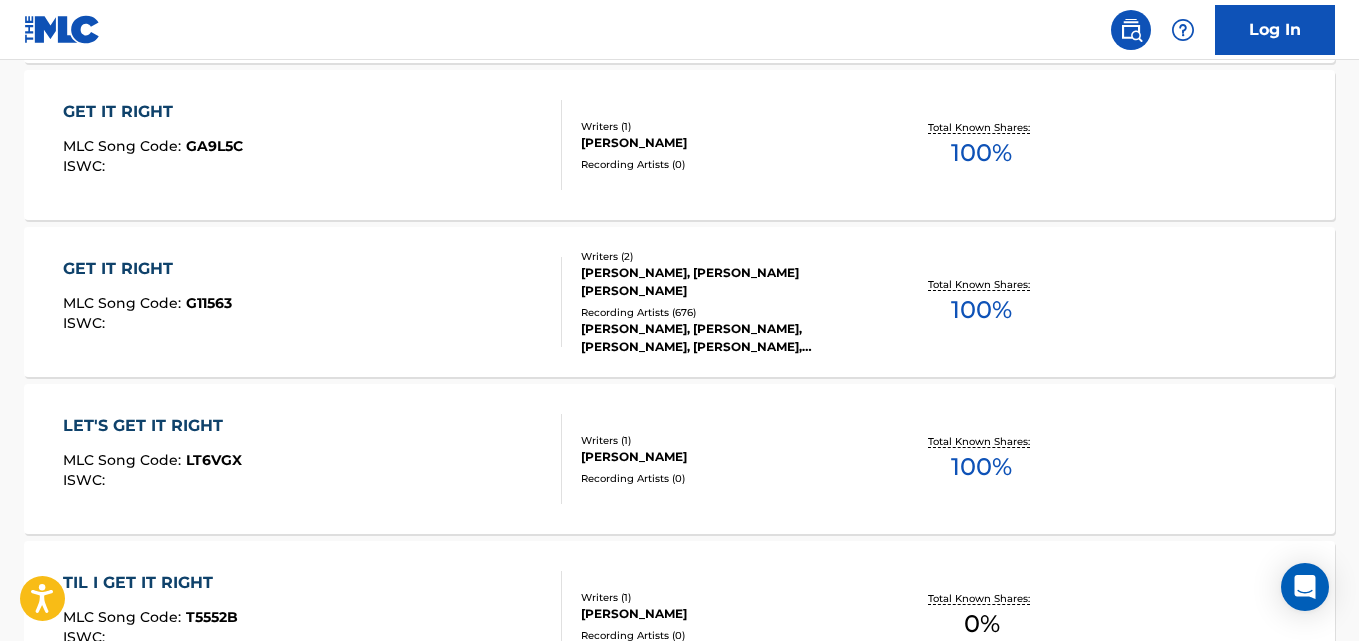 click on "GET IT RIGHT" at bounding box center [147, 269] 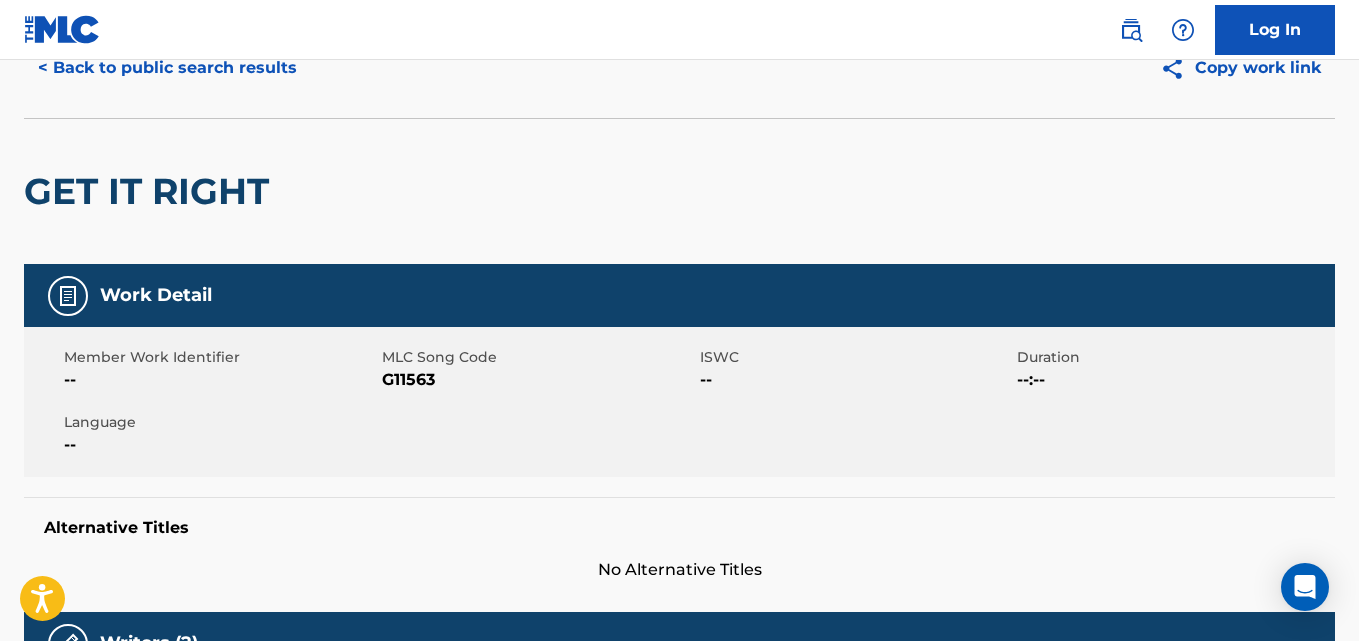 scroll, scrollTop: 0, scrollLeft: 0, axis: both 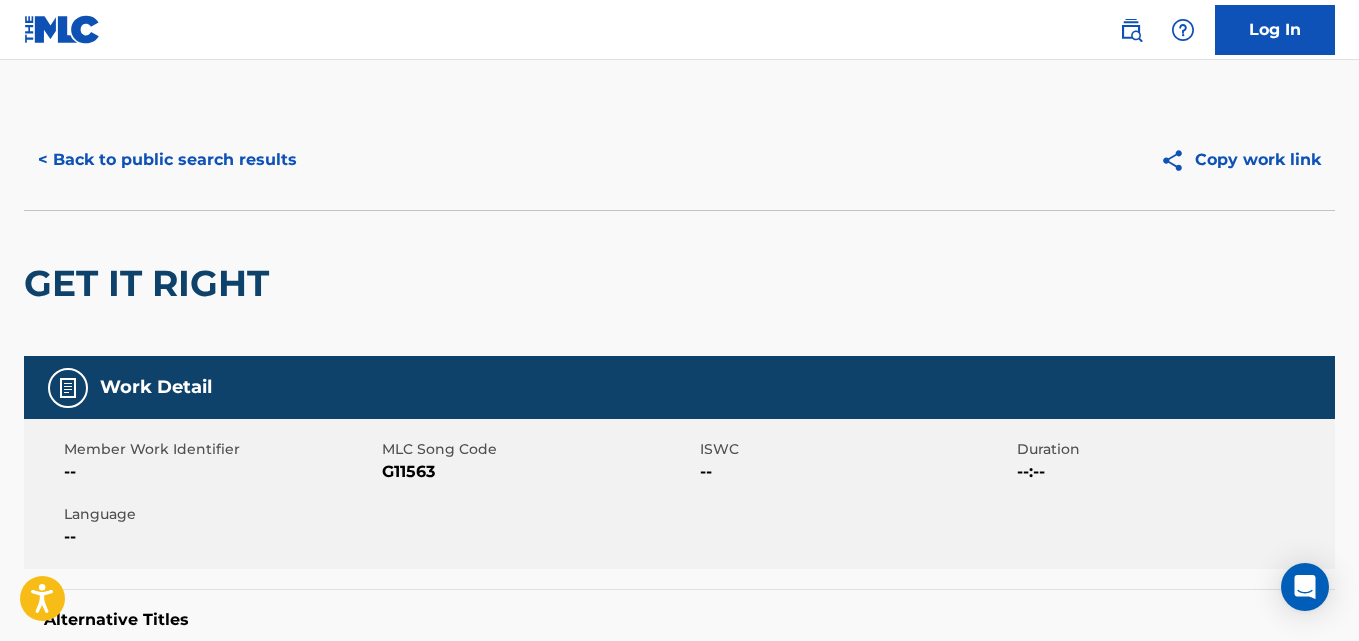 click on "< Back to public search results" at bounding box center (167, 160) 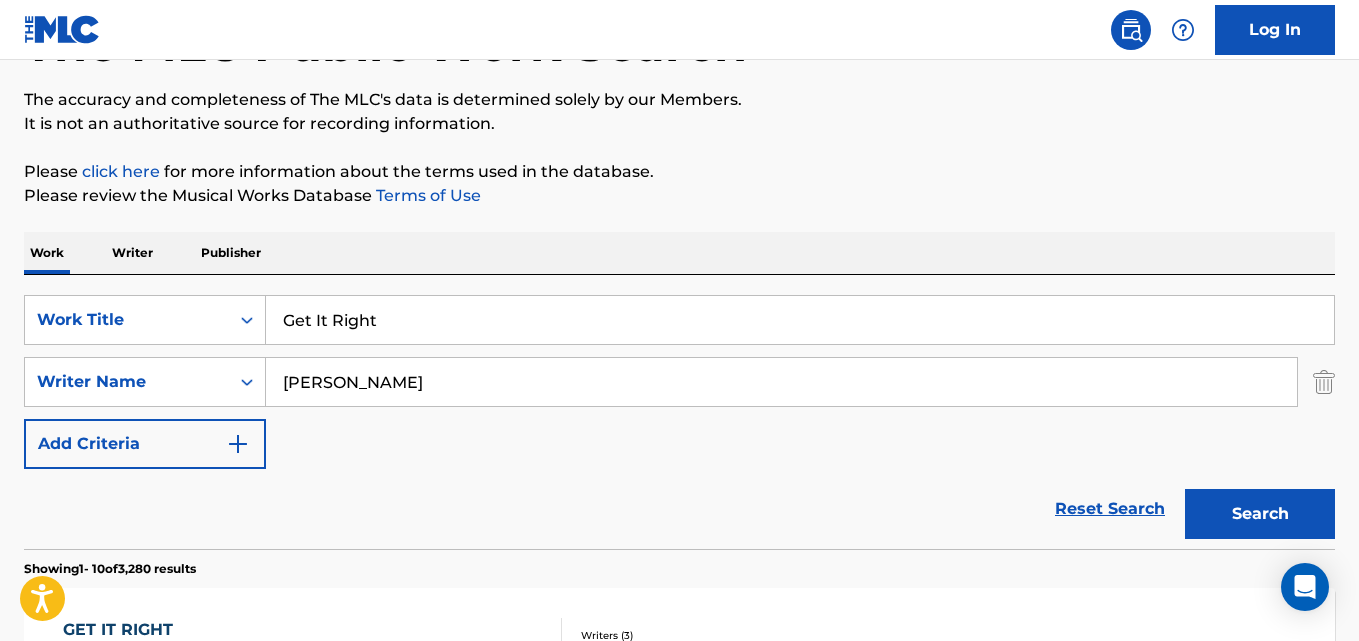 scroll, scrollTop: 0, scrollLeft: 0, axis: both 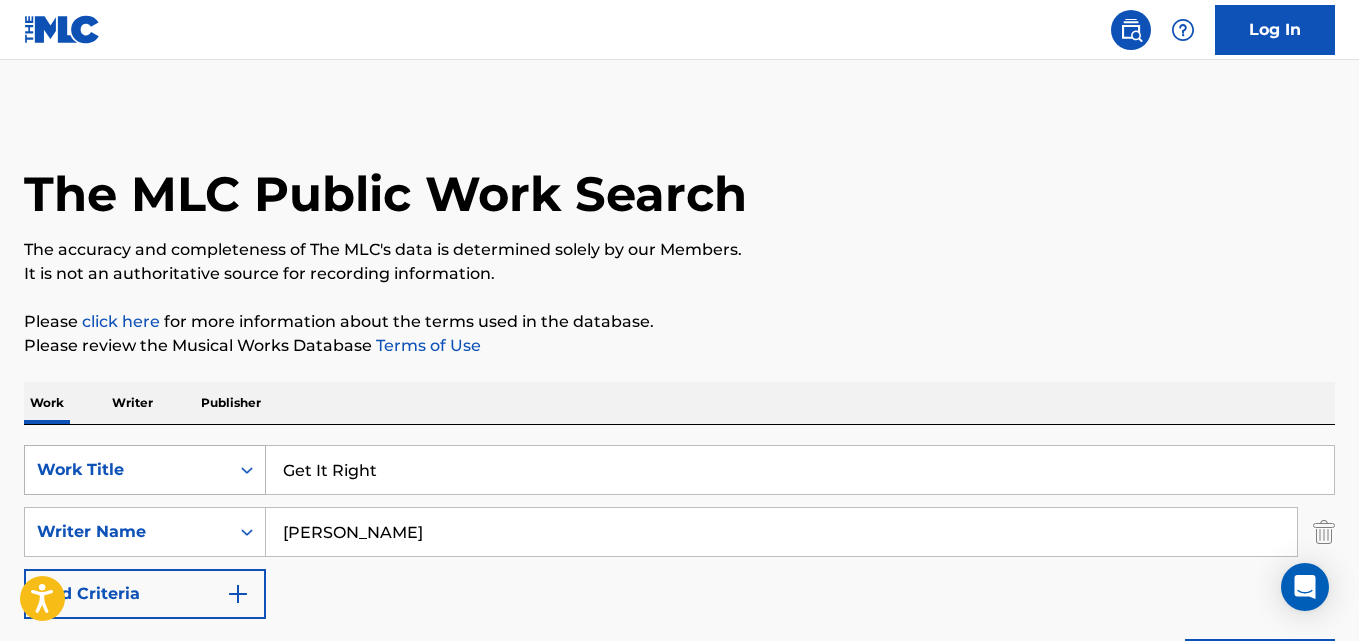 drag, startPoint x: 461, startPoint y: 485, endPoint x: 164, endPoint y: 492, distance: 297.0825 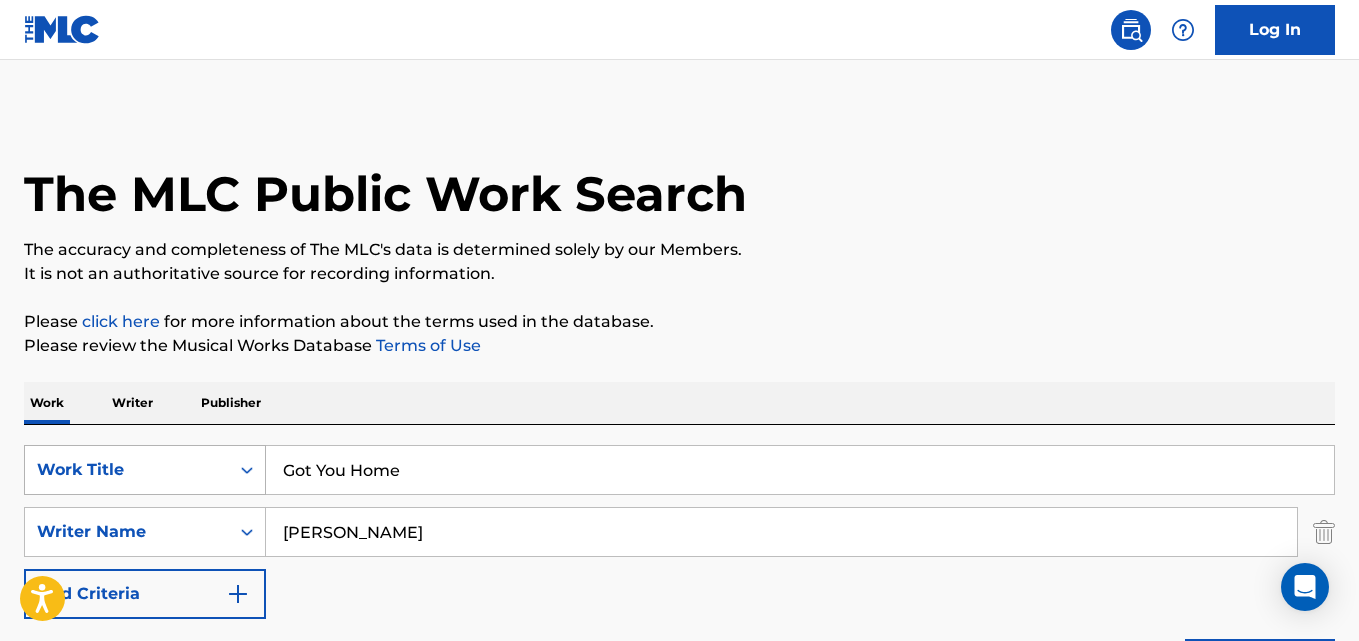 type on "Got You Home" 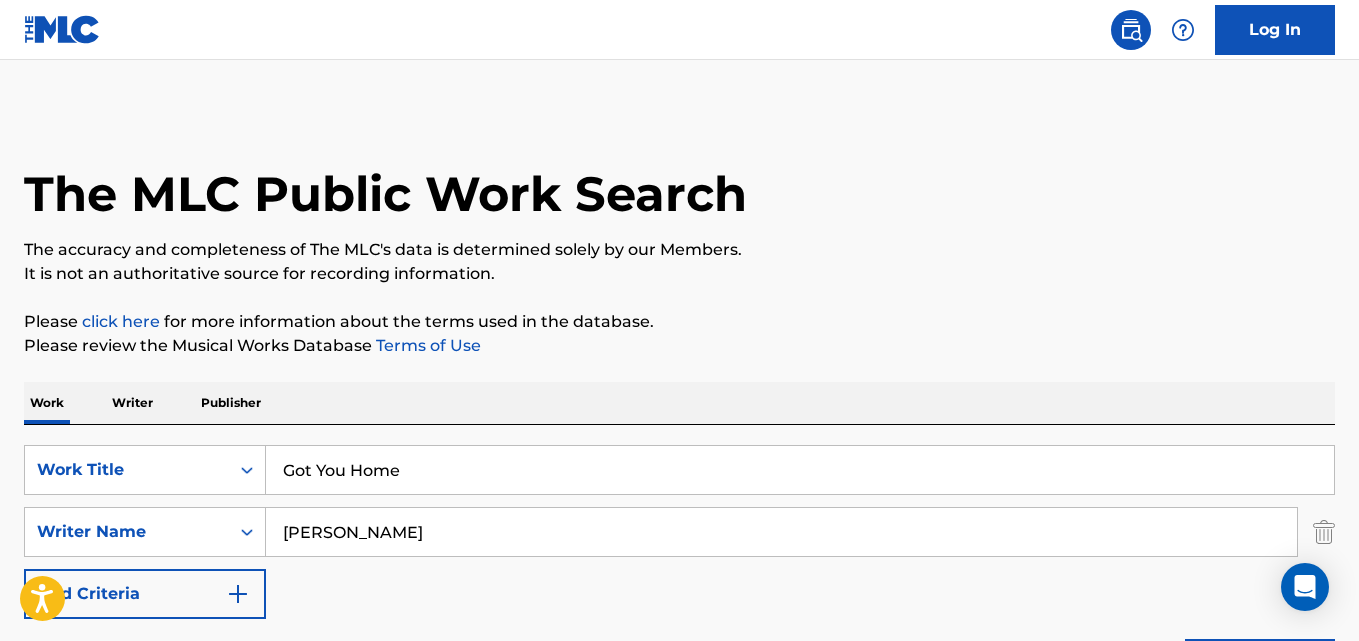 click on "The MLC Public Work Search The accuracy and completeness of The MLC's data is determined solely by our Members. It is not an authoritative source for recording information. Please   click here   for more information about the terms used in the database. Please review the Musical Works Database   Terms of Use Work Writer Publisher SearchWithCriteria77ecaa70-3f8d-4430-9096-b2d2a559e668 Work Title Got You Home SearchWithCriteriab59a91b0-65ed-4eb7-91d4-022a317ec743 Writer Name [PERSON_NAME] Add Criteria Reset Search Search Showing  1  -   10  of  5,206   results   GOIN HOME TO MEMPHIS MLC Song Code : GA22MP ISWC : Writers ( 1 ) [PERSON_NAME] Recording Artists ( 5 ) THE FRANTICS, [PERSON_NAME], [PERSON_NAME],THE FRANTICS, [PERSON_NAME],THE FRANTICS, THE FRANTICS|[PERSON_NAME], [PERSON_NAME] AND THE FRANTICS Total Known Shares: 0 % GOT YOU MLC Song Code : GB64CI ISWC : T3290037417 Writers ( 6 ) [PERSON_NAME] [PERSON_NAME], [PERSON_NAME] [PERSON_NAME] JONATAHAN [PERSON_NAME] [PERSON_NAME], [PERSON_NAME], [PERSON_NAME] [PERSON_NAME] 0 )" at bounding box center [679, 1257] 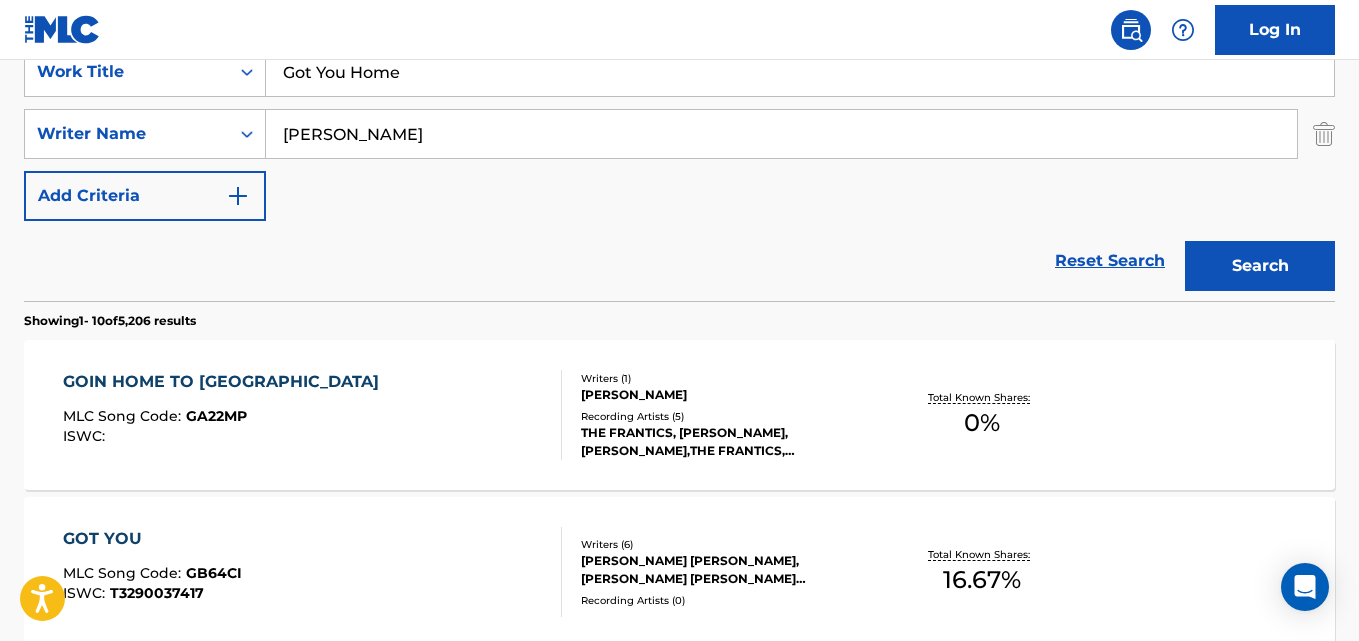 scroll, scrollTop: 333, scrollLeft: 0, axis: vertical 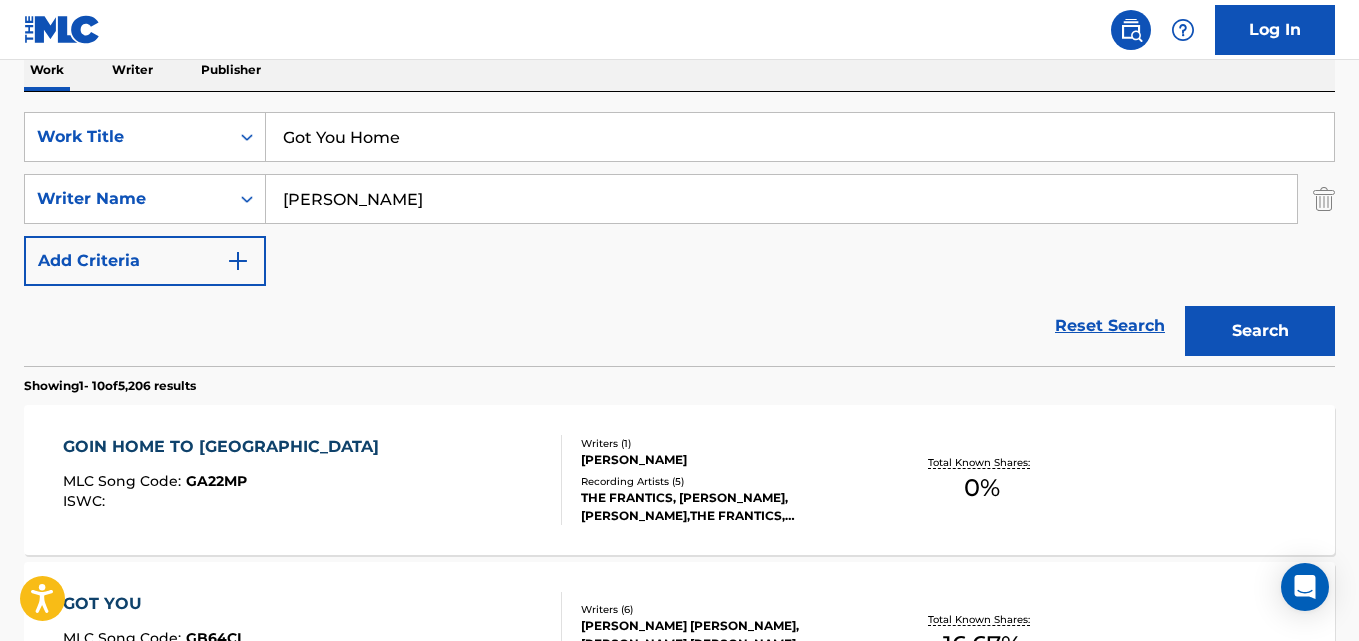 click on "[PERSON_NAME]" at bounding box center (782, 199) 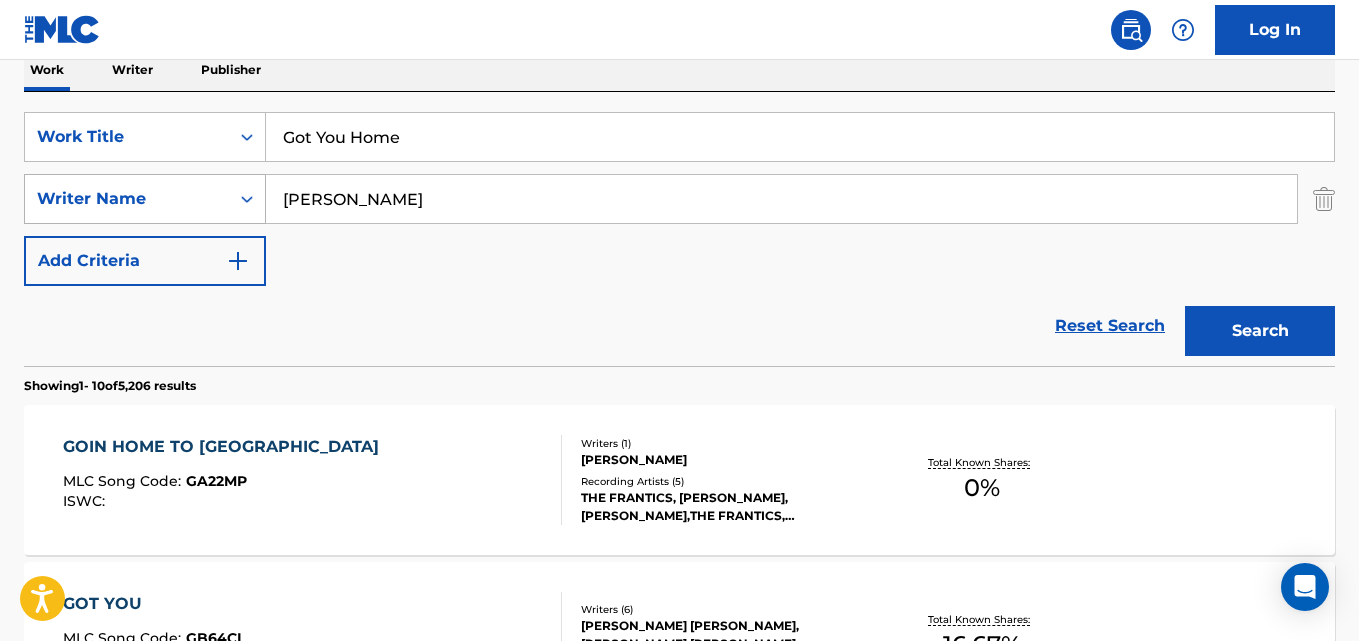 drag, startPoint x: 400, startPoint y: 216, endPoint x: 211, endPoint y: 215, distance: 189.00264 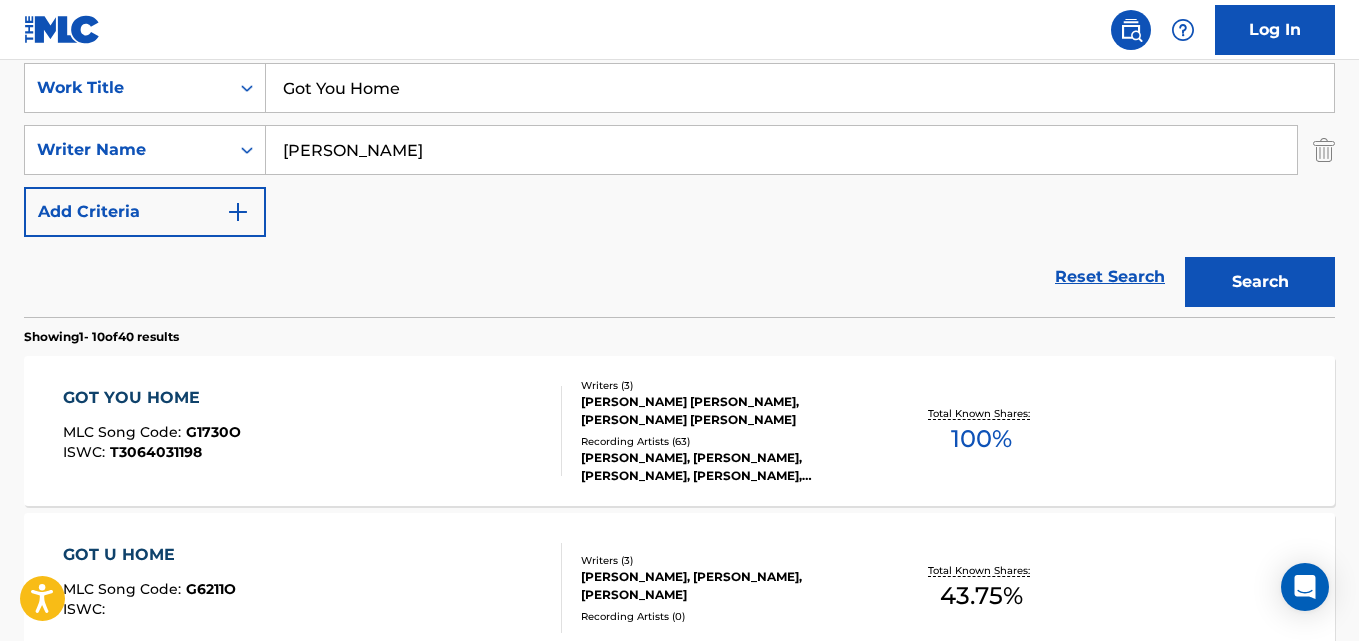 scroll, scrollTop: 334, scrollLeft: 0, axis: vertical 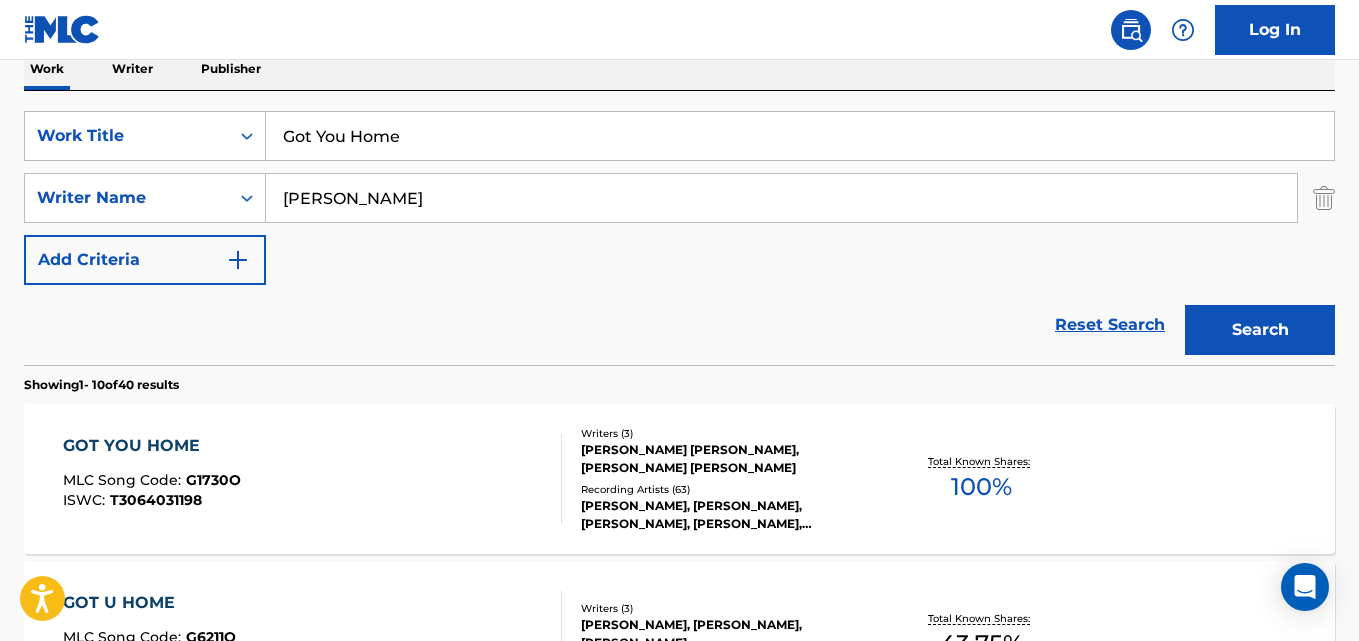 click on "GOT YOU HOME MLC Song Code : G1730O ISWC : T3064031198 Writers ( 3 ) [PERSON_NAME] [PERSON_NAME], [PERSON_NAME] [PERSON_NAME] Recording Artists ( 63 ) [PERSON_NAME], [PERSON_NAME], [PERSON_NAME], [PERSON_NAME], [PERSON_NAME] Total Known Shares: 100 %" at bounding box center (679, 479) 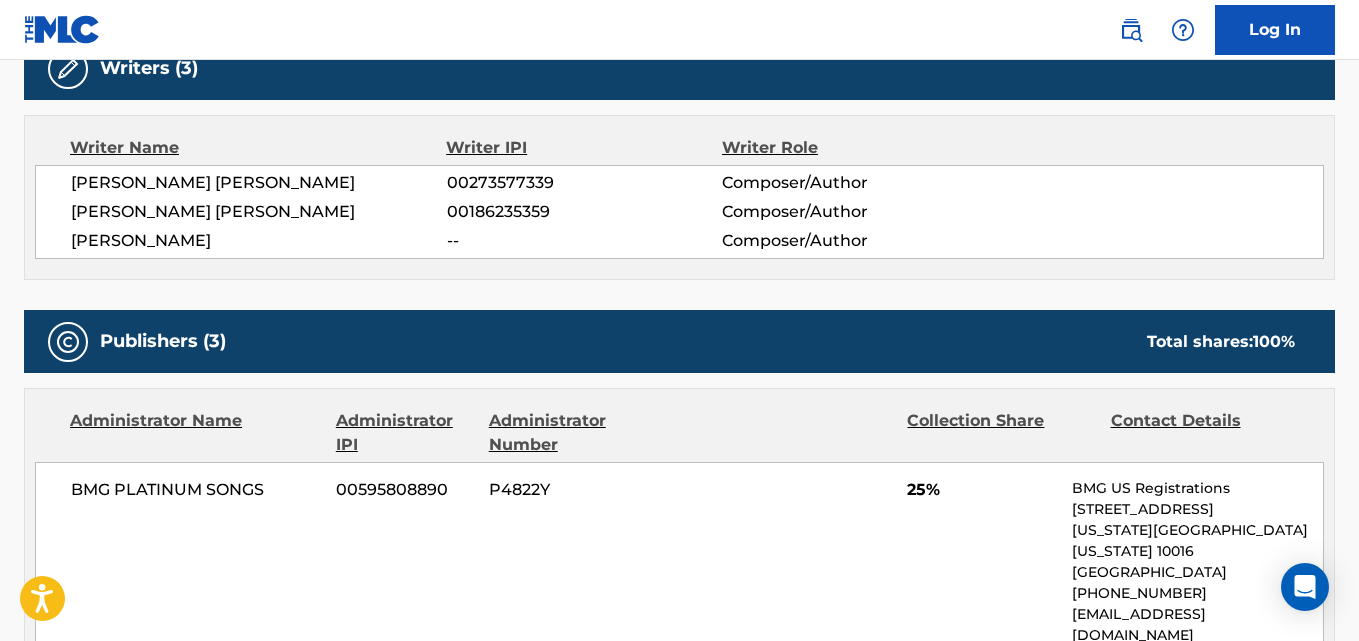 scroll, scrollTop: 1000, scrollLeft: 0, axis: vertical 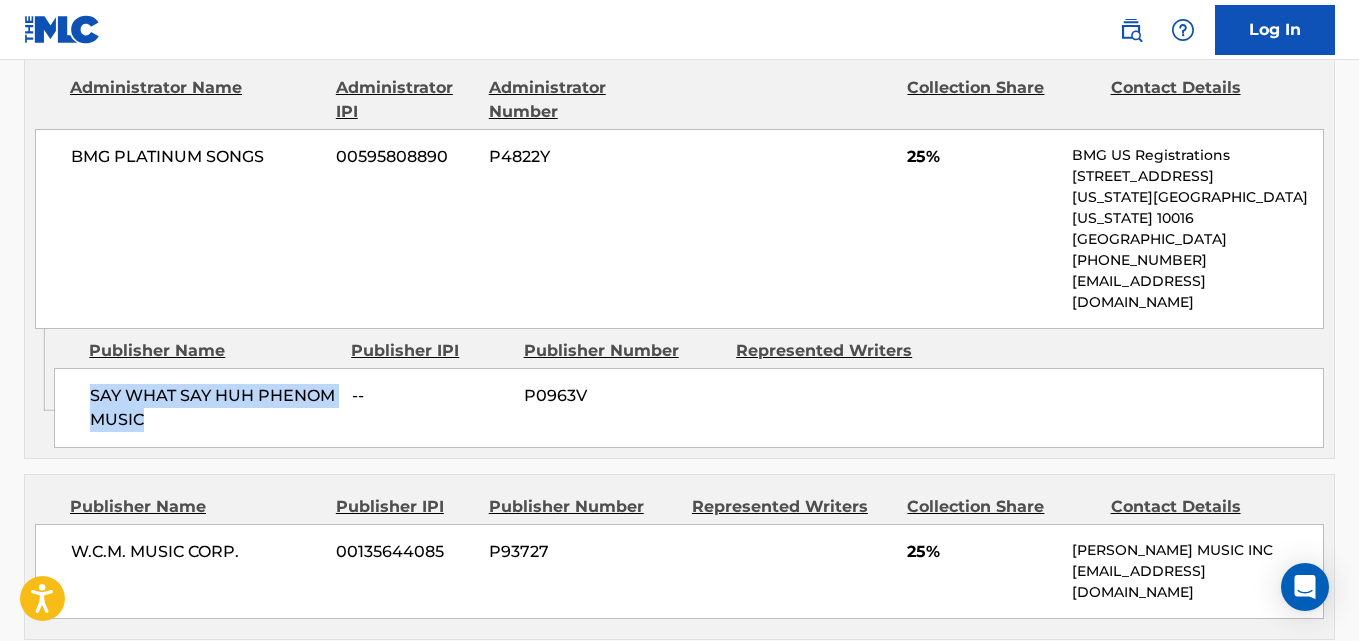 drag, startPoint x: 240, startPoint y: 379, endPoint x: 253, endPoint y: 380, distance: 13.038404 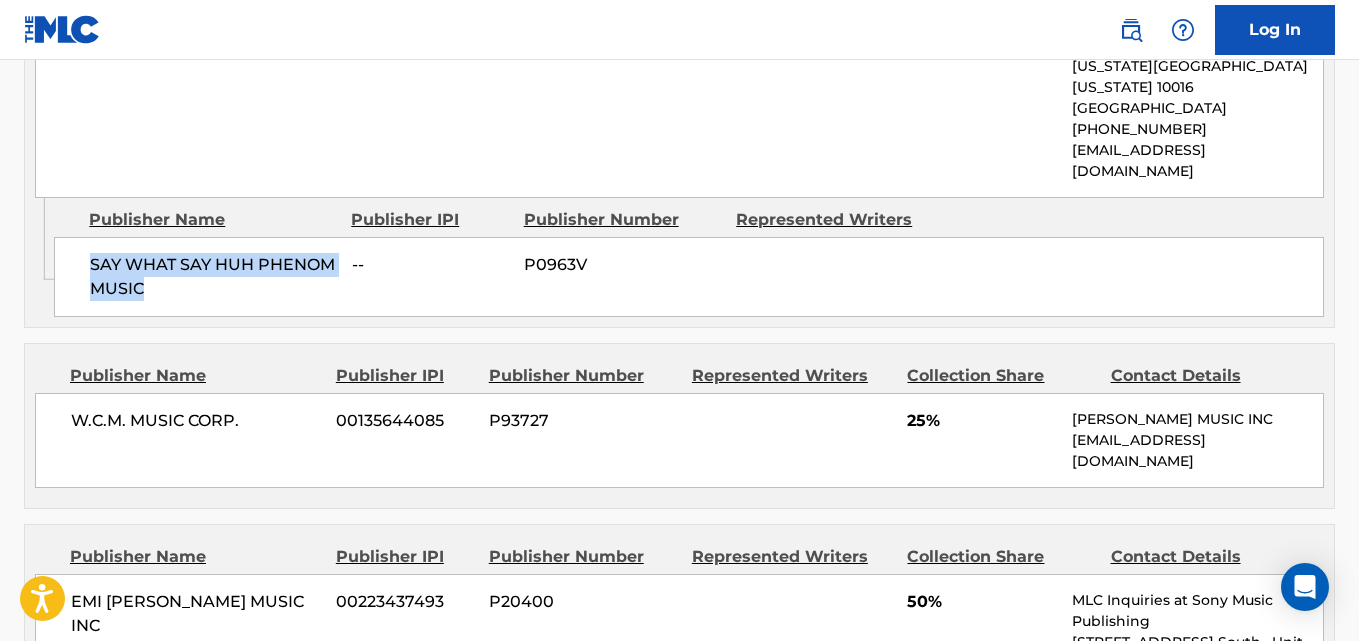 scroll, scrollTop: 1333, scrollLeft: 0, axis: vertical 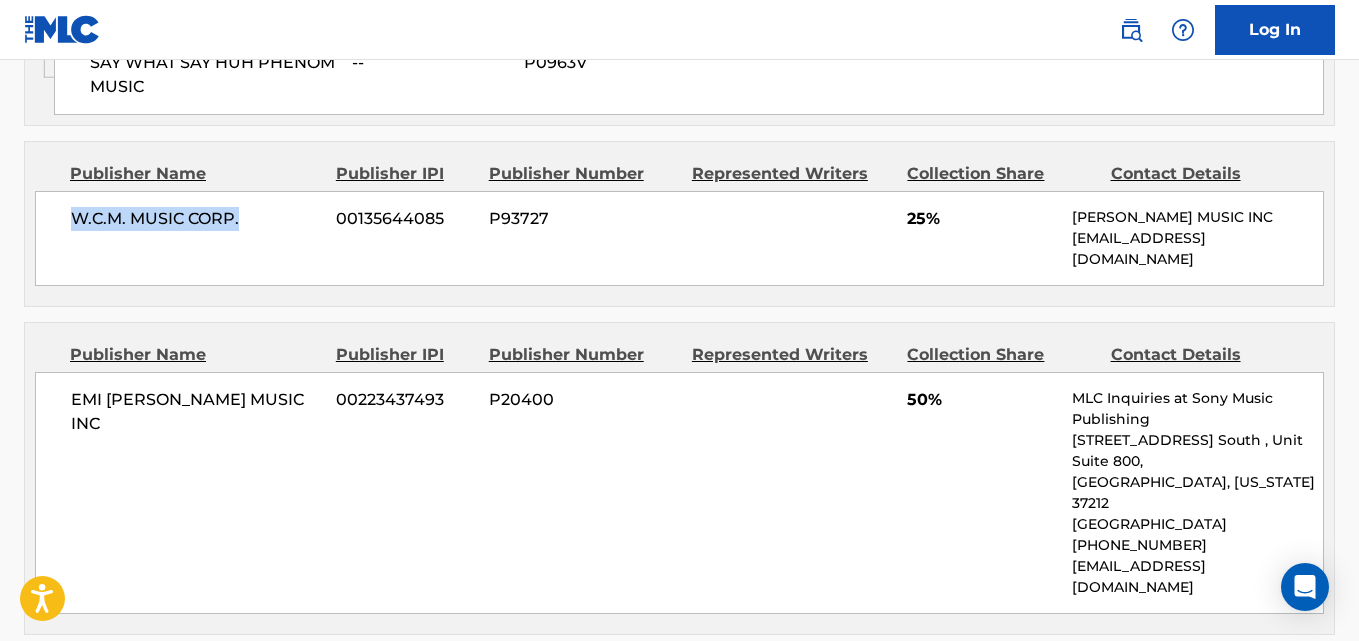 drag, startPoint x: 65, startPoint y: 186, endPoint x: 259, endPoint y: 186, distance: 194 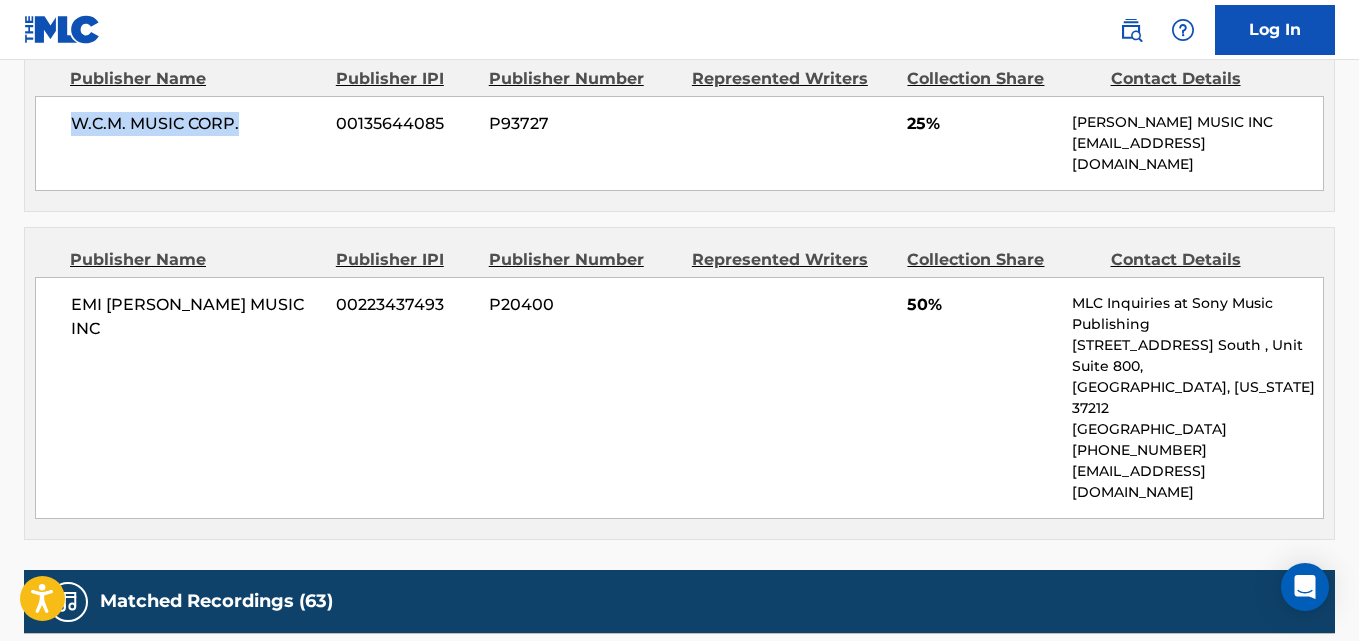 scroll, scrollTop: 1333, scrollLeft: 0, axis: vertical 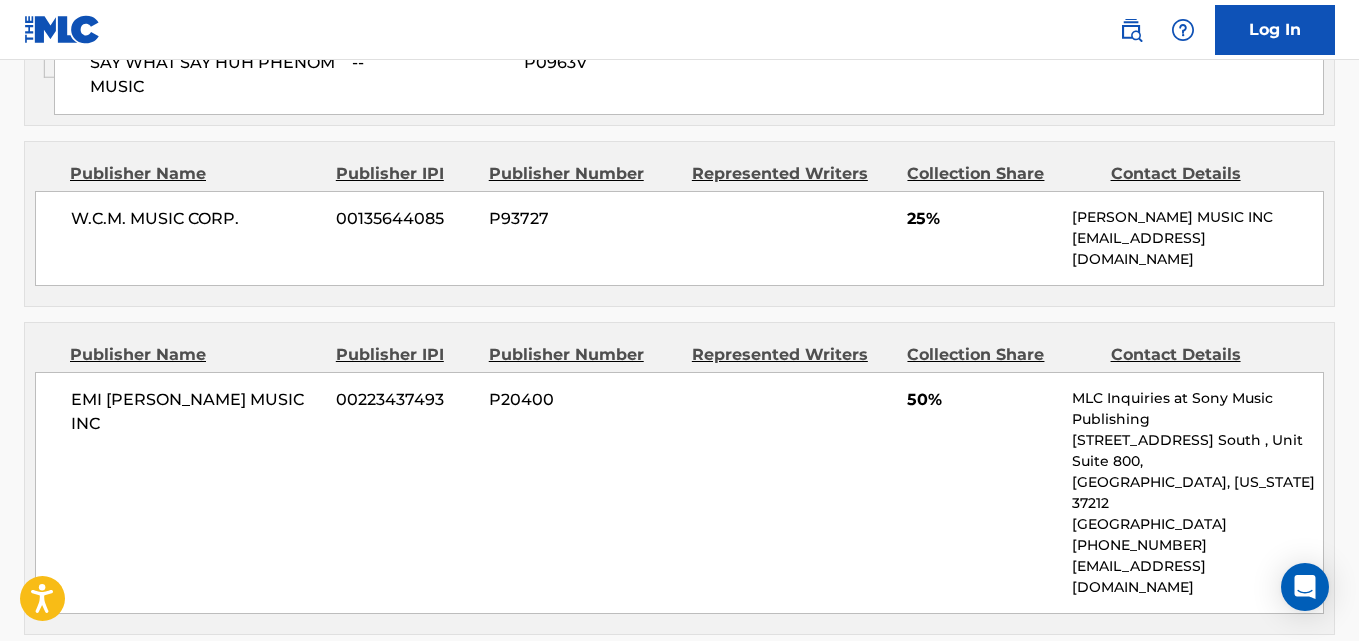 click on "25%" at bounding box center (982, 219) 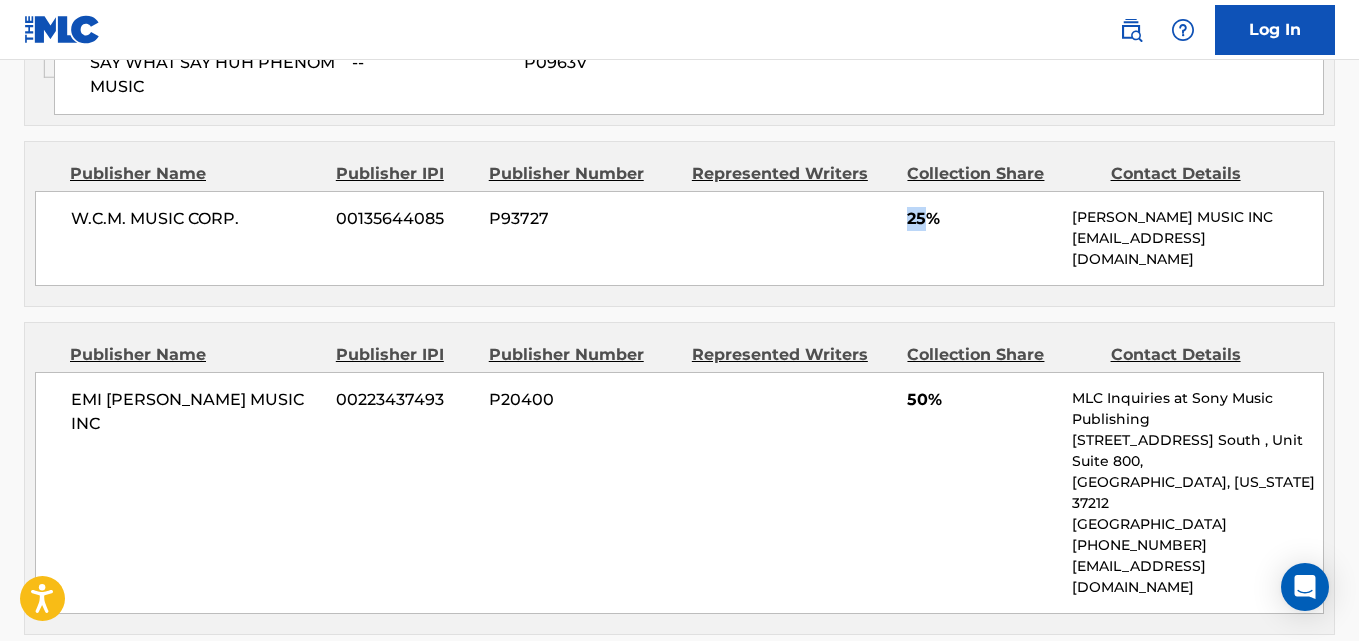 click on "25%" at bounding box center [982, 219] 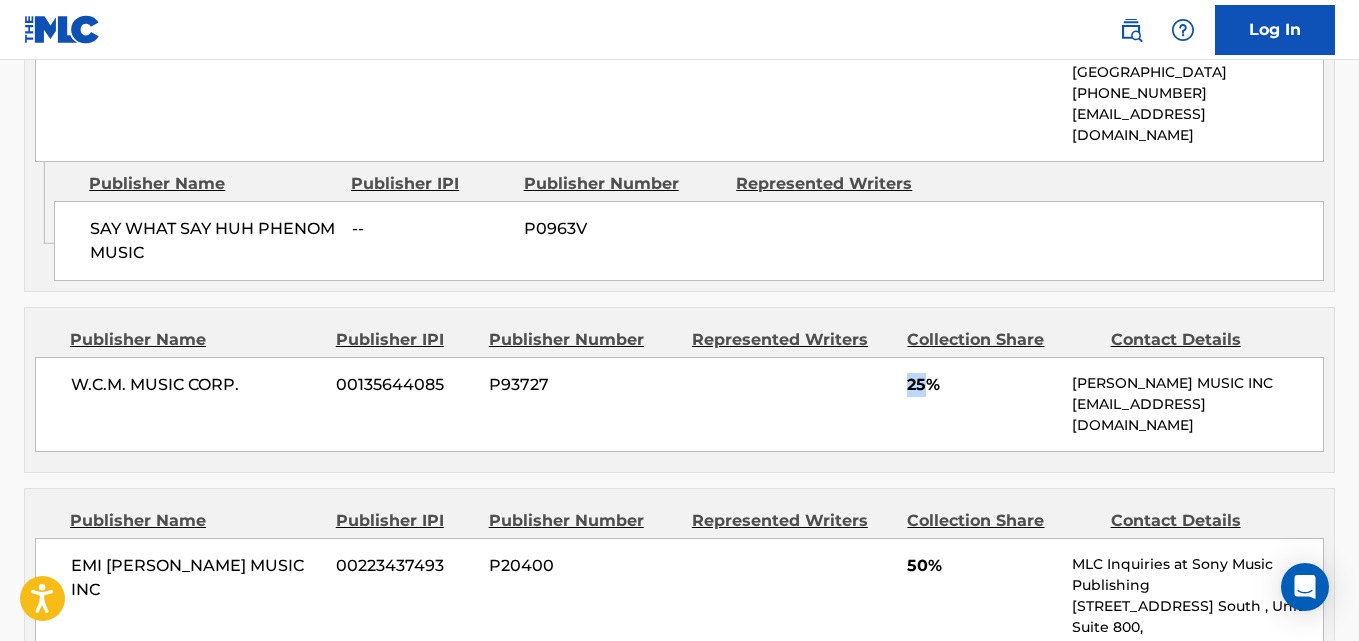 scroll, scrollTop: 1000, scrollLeft: 0, axis: vertical 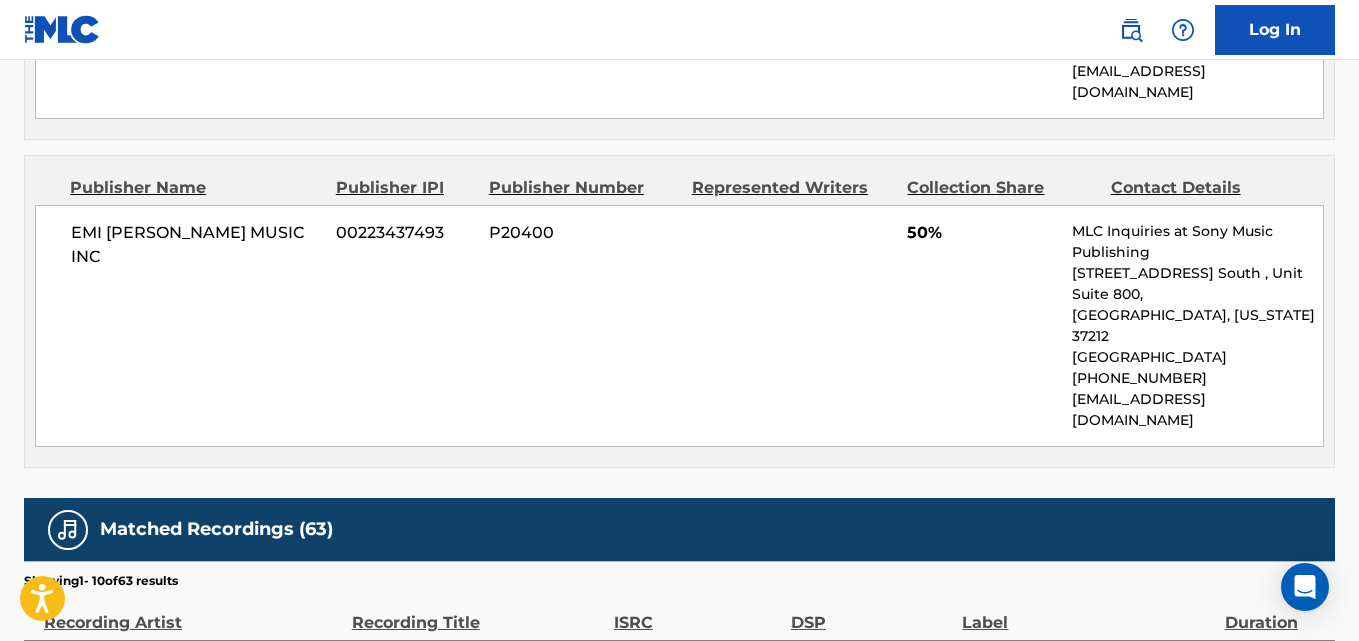 drag, startPoint x: 267, startPoint y: 278, endPoint x: 220, endPoint y: 245, distance: 57.428215 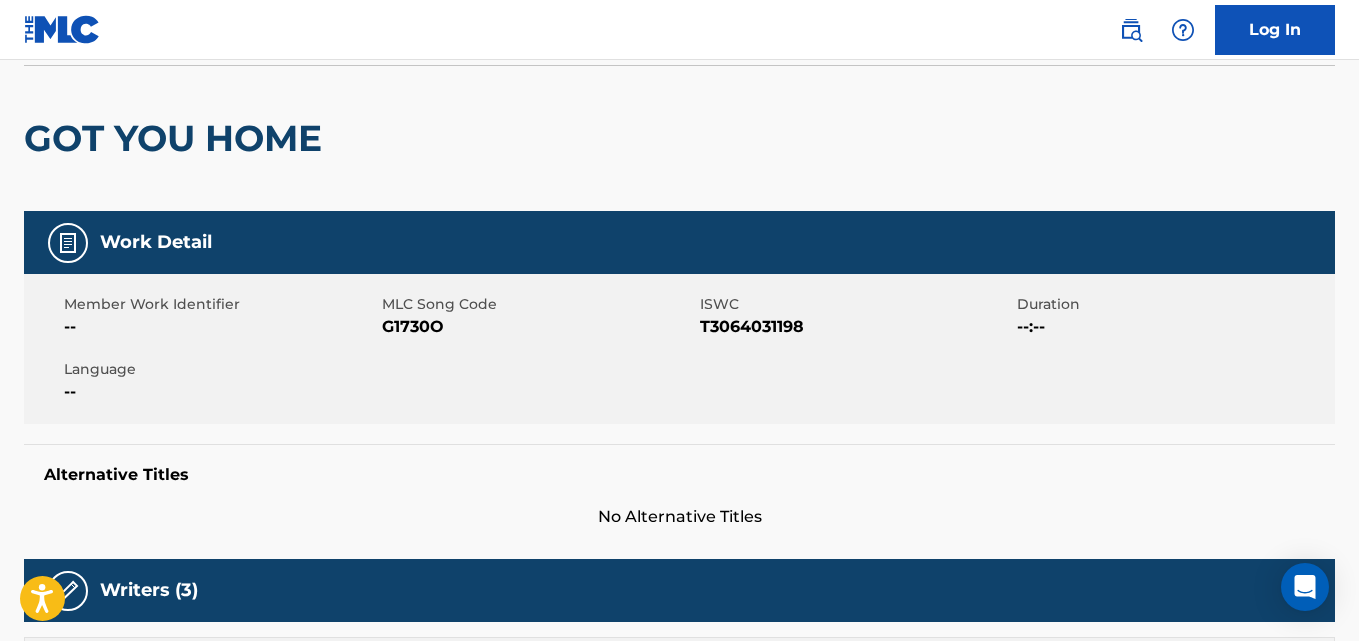 scroll, scrollTop: 0, scrollLeft: 0, axis: both 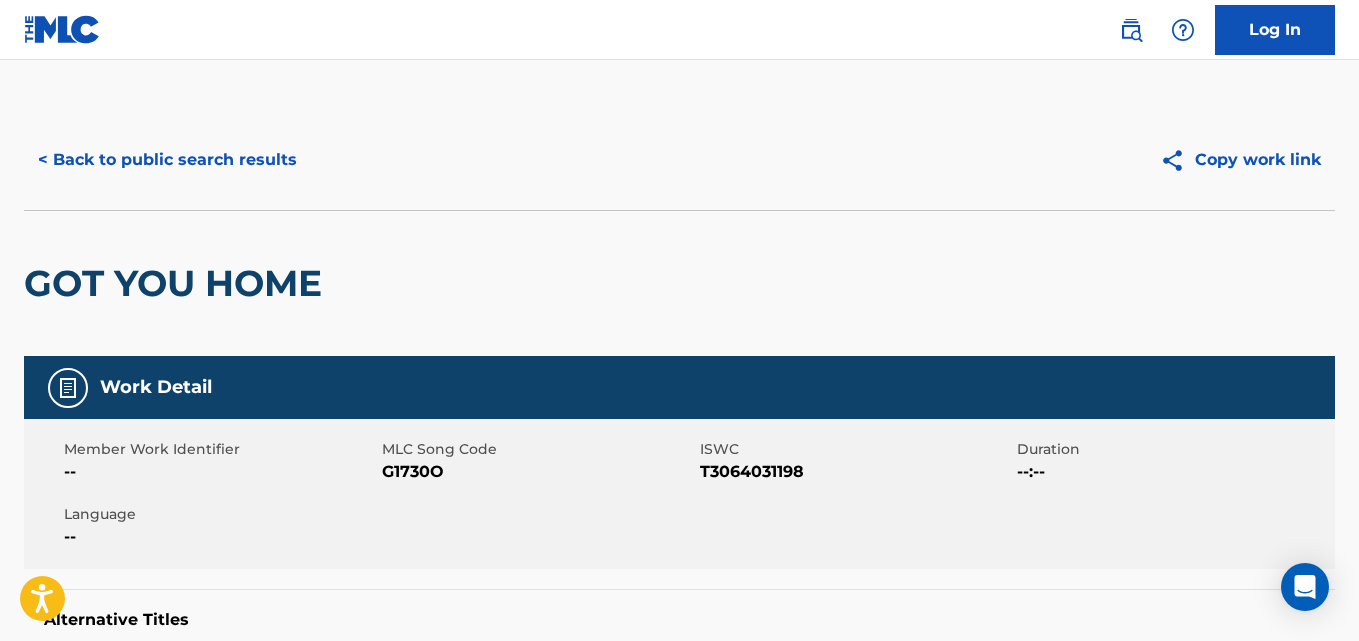 click on "< Back to public search results" at bounding box center [167, 160] 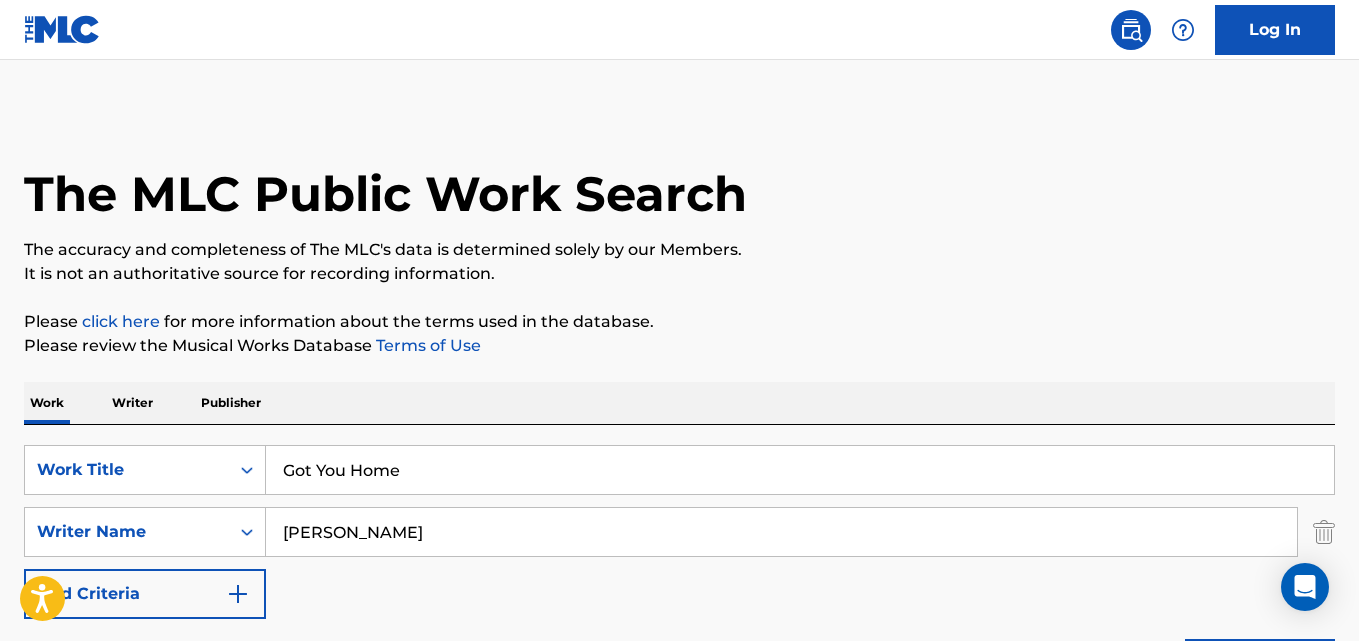 scroll, scrollTop: 334, scrollLeft: 0, axis: vertical 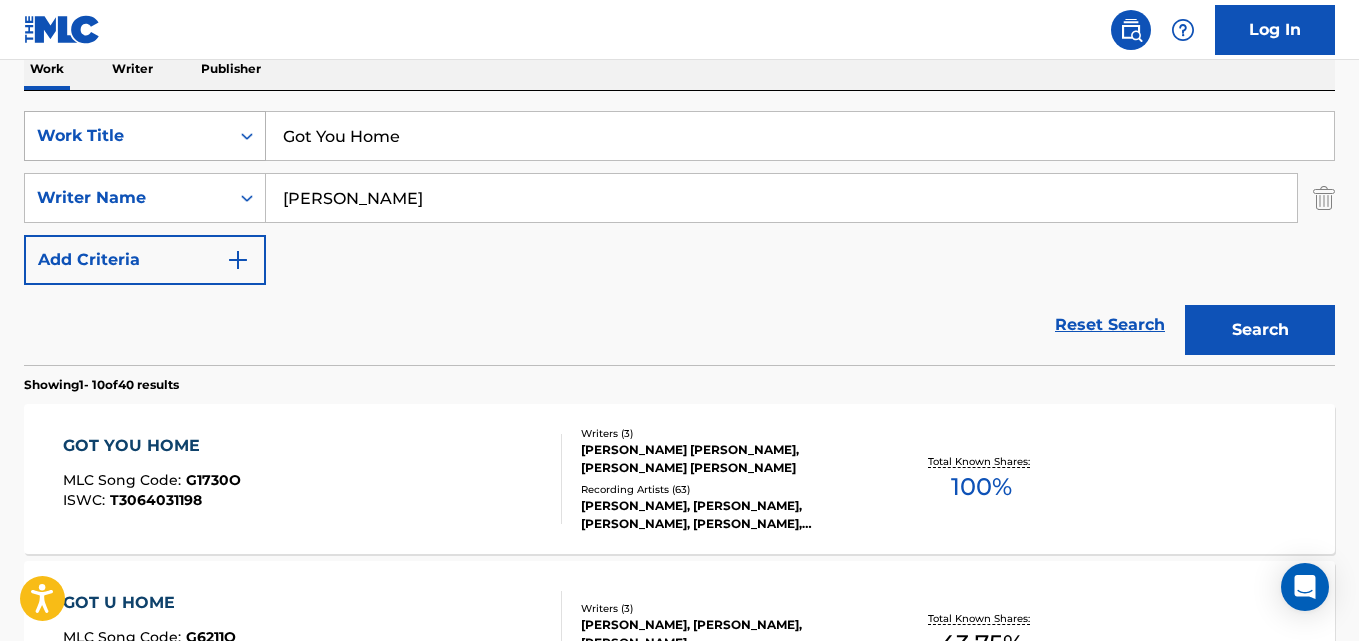 drag, startPoint x: 453, startPoint y: 140, endPoint x: 253, endPoint y: 139, distance: 200.0025 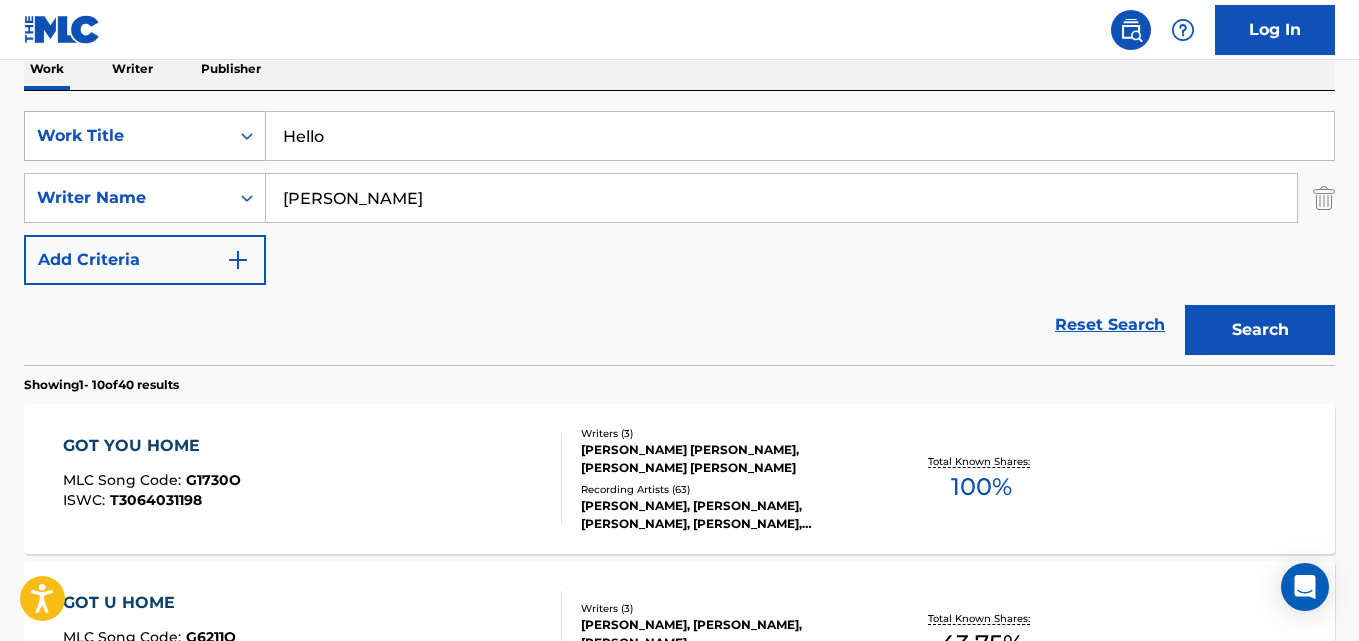 type on "Hello" 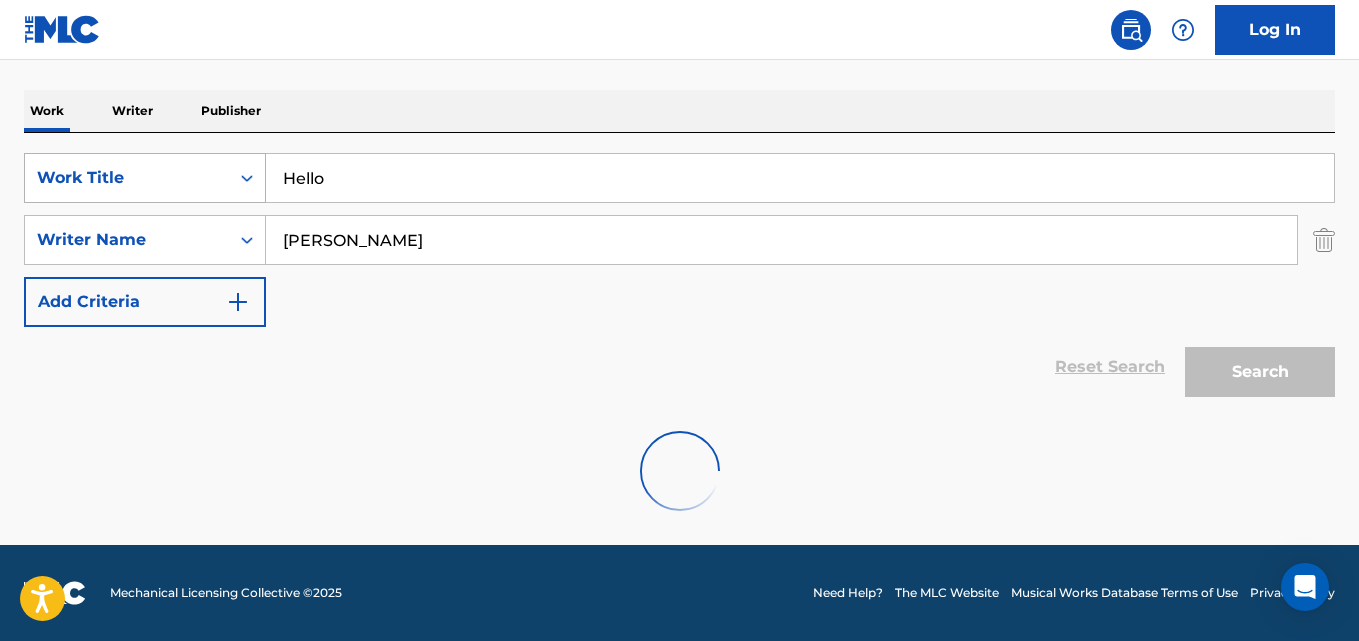 scroll, scrollTop: 292, scrollLeft: 0, axis: vertical 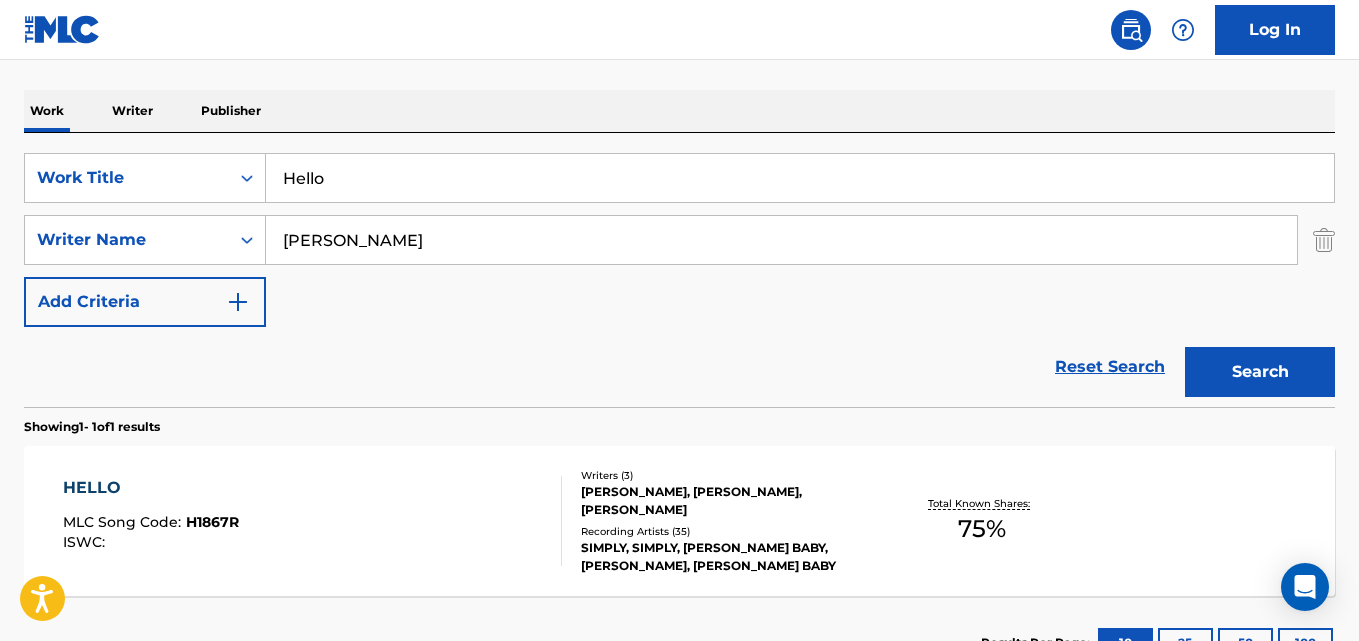 click on "SearchWithCriteria77ecaa70-3f8d-4430-9096-b2d2a559e668 Work Title Hello SearchWithCriteriab59a91b0-65ed-4eb7-91d4-022a317ec743 Writer Name [PERSON_NAME] Add Criteria Reset Search Search" at bounding box center [679, 270] 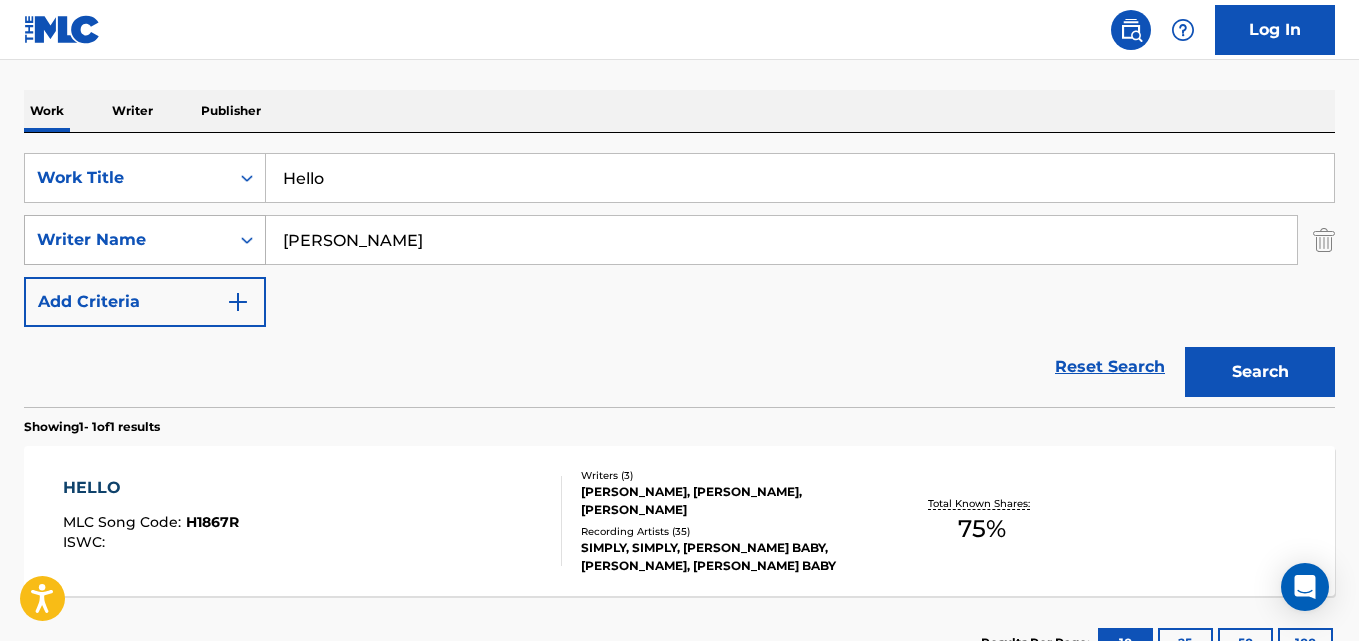 drag, startPoint x: 202, startPoint y: 261, endPoint x: 176, endPoint y: 264, distance: 26.172504 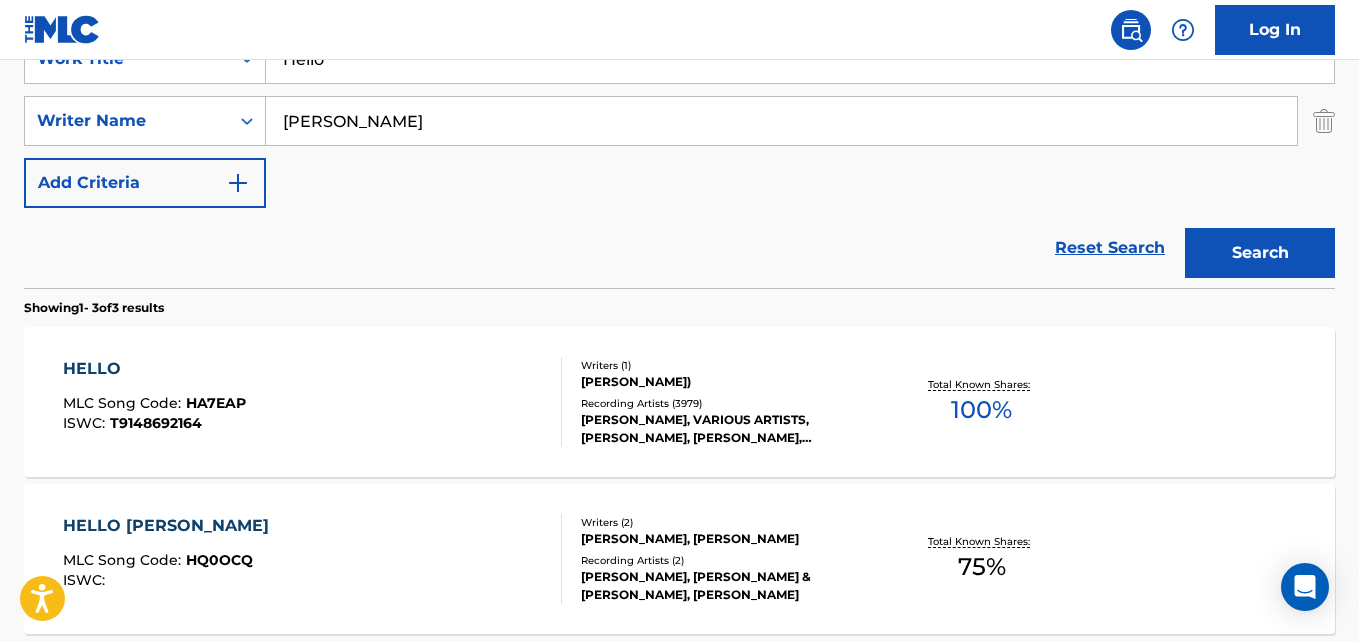 scroll, scrollTop: 459, scrollLeft: 0, axis: vertical 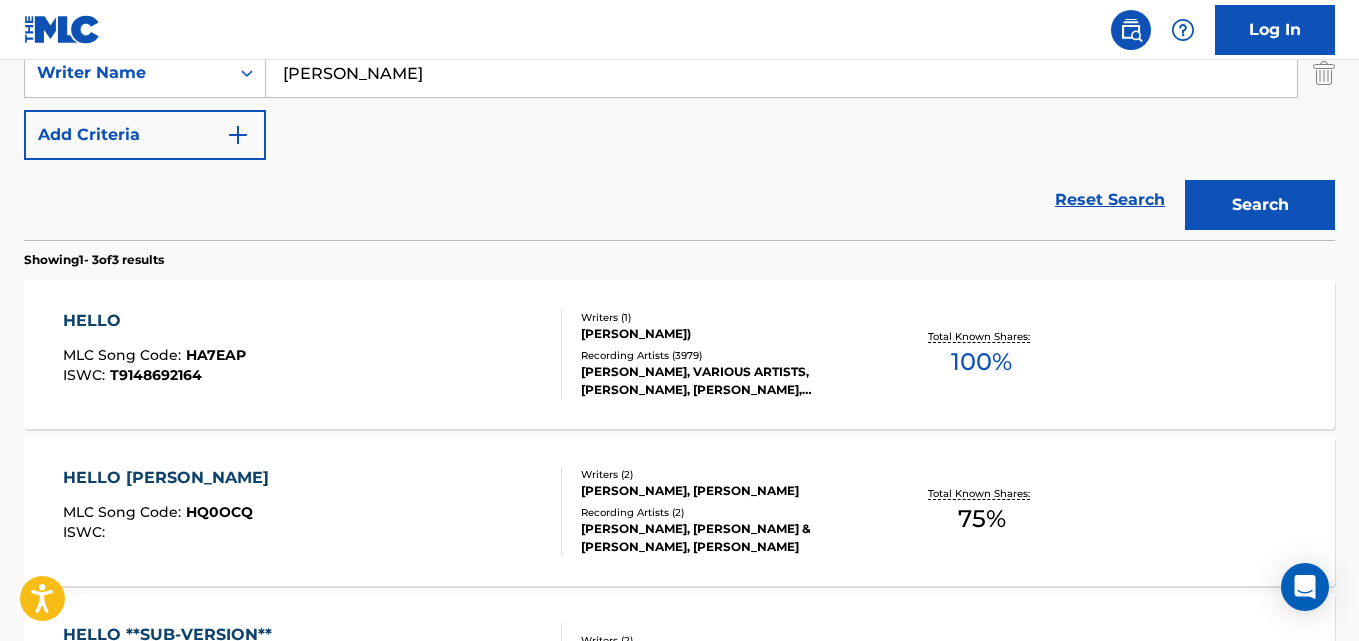 click on "HELLO MLC Song Code : HA7EAP ISWC : T9148692164" at bounding box center [154, 354] 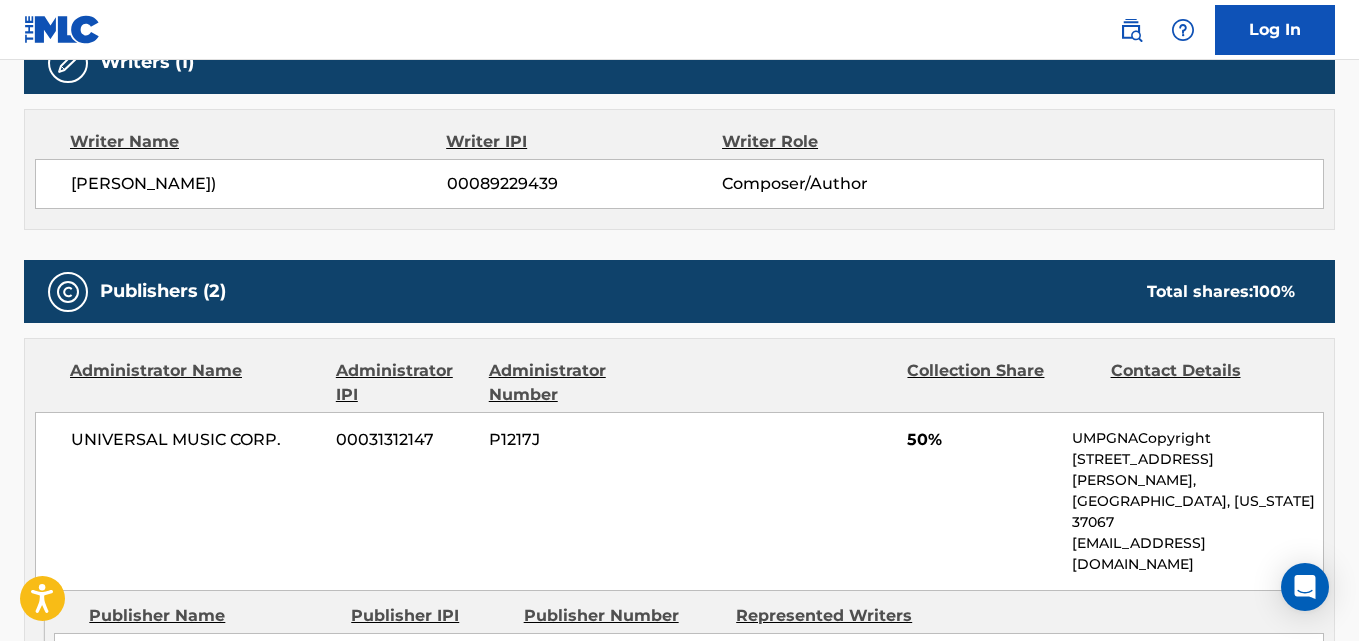scroll, scrollTop: 667, scrollLeft: 0, axis: vertical 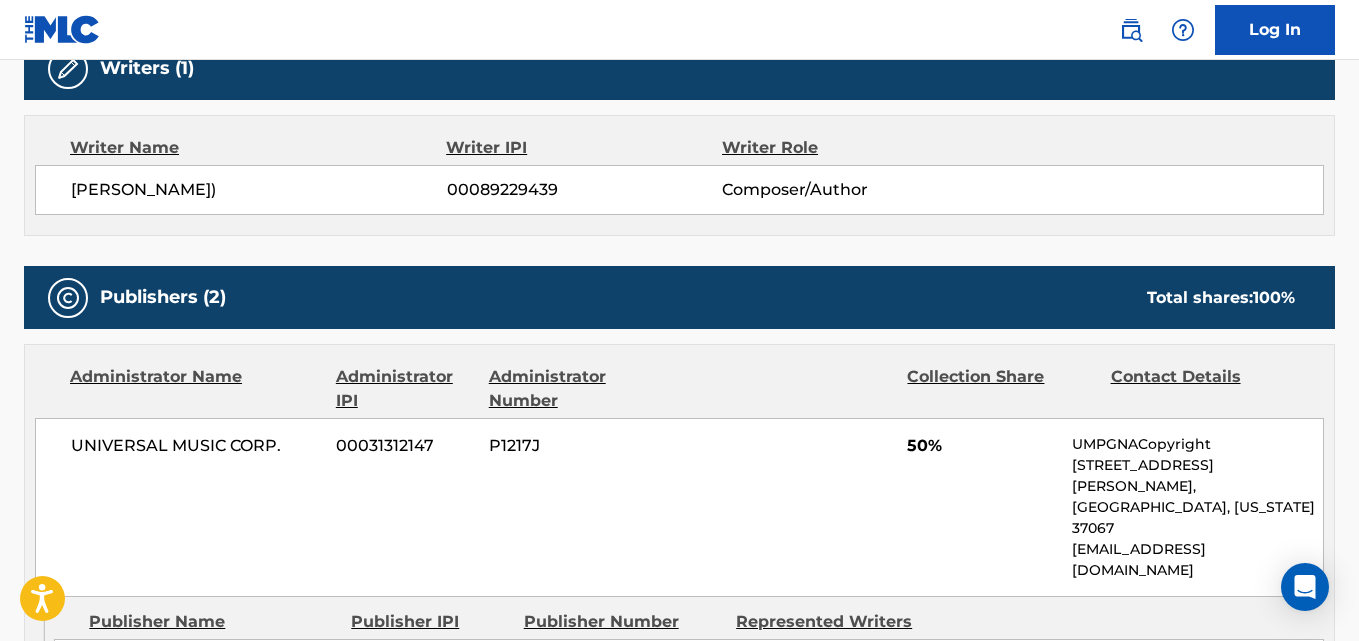 click on "[PERSON_NAME])" at bounding box center (259, 190) 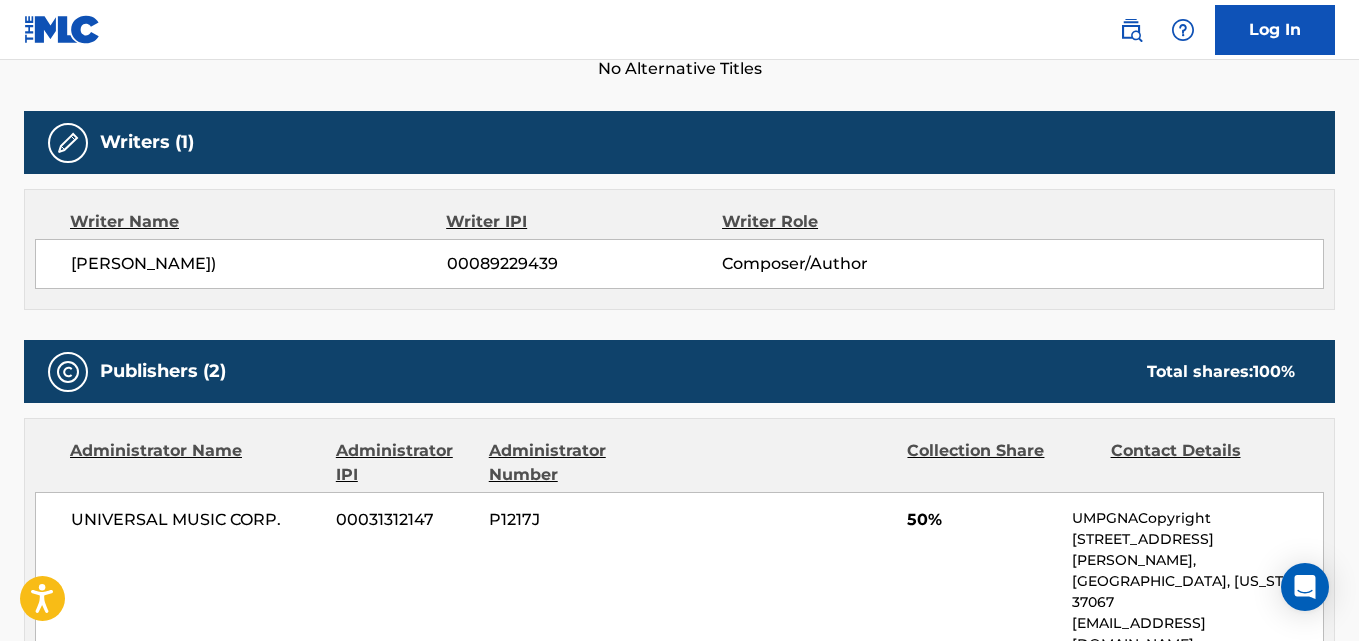 scroll, scrollTop: 833, scrollLeft: 0, axis: vertical 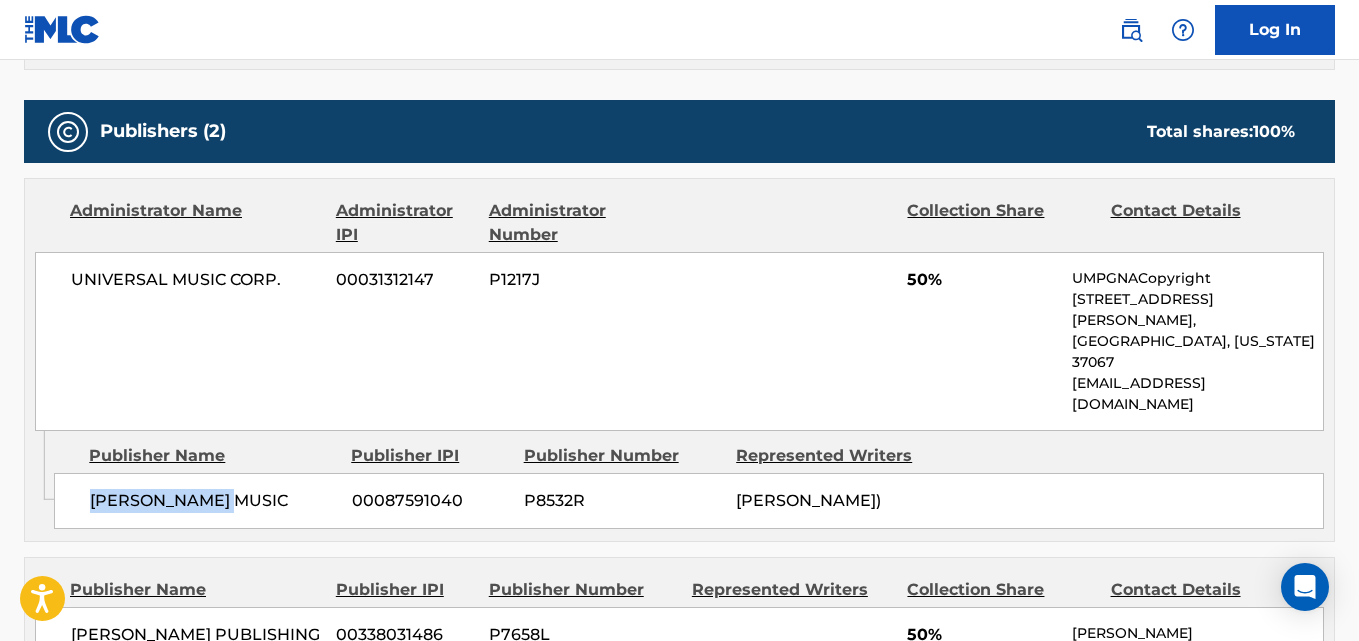 drag, startPoint x: 93, startPoint y: 436, endPoint x: 267, endPoint y: 436, distance: 174 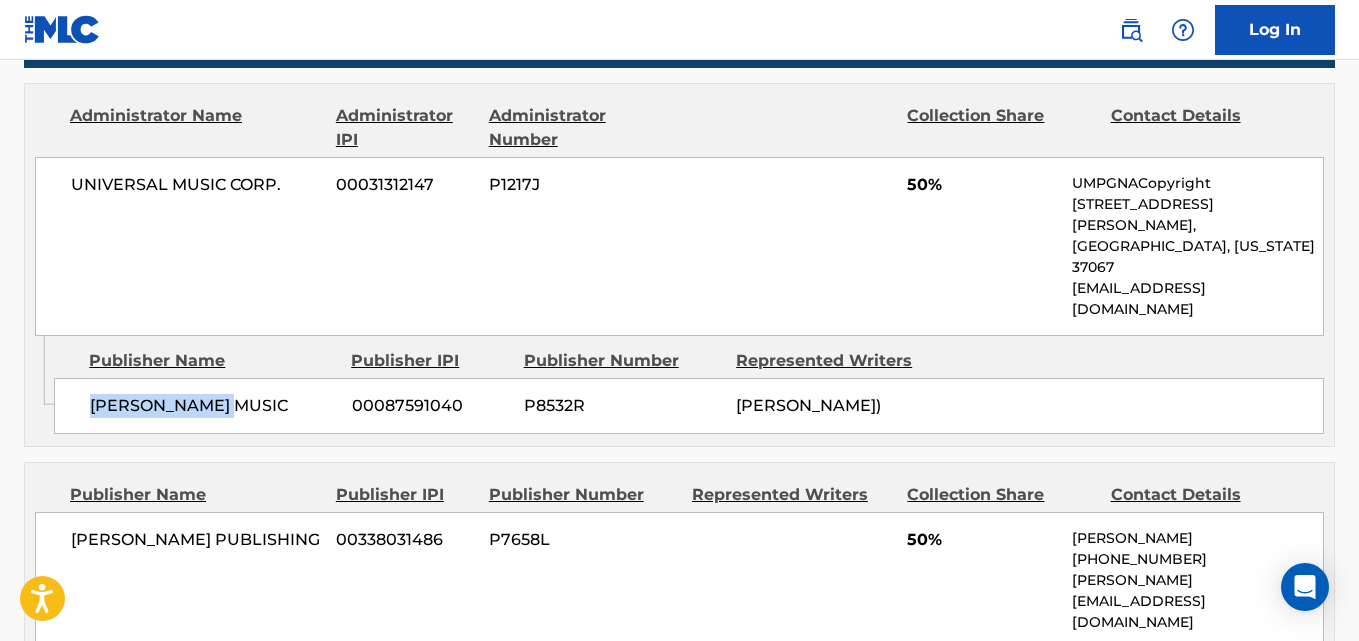 scroll, scrollTop: 1000, scrollLeft: 0, axis: vertical 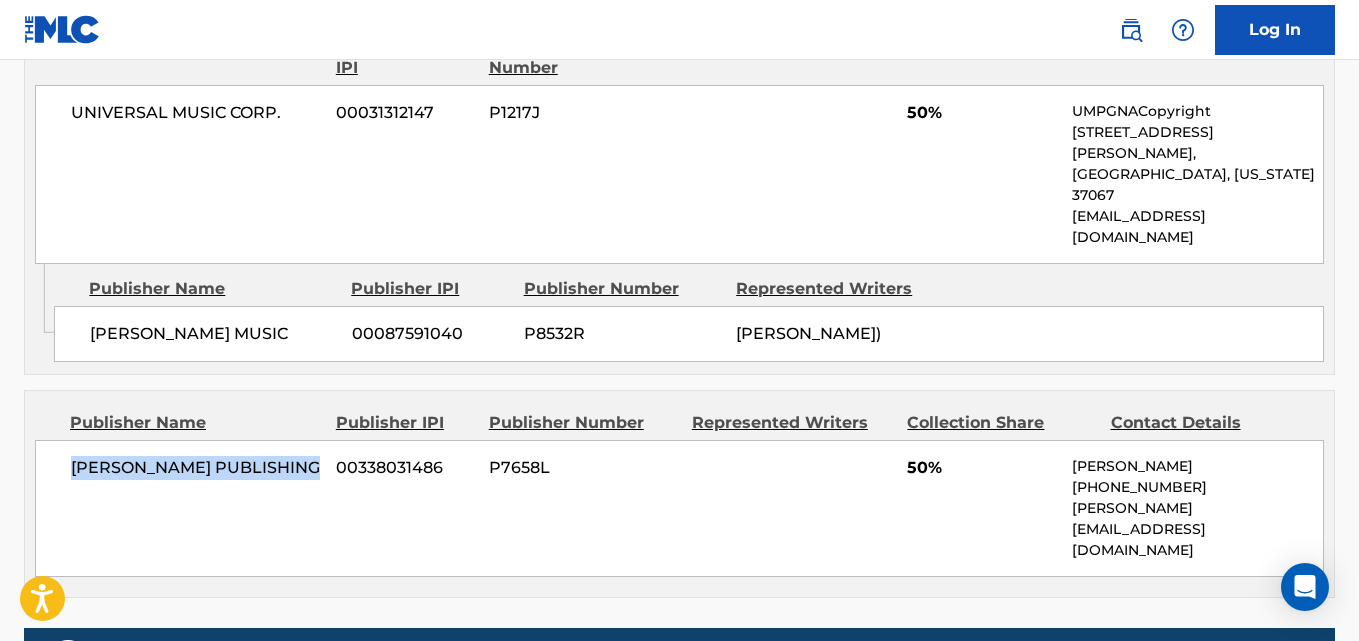drag, startPoint x: 68, startPoint y: 408, endPoint x: 326, endPoint y: 408, distance: 258 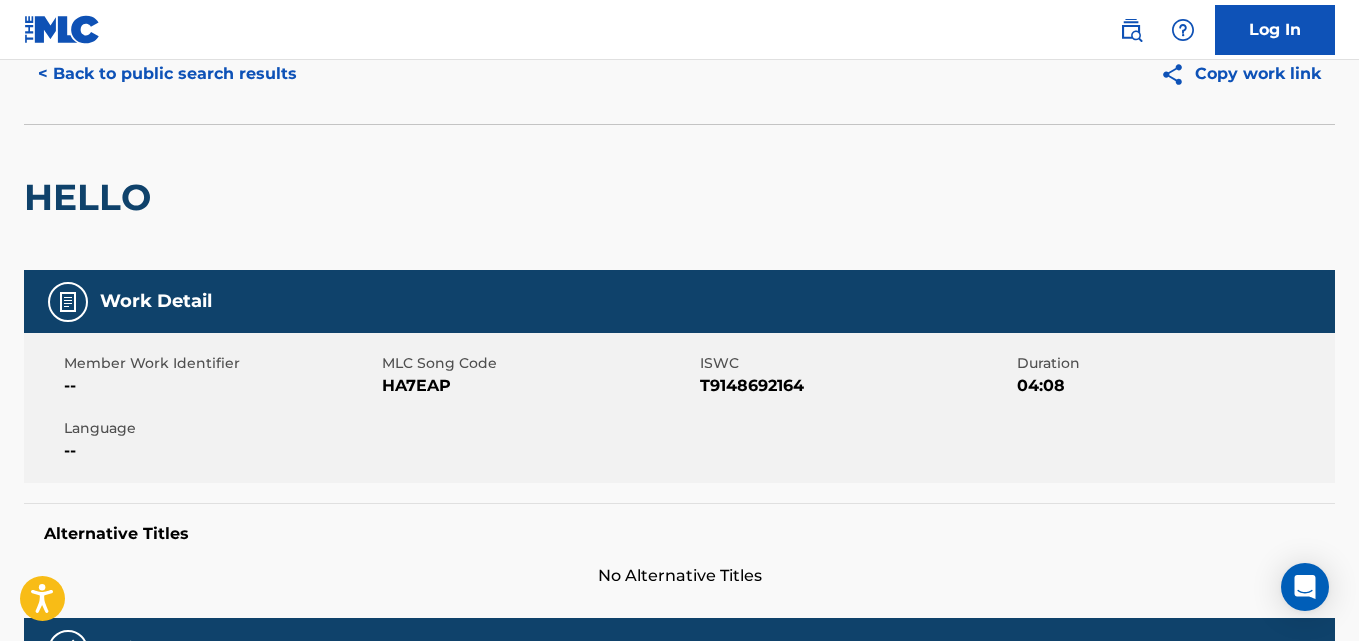 scroll, scrollTop: 0, scrollLeft: 0, axis: both 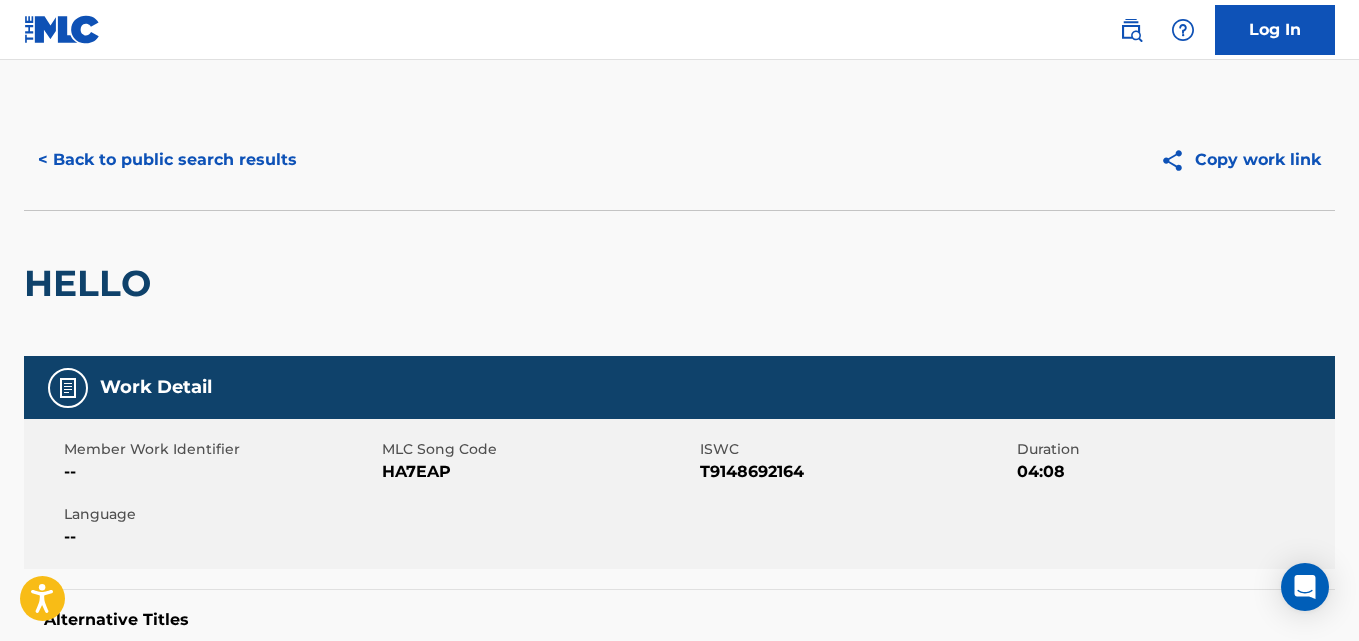 click on "< Back to public search results" at bounding box center [167, 160] 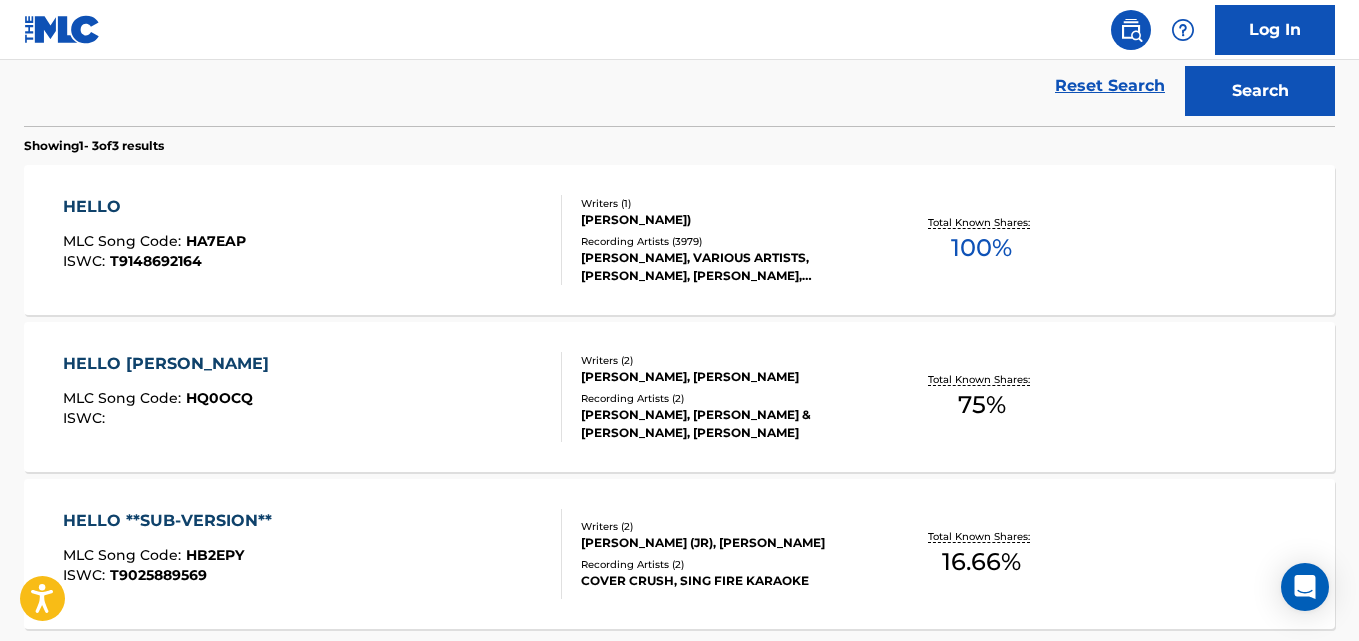 scroll, scrollTop: 0, scrollLeft: 0, axis: both 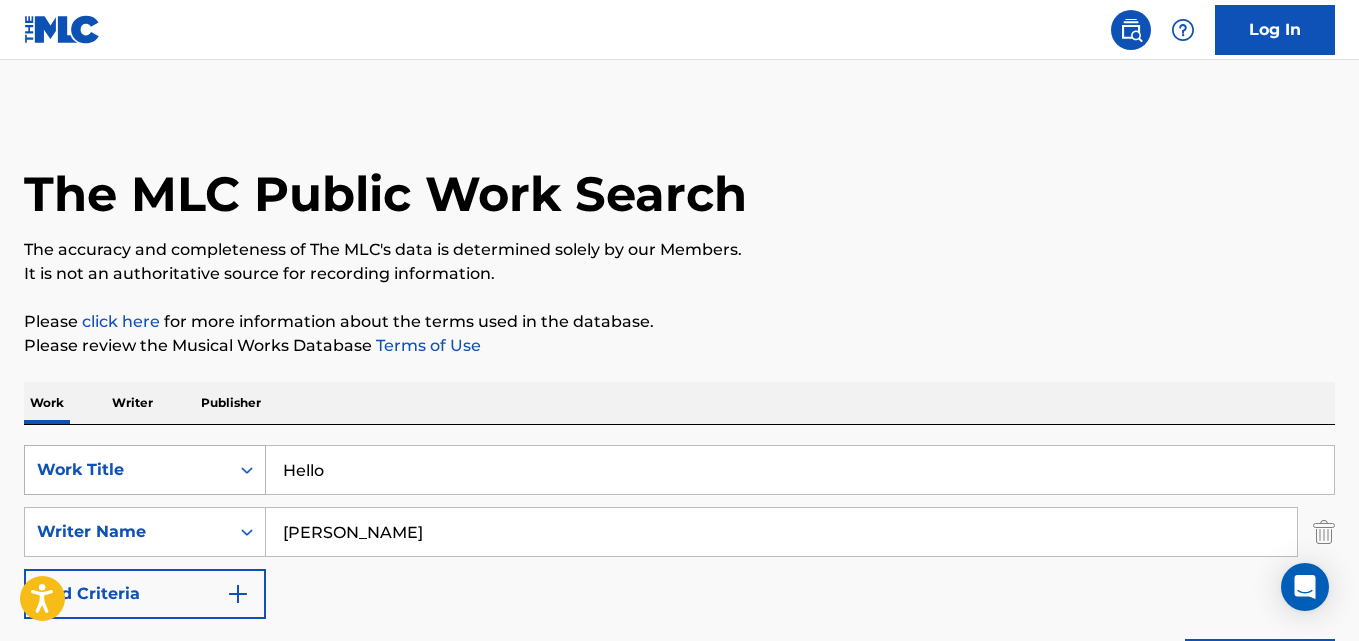 drag, startPoint x: 334, startPoint y: 475, endPoint x: 232, endPoint y: 480, distance: 102.122475 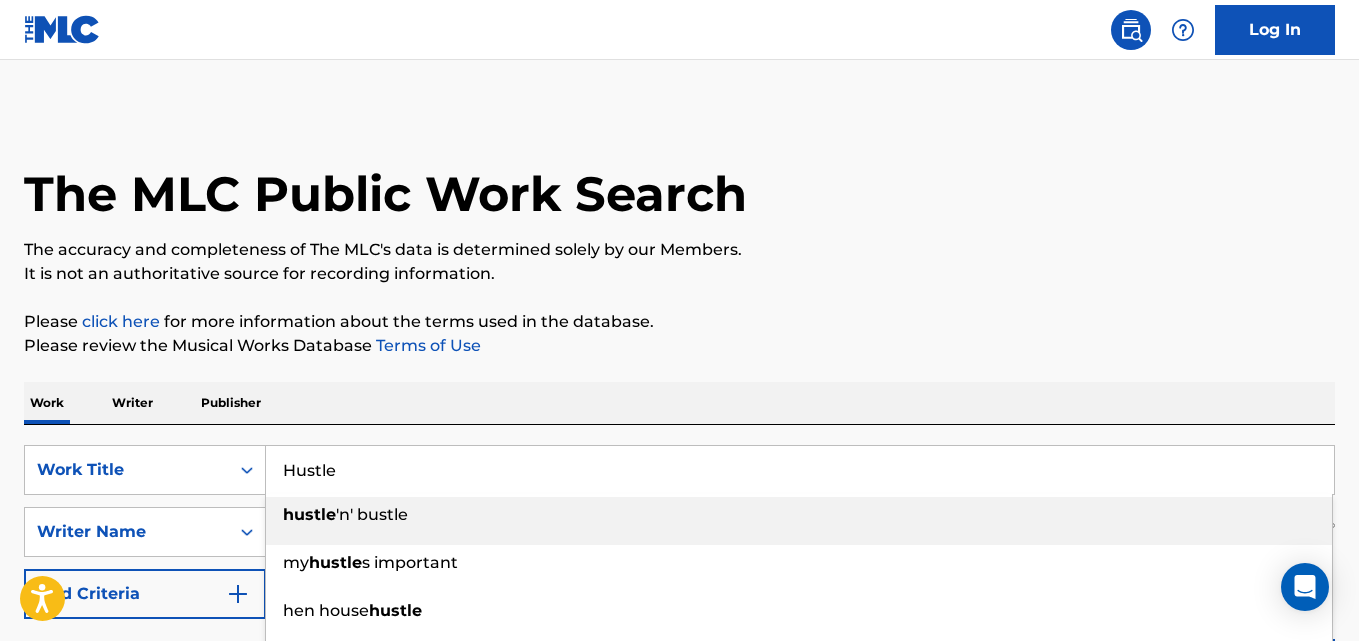 type on "Hustle" 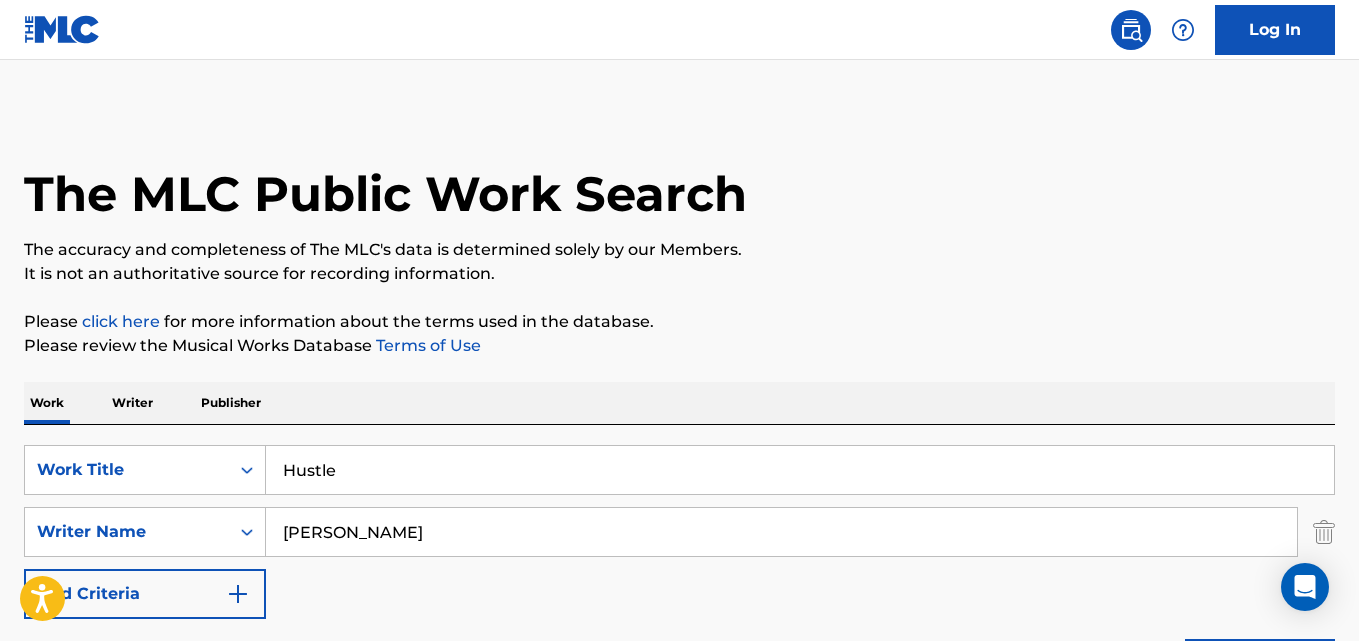 click on "Please   click here   for more information about the terms used in the database." at bounding box center [679, 322] 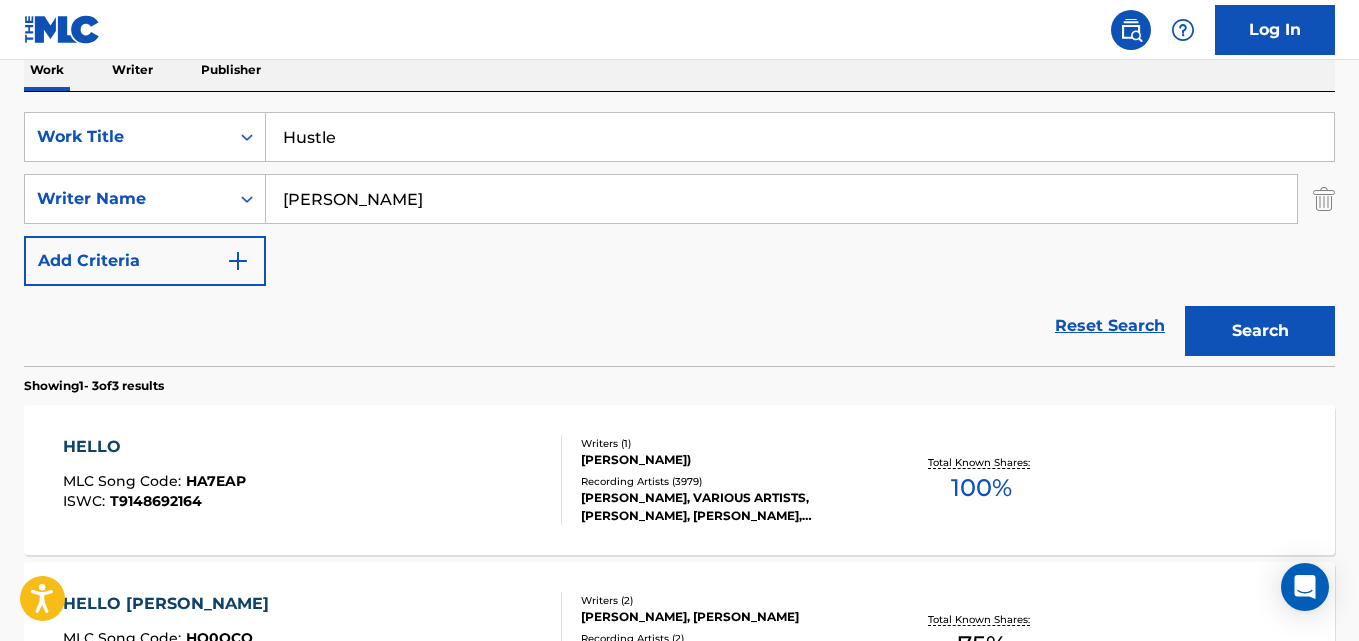 scroll, scrollTop: 500, scrollLeft: 0, axis: vertical 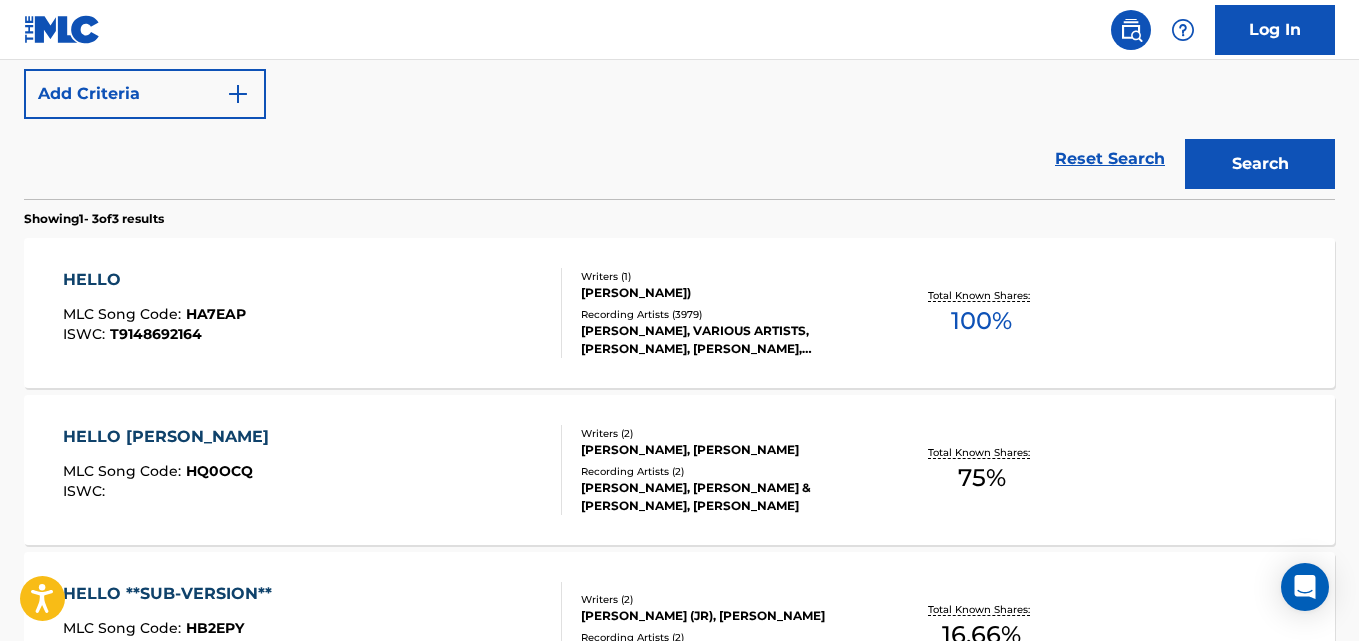 click on "HELLO" at bounding box center [154, 280] 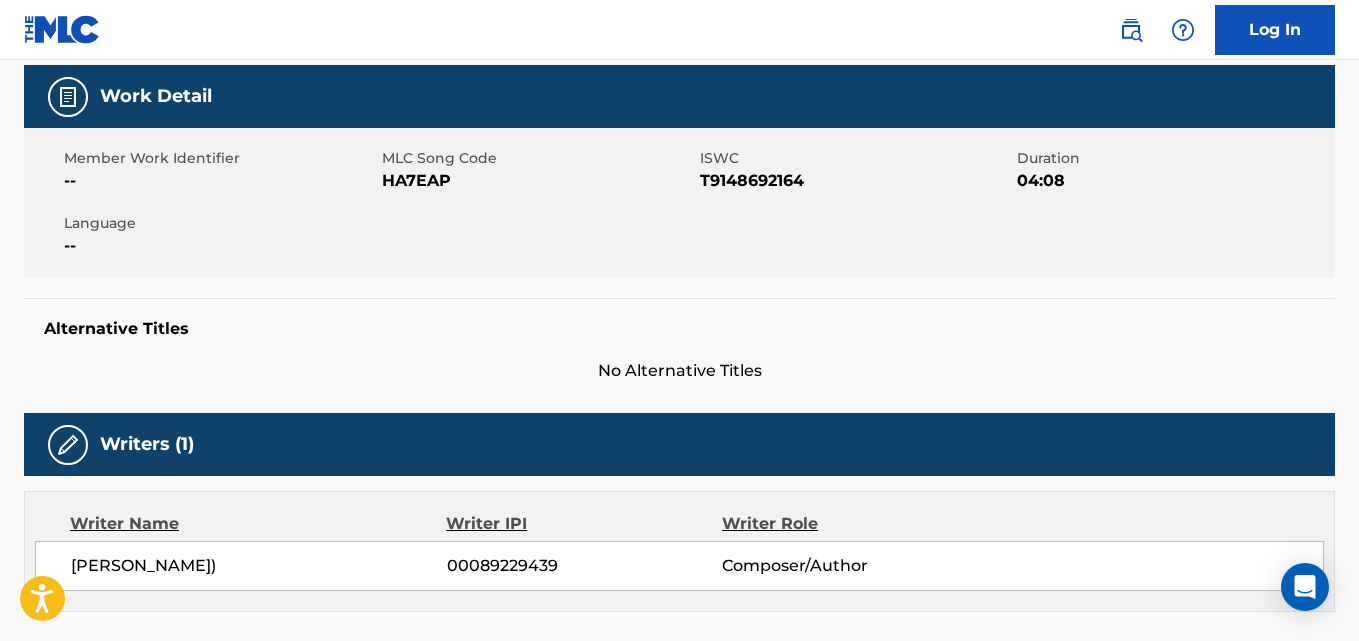 scroll, scrollTop: 0, scrollLeft: 0, axis: both 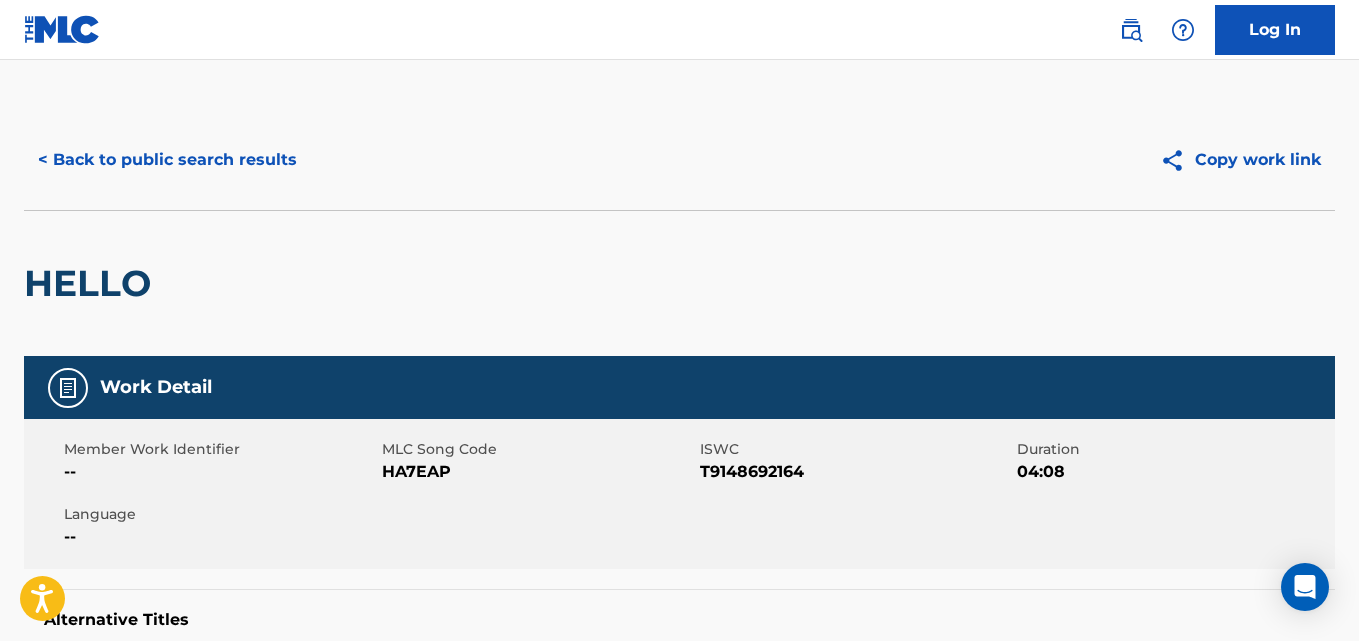 click on "< Back to public search results" at bounding box center [352, 160] 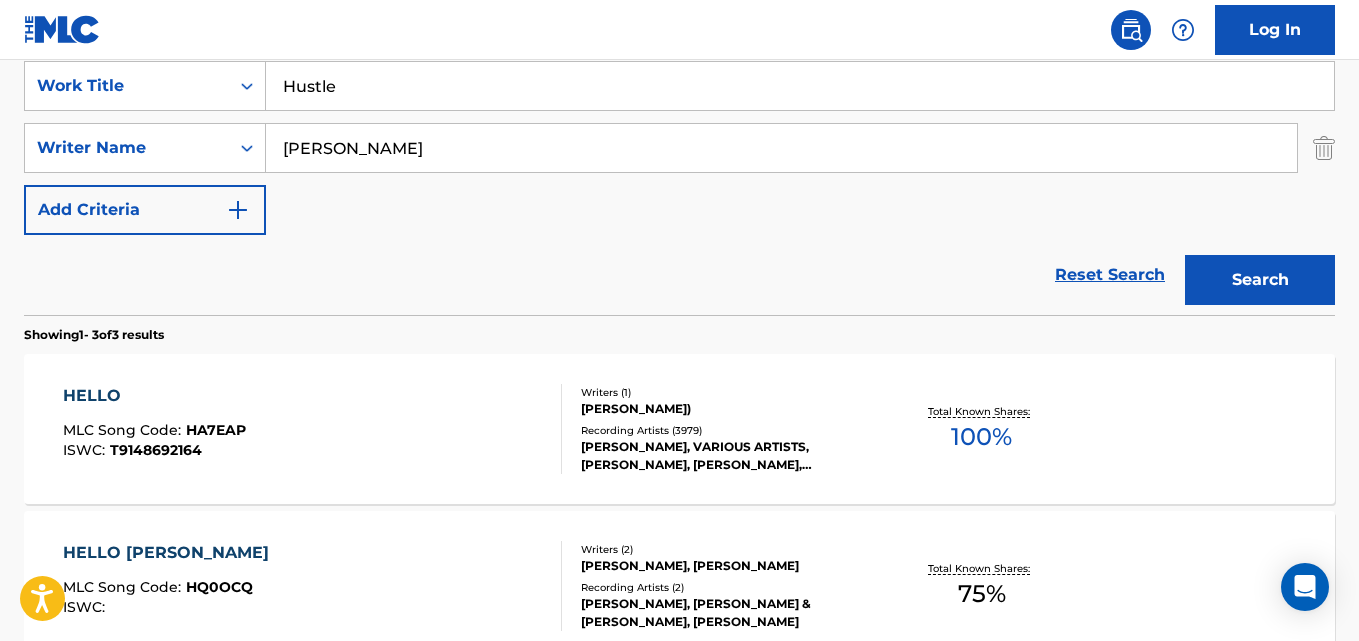 scroll, scrollTop: 281, scrollLeft: 0, axis: vertical 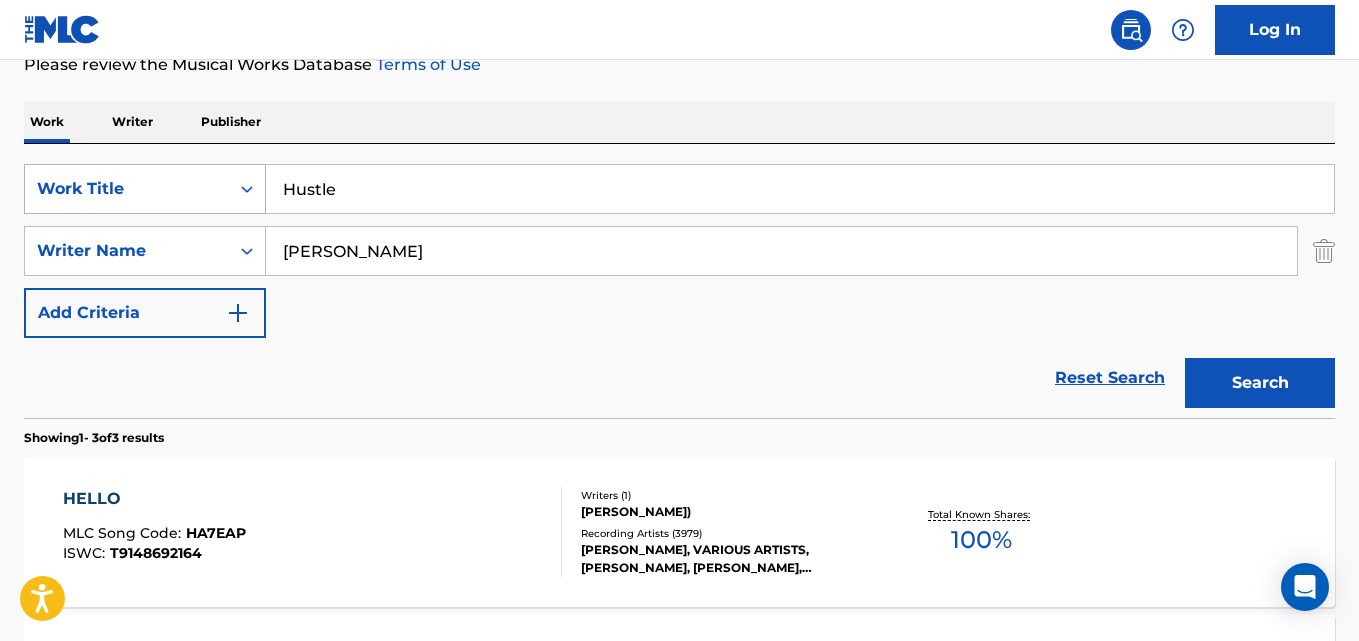 drag, startPoint x: 402, startPoint y: 205, endPoint x: 217, endPoint y: 203, distance: 185.0108 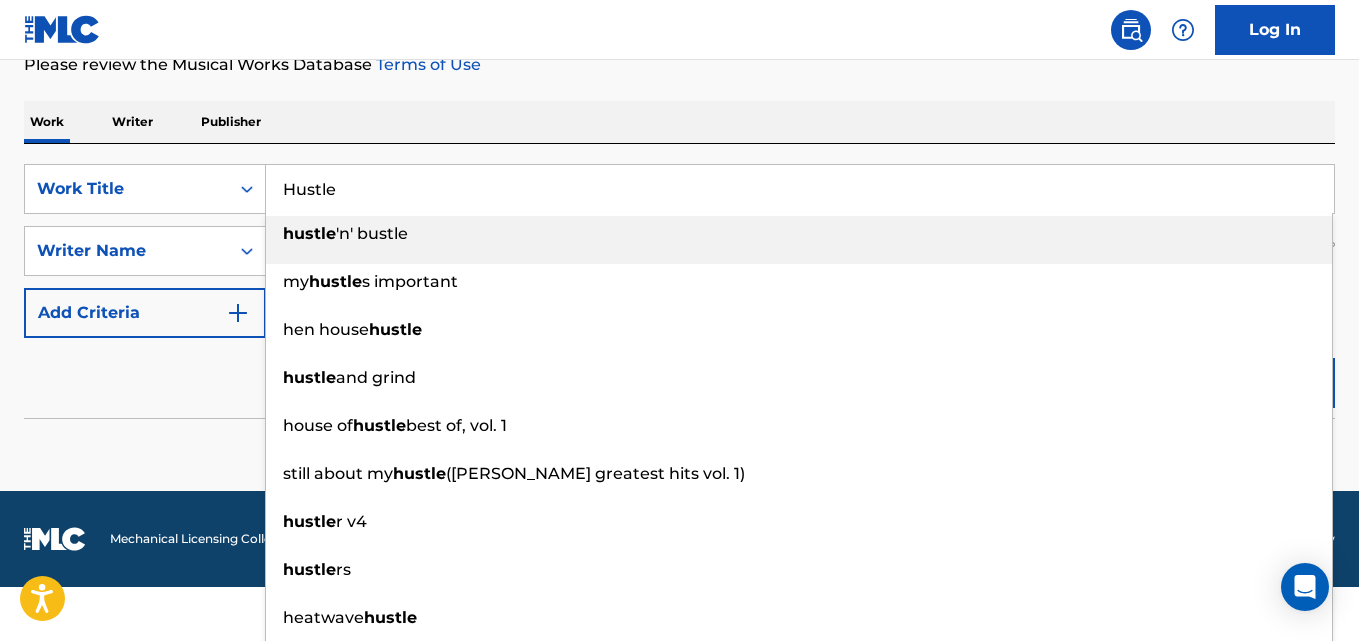 scroll, scrollTop: 227, scrollLeft: 0, axis: vertical 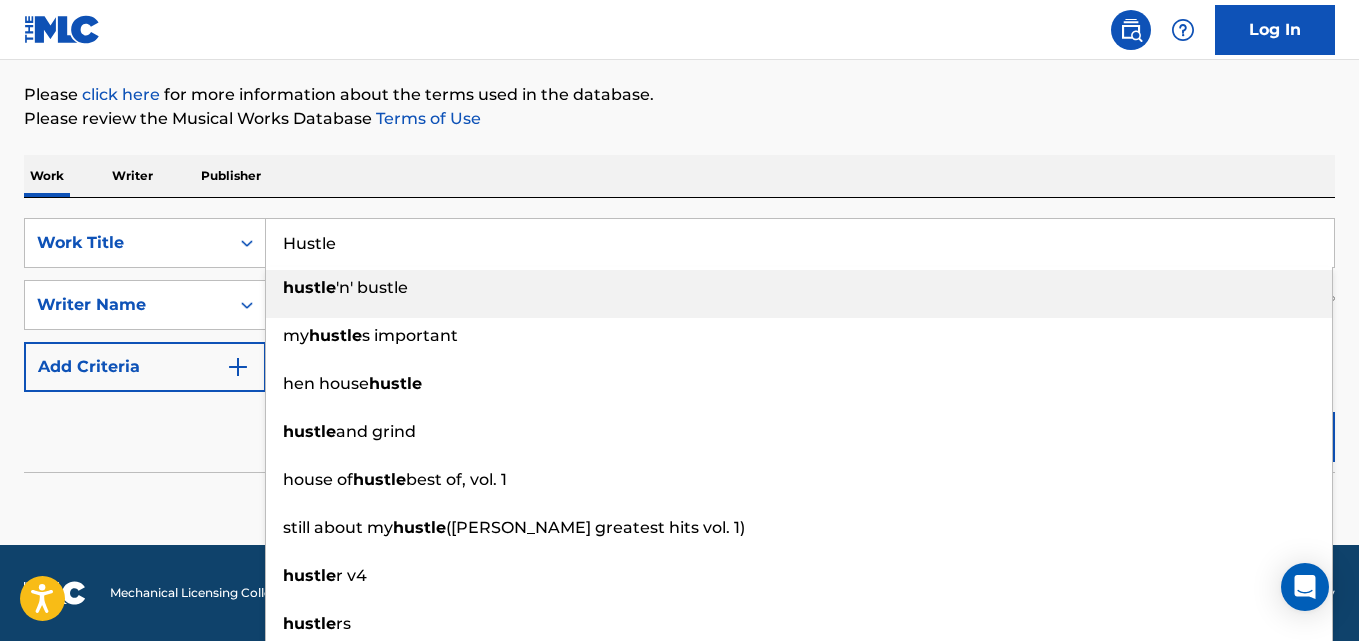 click on "Reset Search Search" at bounding box center [679, 432] 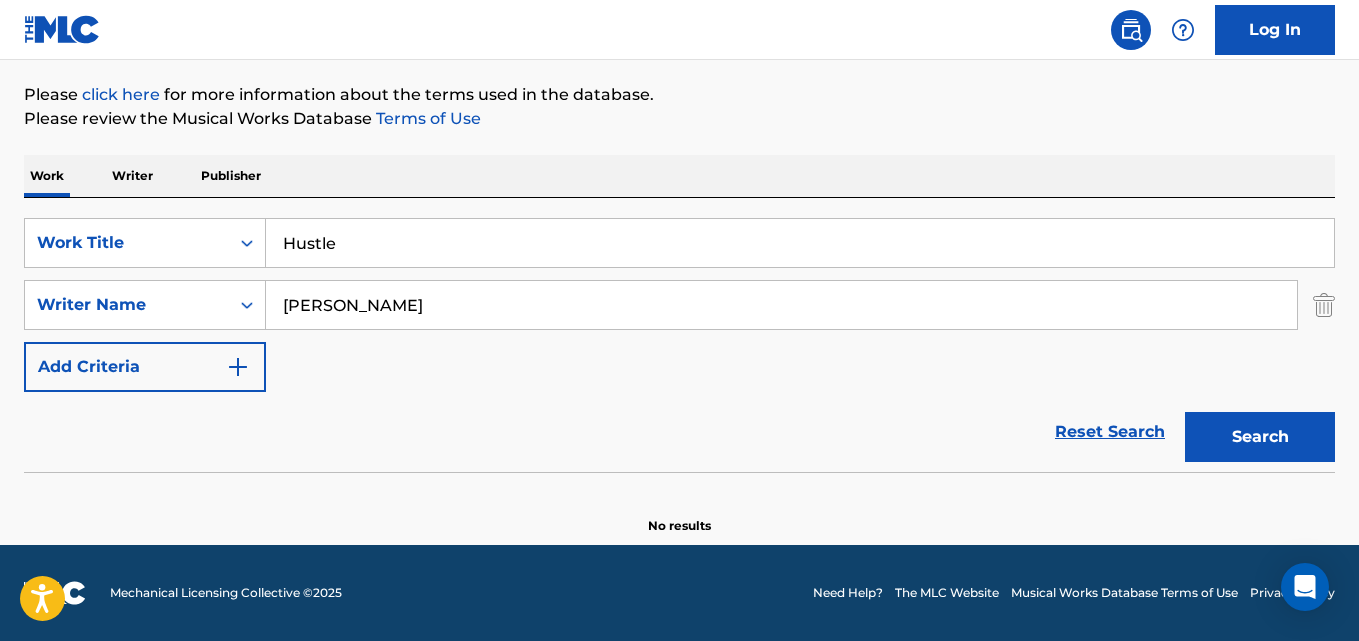 click on "Search" at bounding box center [1260, 437] 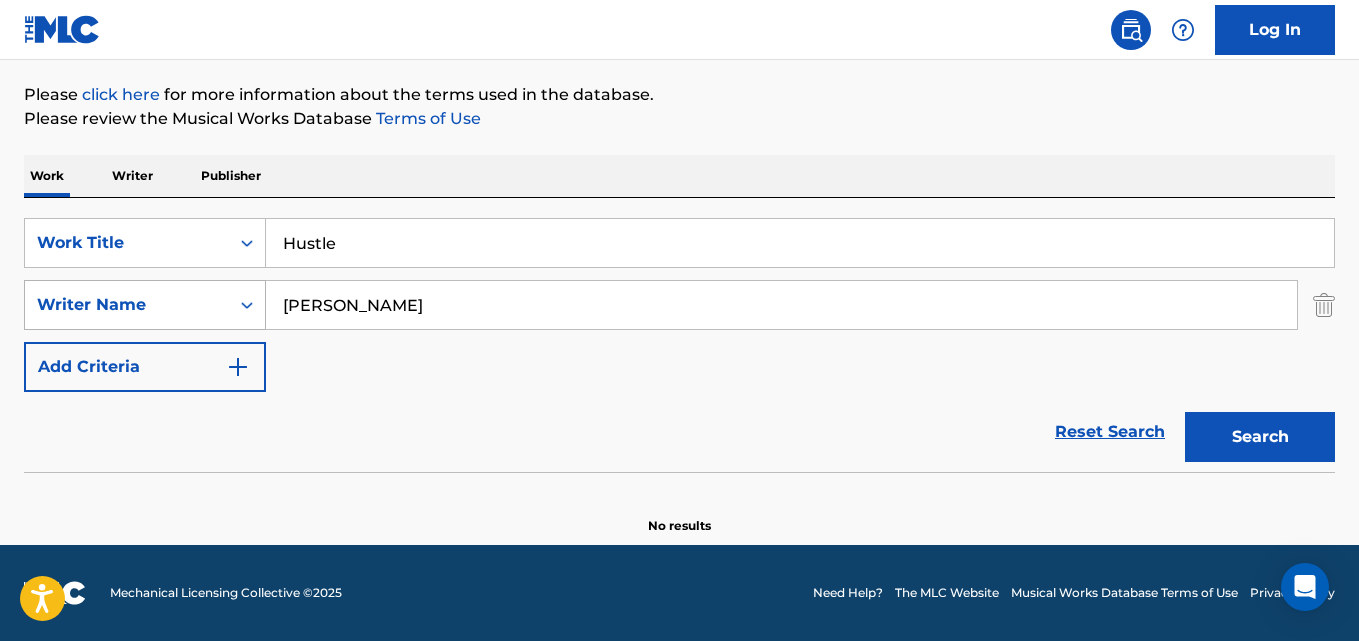drag, startPoint x: 409, startPoint y: 301, endPoint x: 225, endPoint y: 307, distance: 184.0978 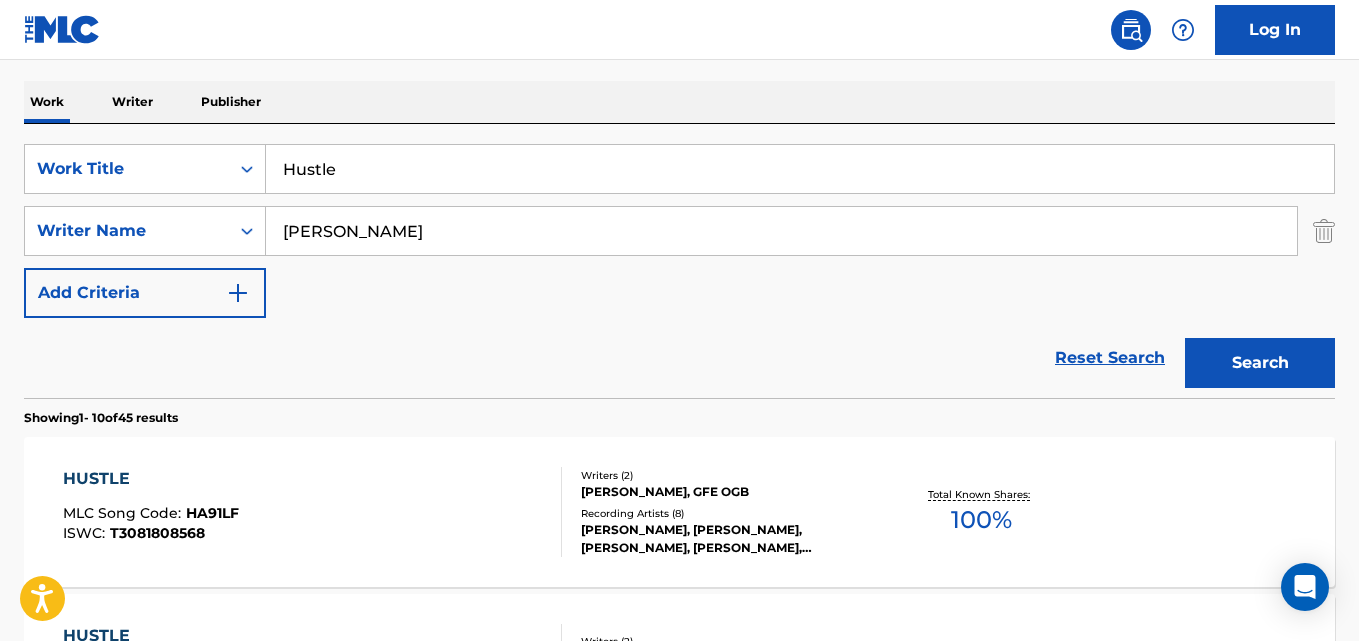 scroll, scrollTop: 0, scrollLeft: 0, axis: both 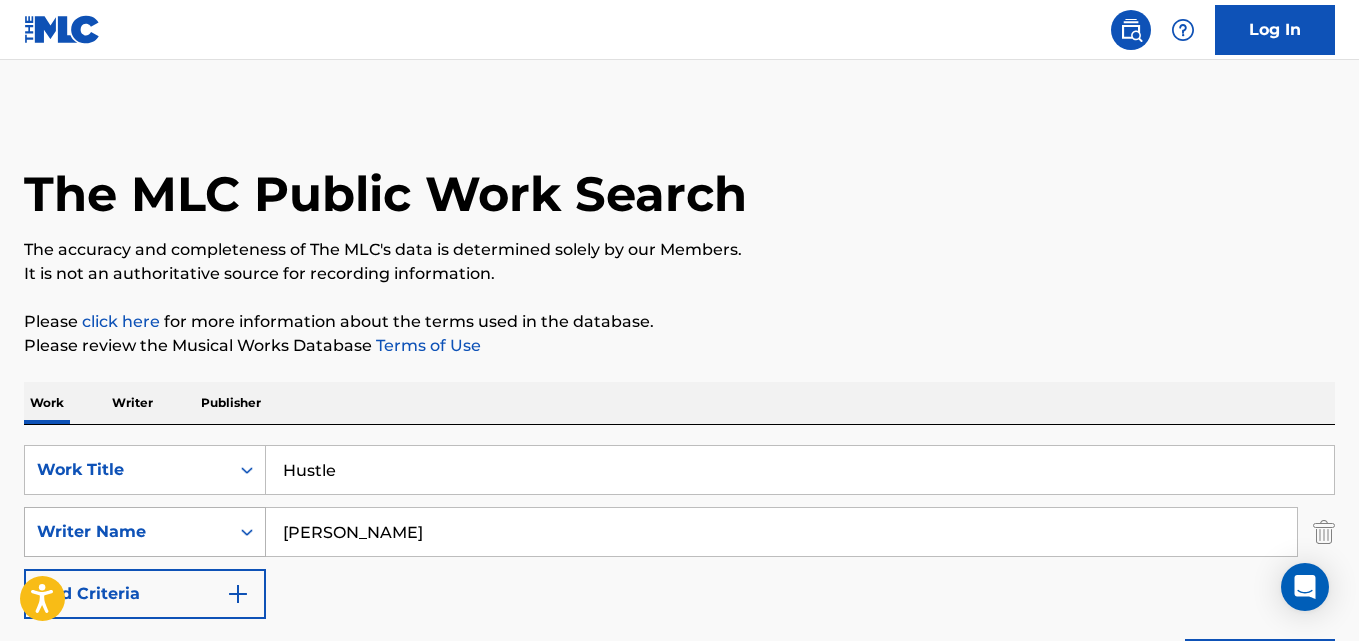 drag, startPoint x: 247, startPoint y: 543, endPoint x: 199, endPoint y: 544, distance: 48.010414 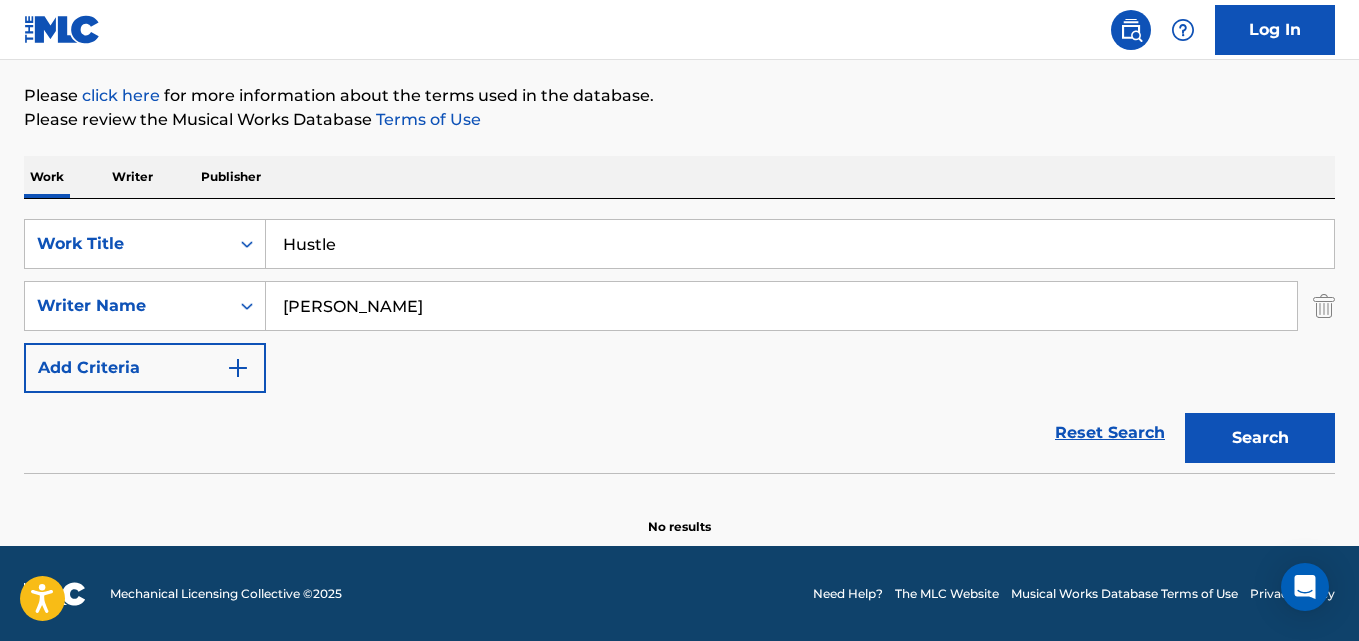 scroll, scrollTop: 227, scrollLeft: 0, axis: vertical 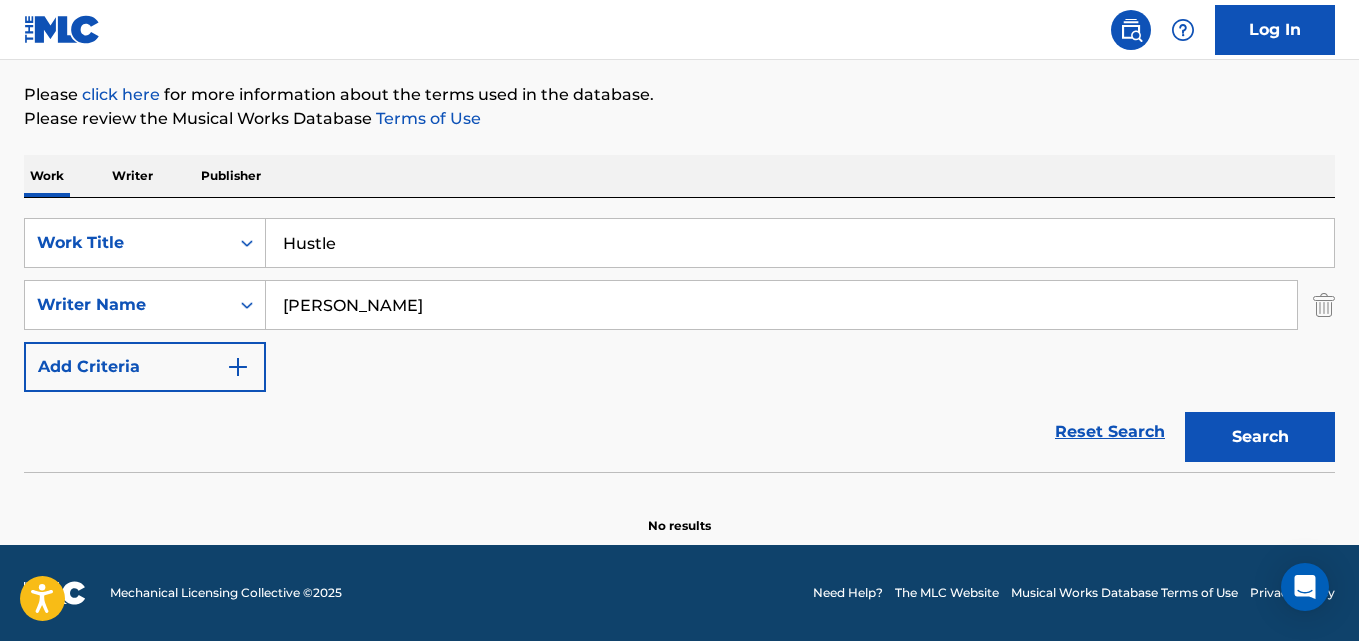 drag, startPoint x: 348, startPoint y: 305, endPoint x: 705, endPoint y: 291, distance: 357.2744 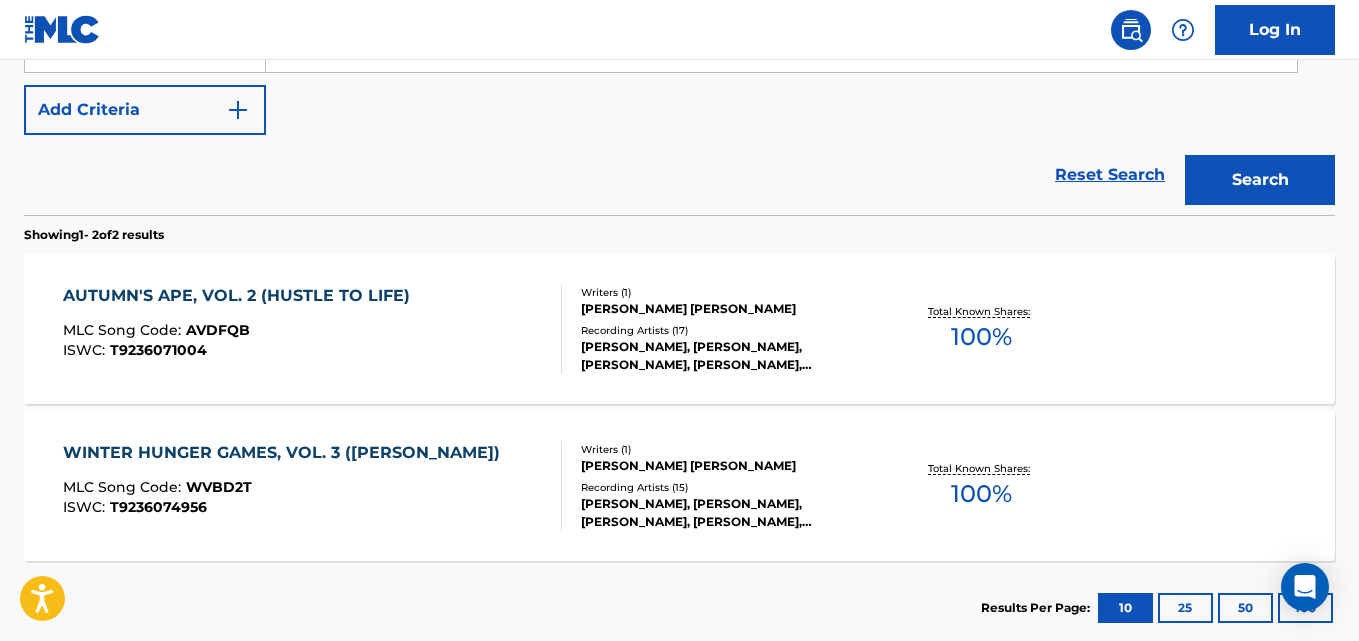 scroll, scrollTop: 604, scrollLeft: 0, axis: vertical 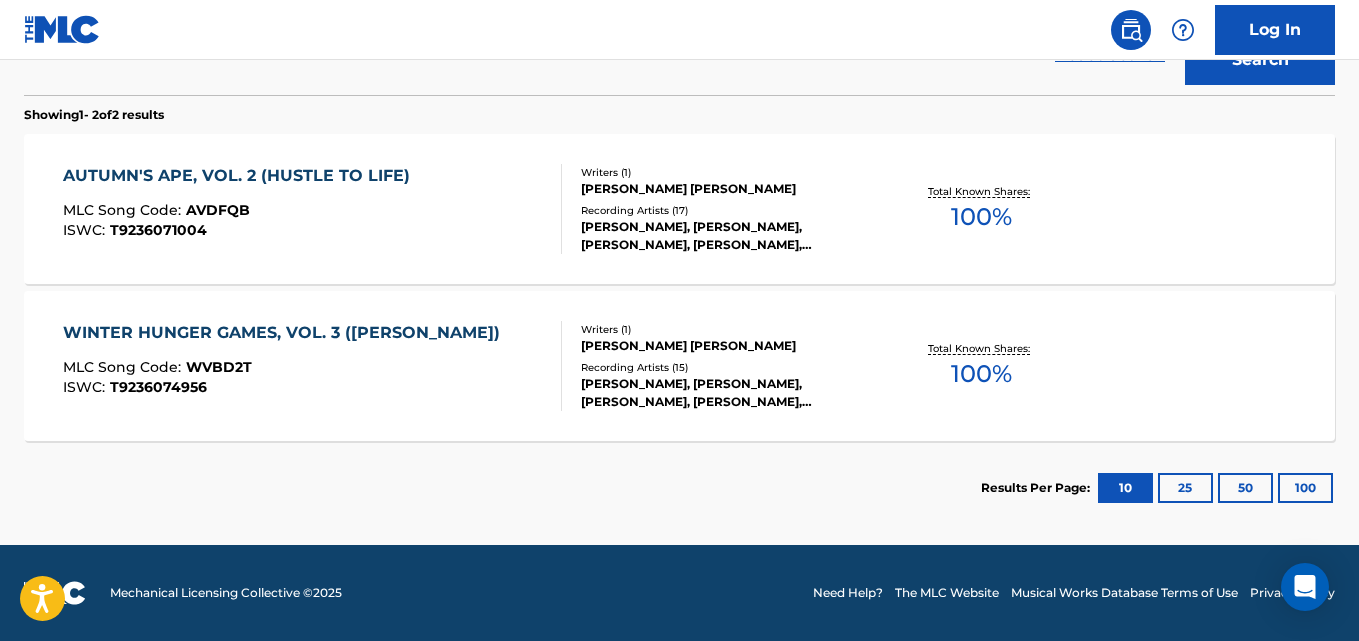 drag, startPoint x: 1214, startPoint y: 88, endPoint x: 1215, endPoint y: 77, distance: 11.045361 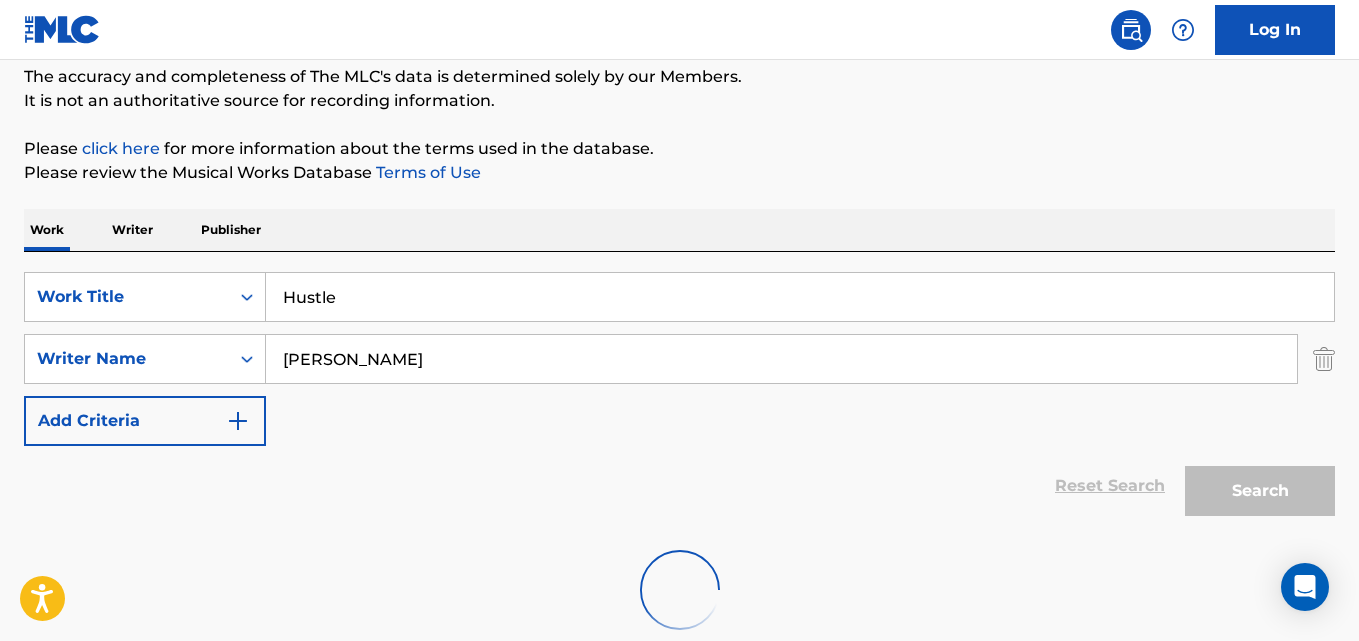scroll, scrollTop: 125, scrollLeft: 0, axis: vertical 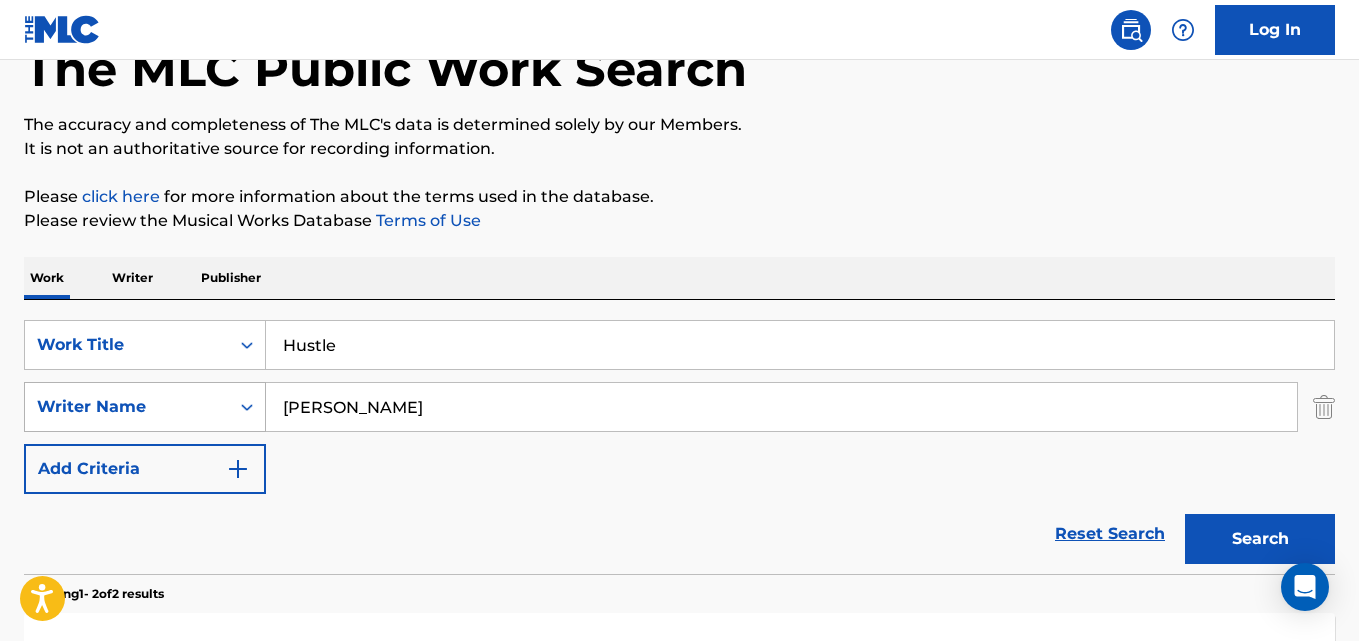 drag, startPoint x: 426, startPoint y: 387, endPoint x: 152, endPoint y: 400, distance: 274.30823 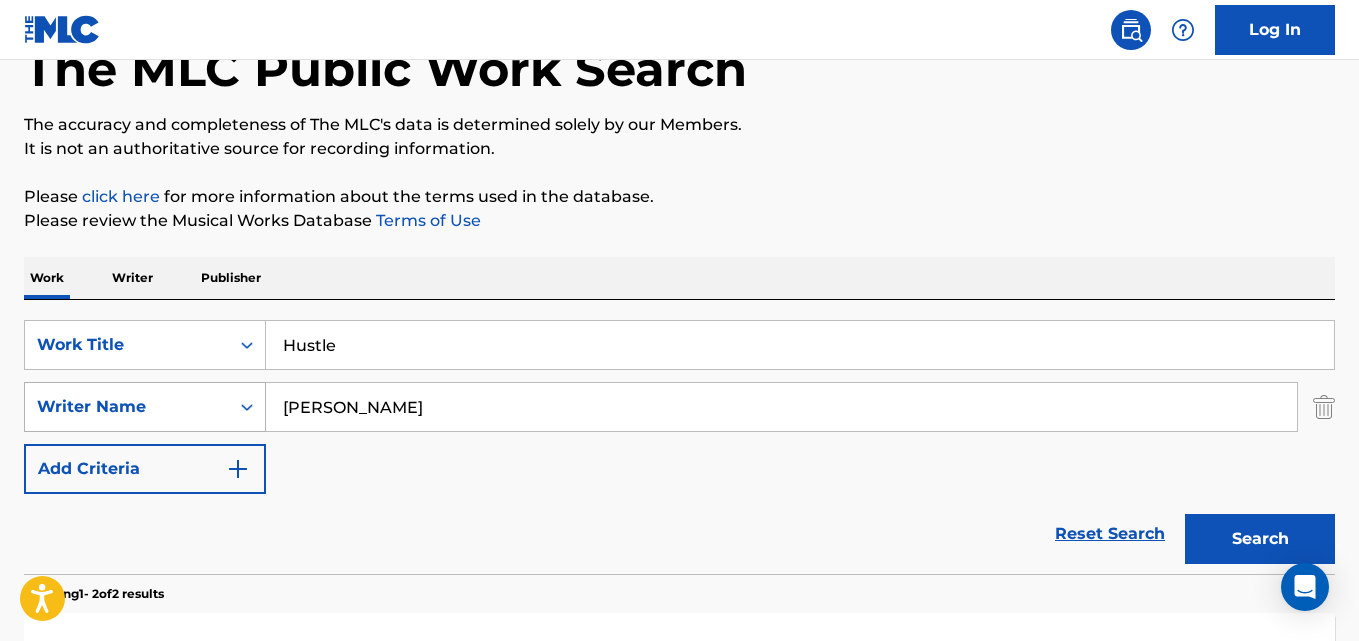 drag, startPoint x: 373, startPoint y: 404, endPoint x: 215, endPoint y: 404, distance: 158 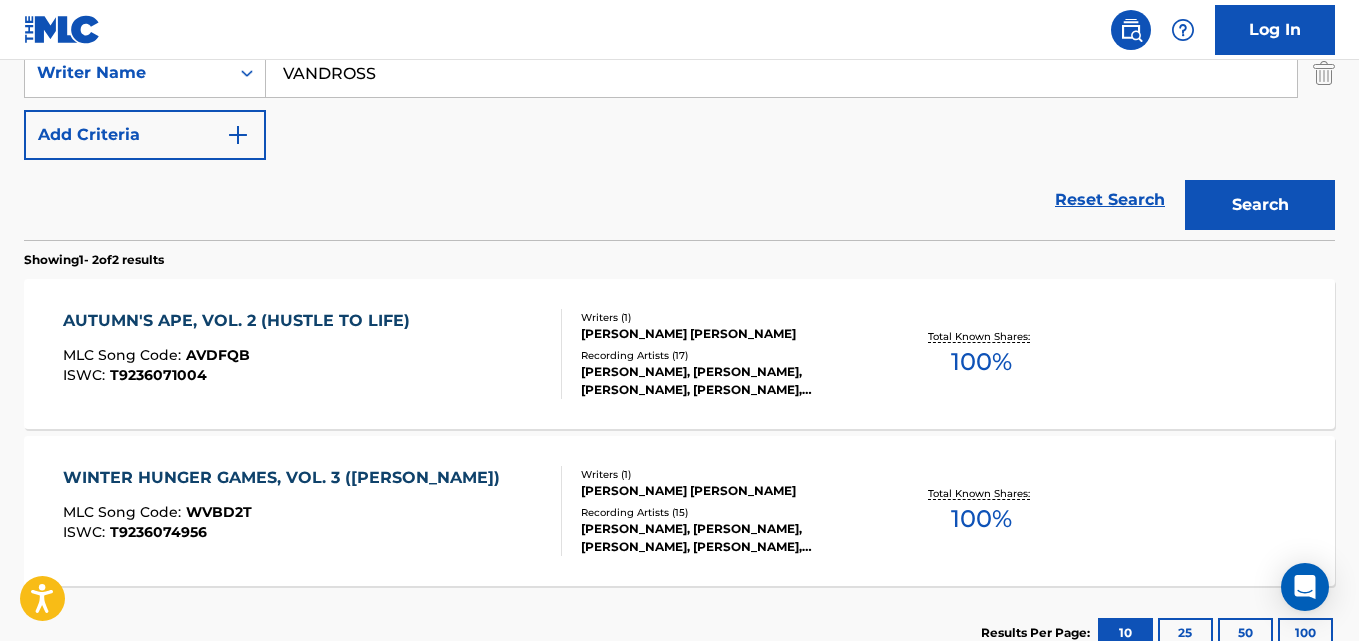 type on "VANDROSS" 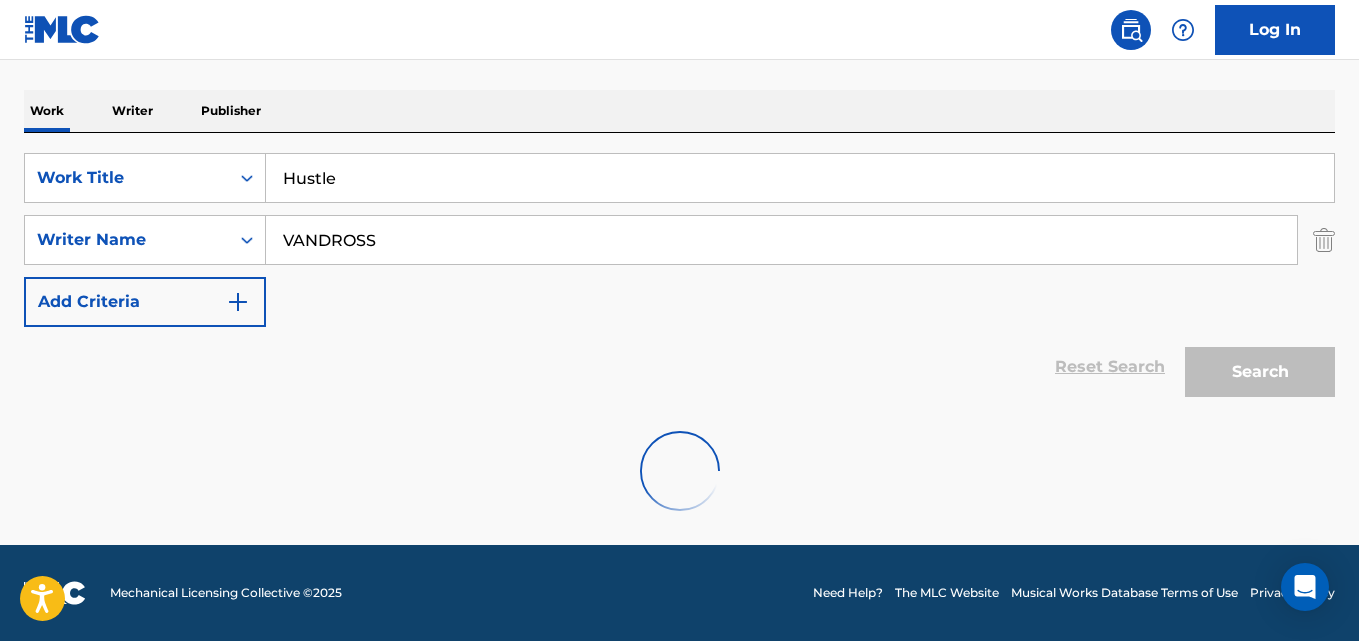 scroll, scrollTop: 447, scrollLeft: 0, axis: vertical 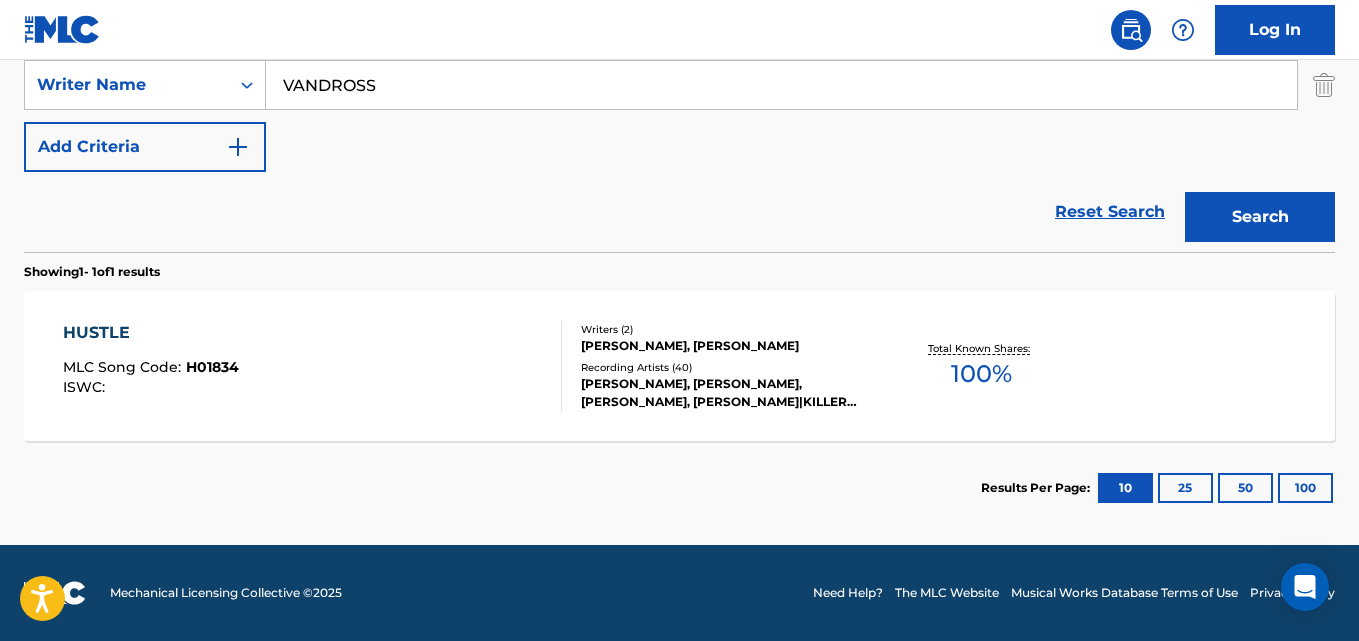 click on "HUSTLE" at bounding box center [151, 333] 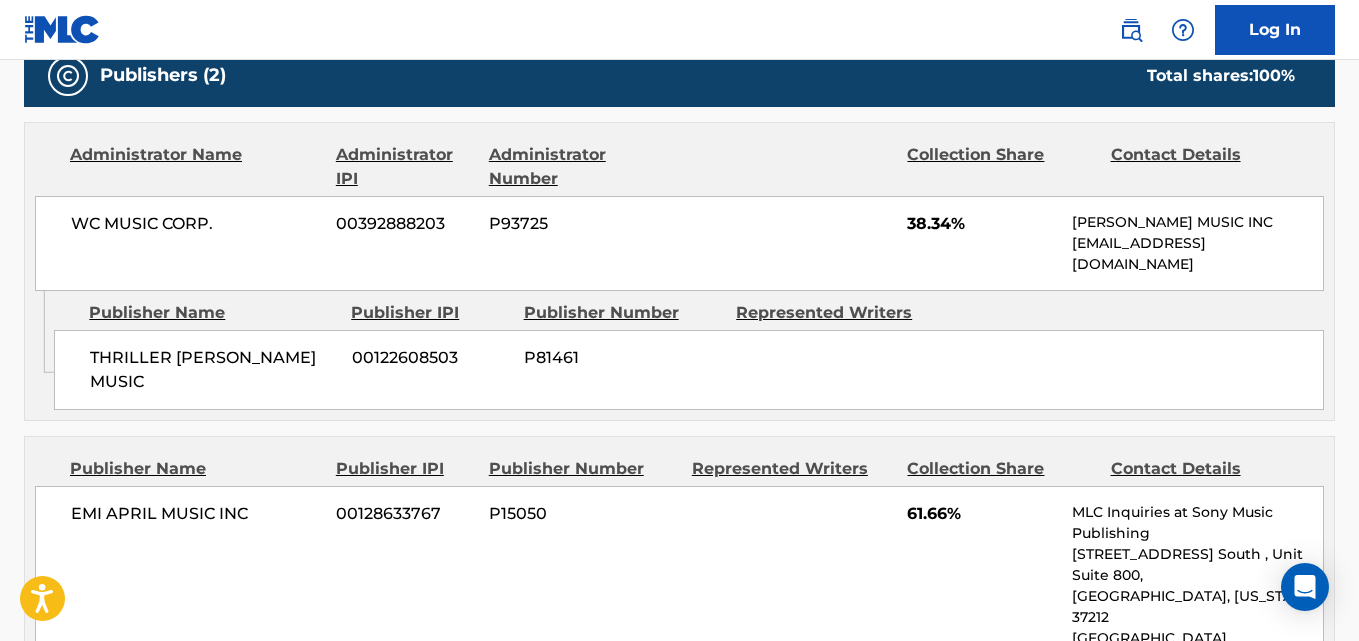 scroll, scrollTop: 833, scrollLeft: 0, axis: vertical 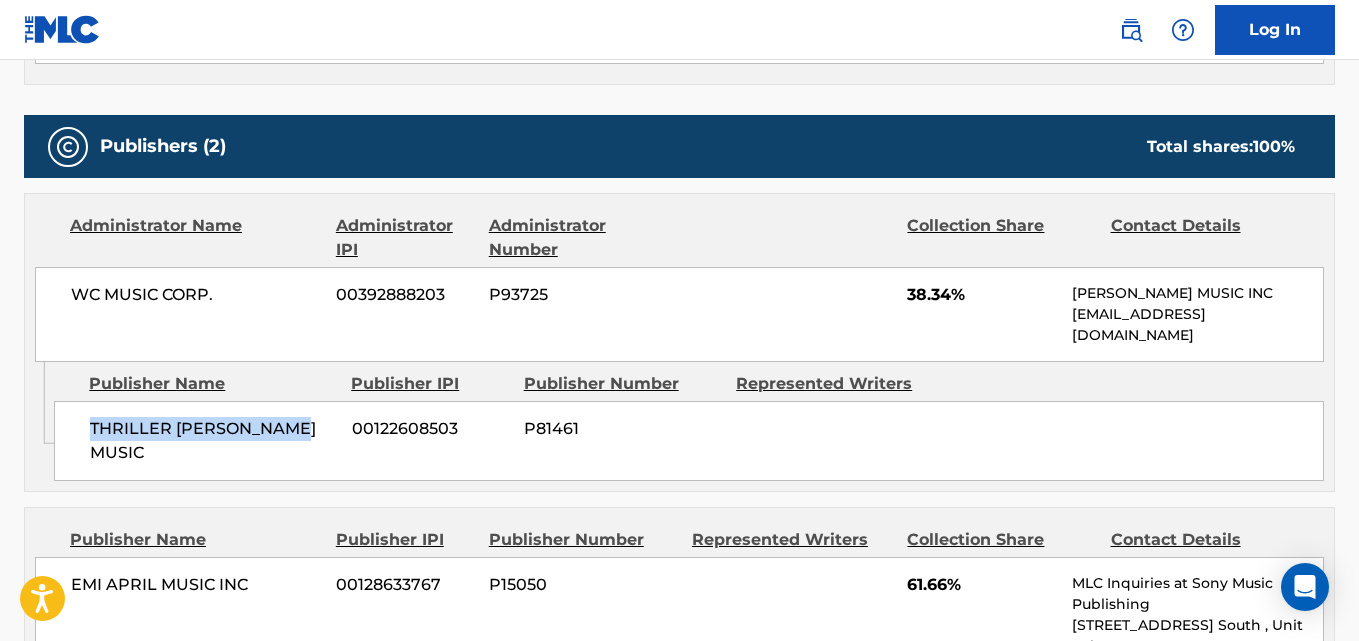 drag, startPoint x: 90, startPoint y: 430, endPoint x: 320, endPoint y: 430, distance: 230 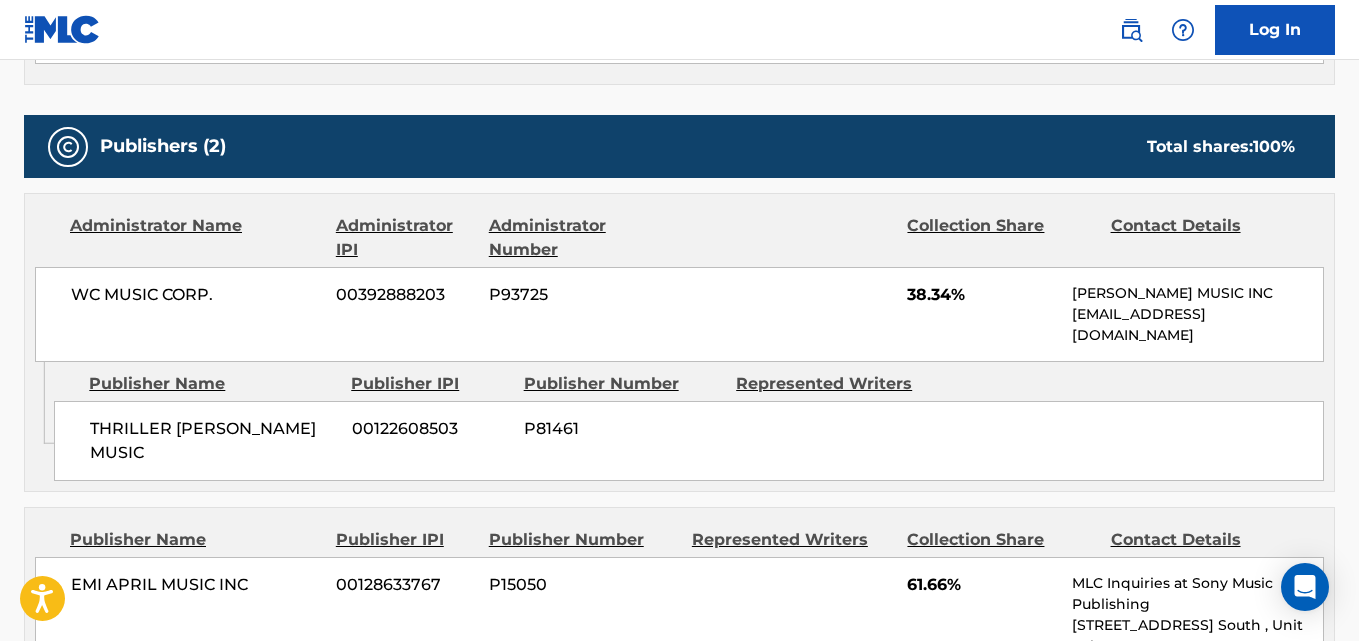 click on "38.34%" at bounding box center [982, 295] 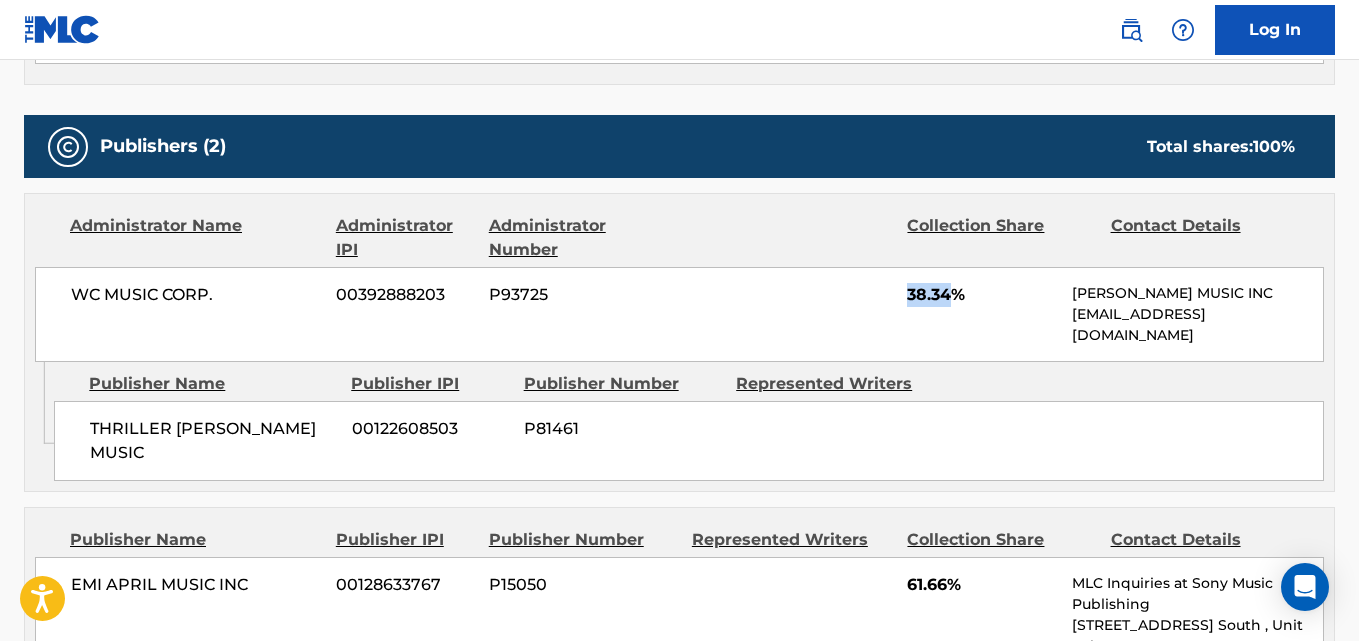 click on "38.34%" at bounding box center [982, 295] 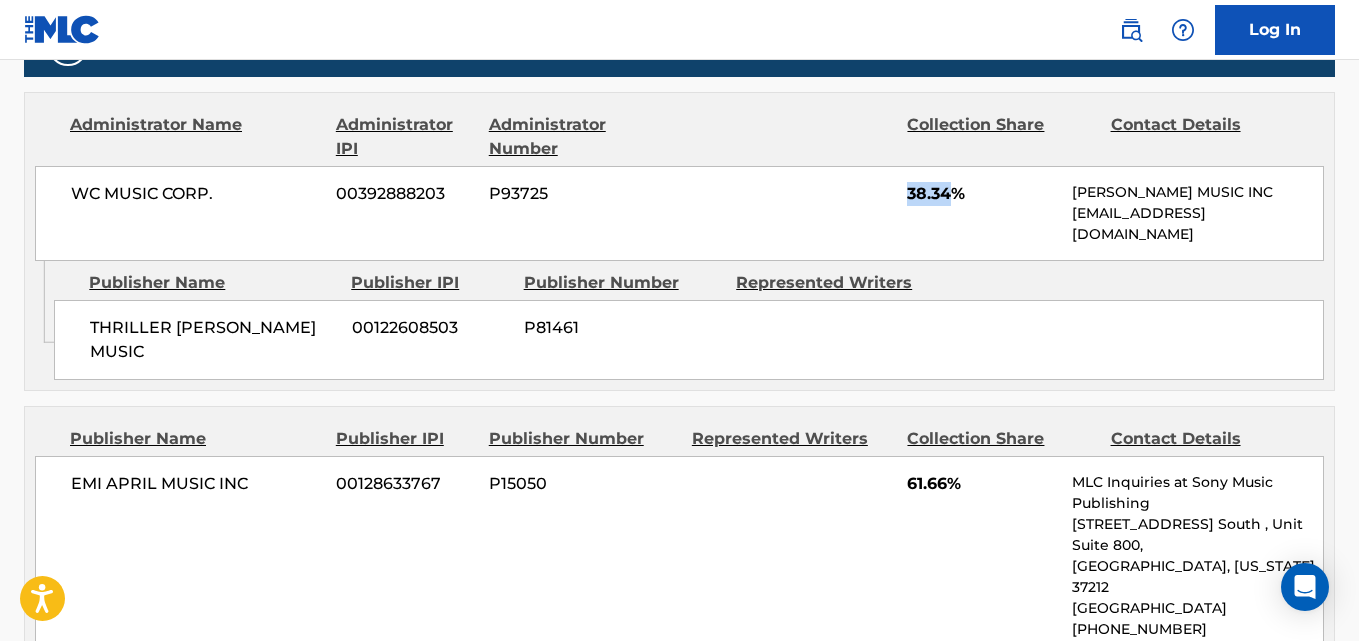scroll, scrollTop: 1000, scrollLeft: 0, axis: vertical 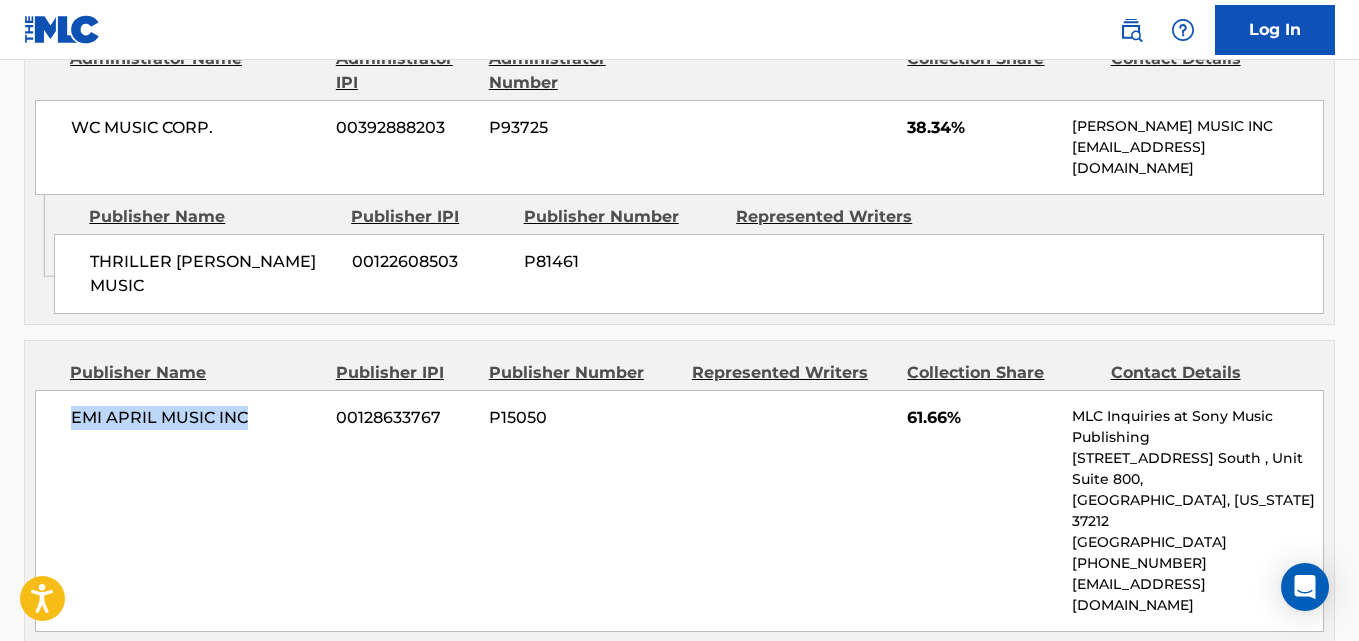 drag, startPoint x: 70, startPoint y: 401, endPoint x: 276, endPoint y: 401, distance: 206 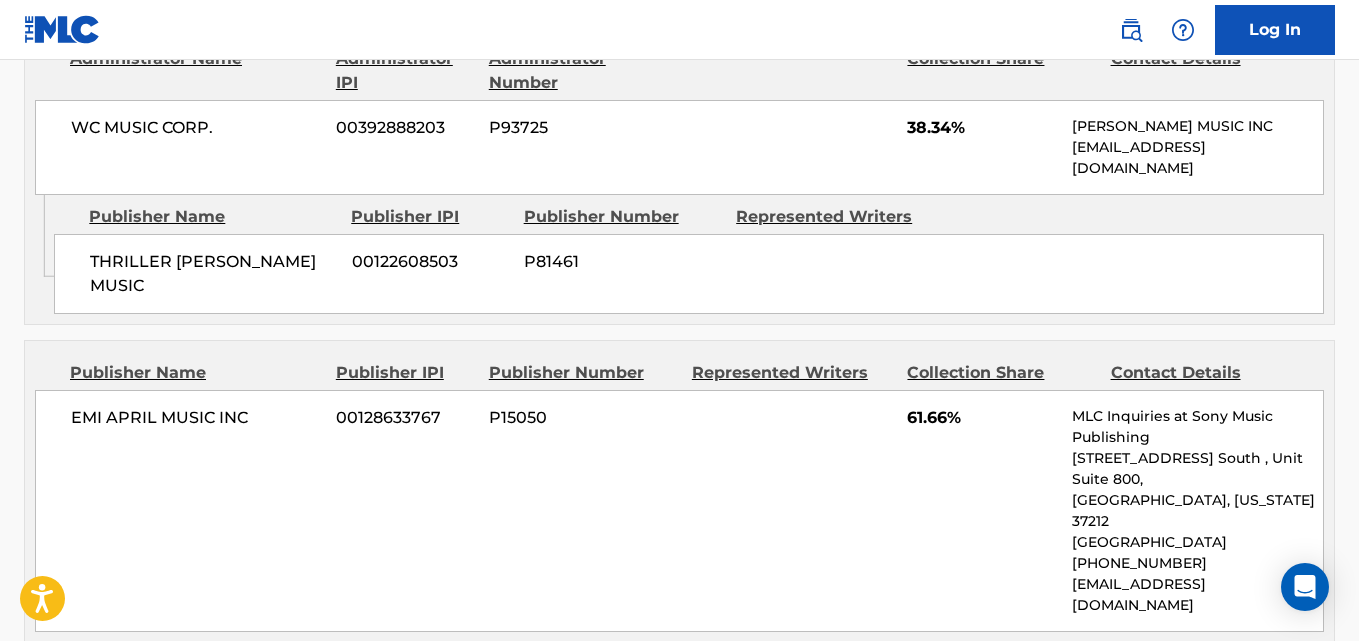 click on "61.66%" at bounding box center (982, 418) 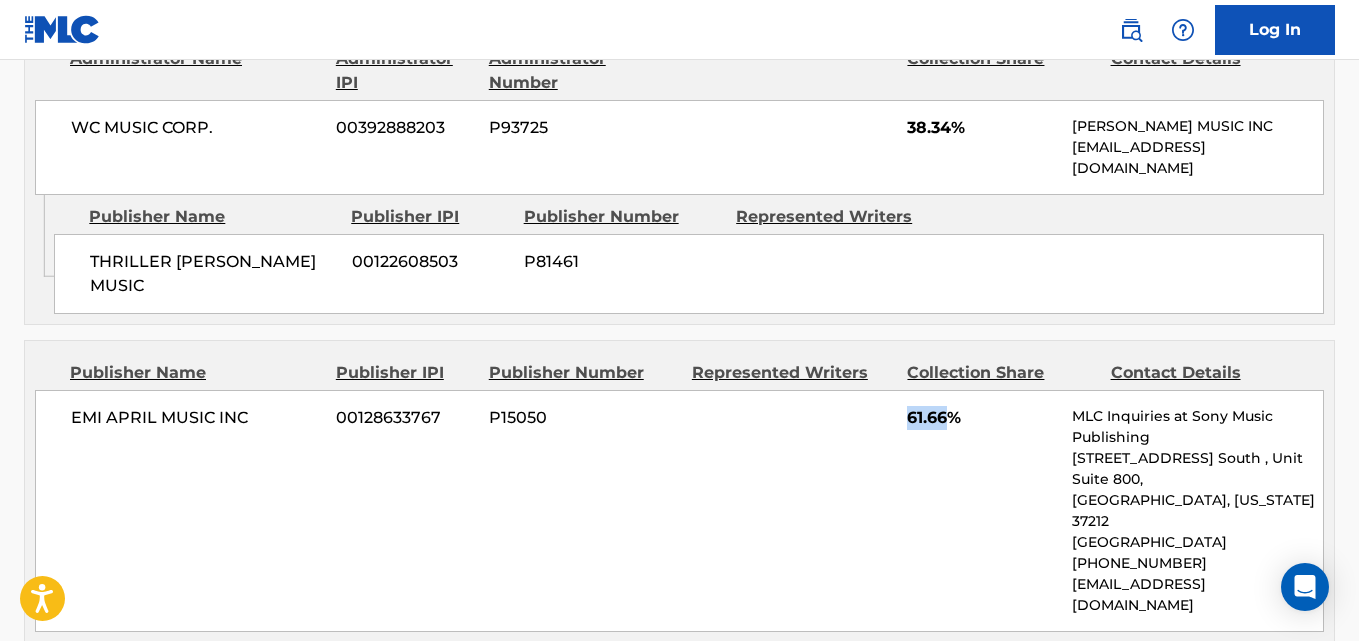 click on "61.66%" at bounding box center (982, 418) 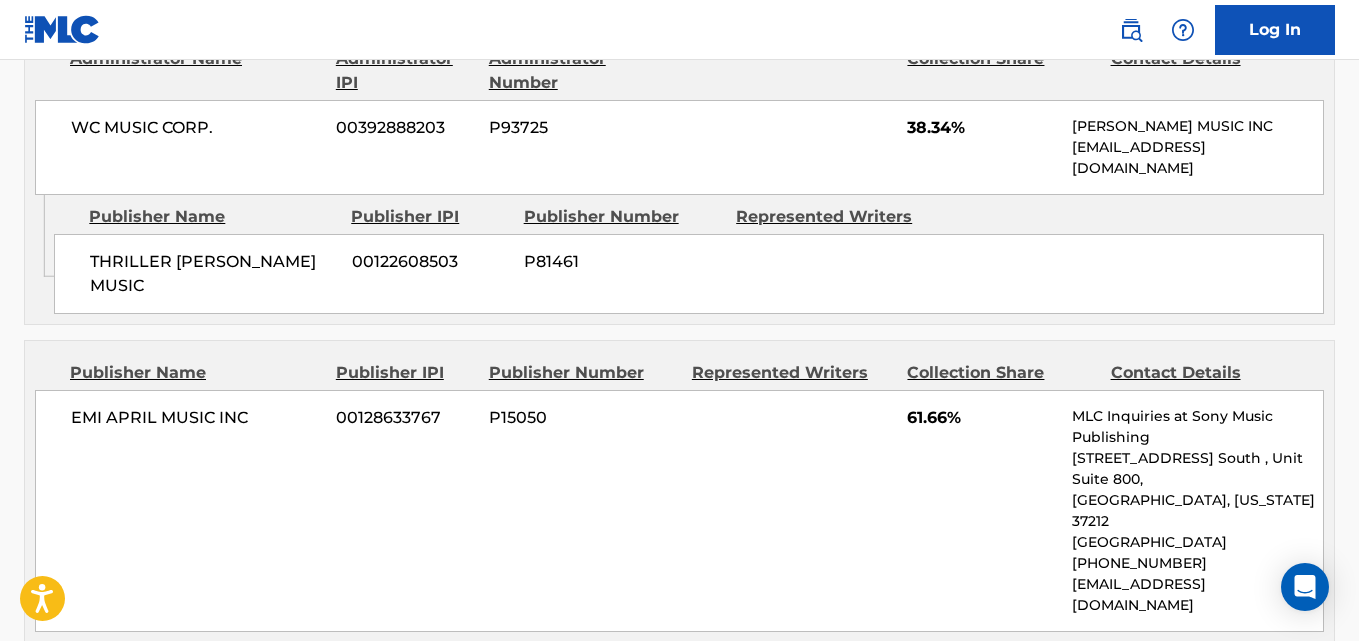 click on "EMI APRIL MUSIC INC 00128633767 P15050 61.66% MLC Inquiries at Sony Music Publishing [STREET_ADDRESS] [GEOGRAPHIC_DATA][US_STATE] [PHONE_NUMBER] [EMAIL_ADDRESS][DOMAIN_NAME]" at bounding box center (679, 511) 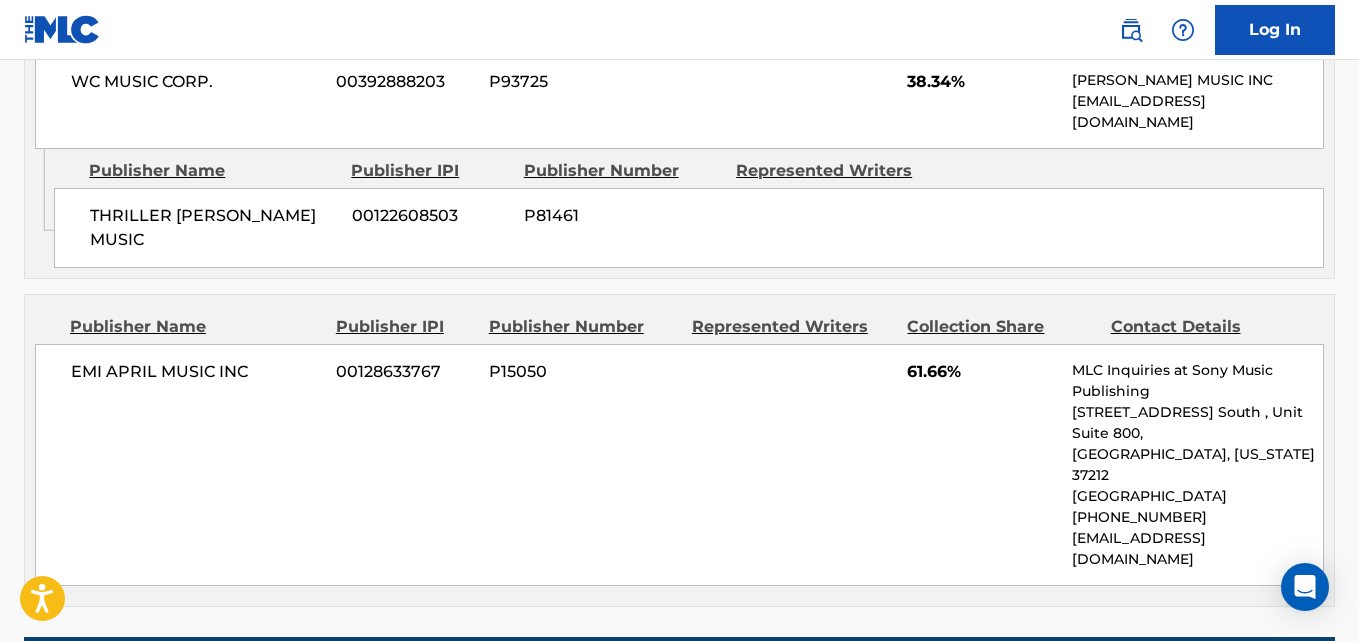 scroll, scrollTop: 1167, scrollLeft: 0, axis: vertical 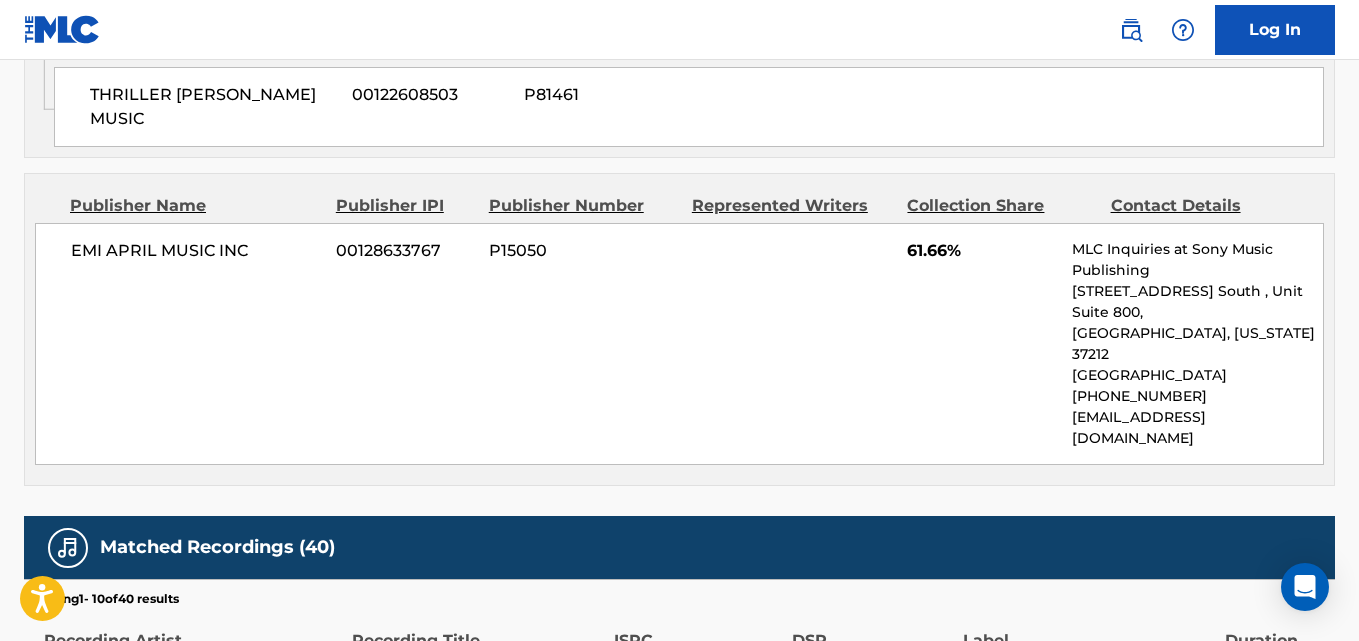 click on "EMI APRIL MUSIC INC 00128633767 P15050 61.66% MLC Inquiries at Sony Music Publishing [STREET_ADDRESS] [GEOGRAPHIC_DATA][US_STATE] [PHONE_NUMBER] [EMAIL_ADDRESS][DOMAIN_NAME]" at bounding box center (679, 344) 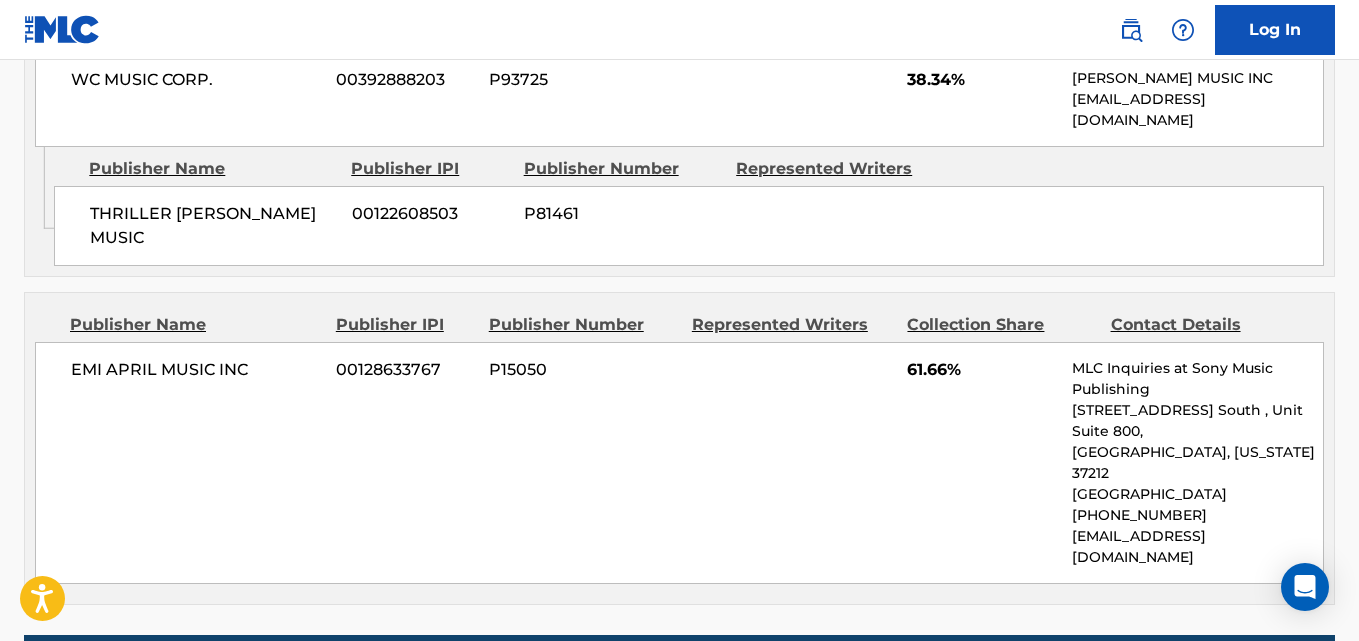 scroll, scrollTop: 1000, scrollLeft: 0, axis: vertical 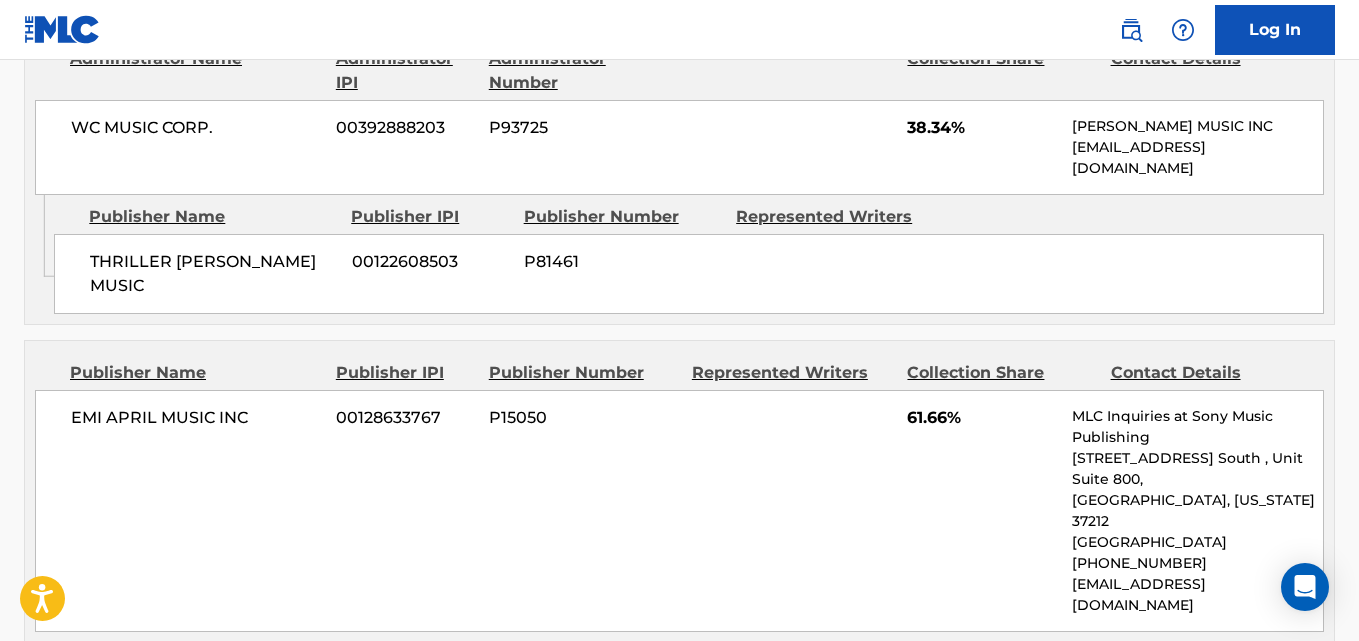 click on "EMI APRIL MUSIC INC 00128633767 P15050 61.66% MLC Inquiries at Sony Music Publishing [STREET_ADDRESS] [GEOGRAPHIC_DATA][US_STATE] [PHONE_NUMBER] [EMAIL_ADDRESS][DOMAIN_NAME]" at bounding box center [679, 511] 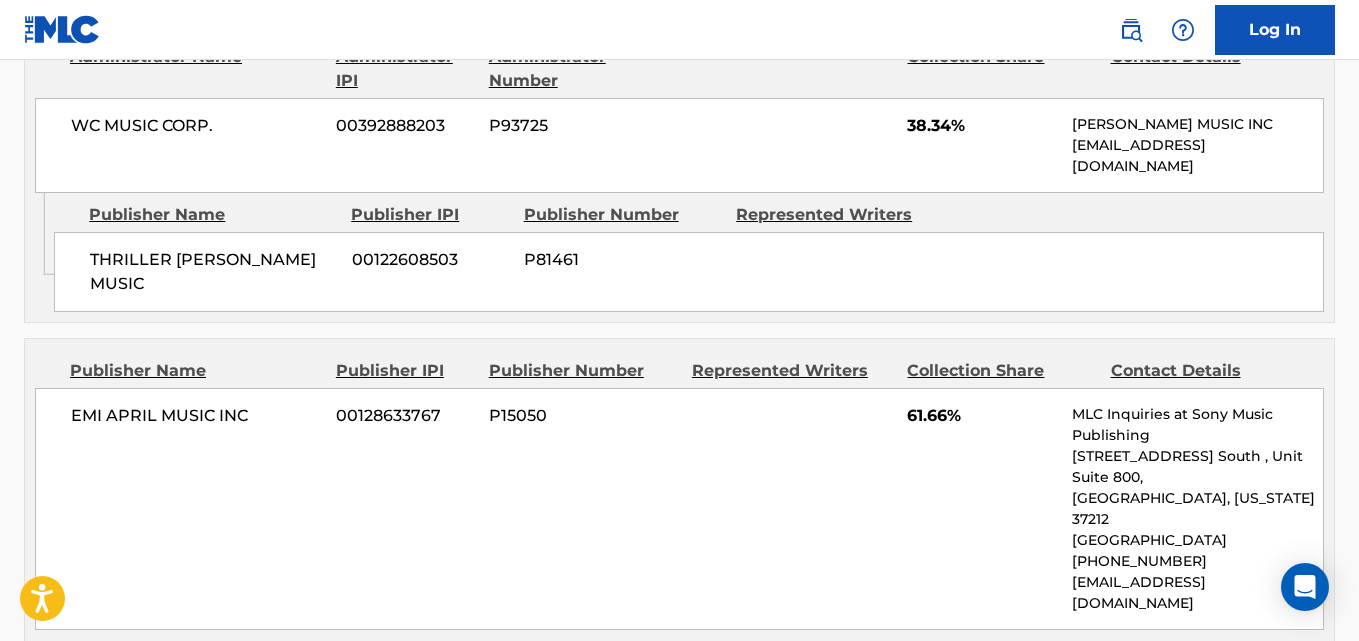 scroll, scrollTop: 1000, scrollLeft: 0, axis: vertical 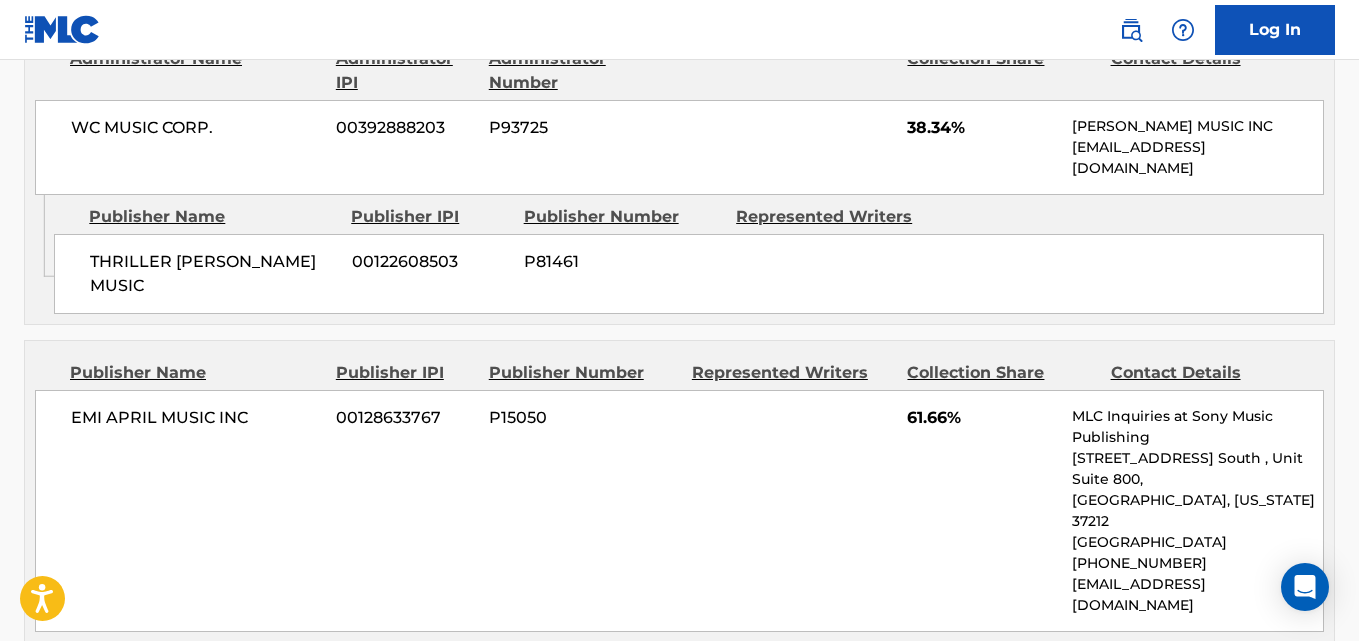 click on "EMI APRIL MUSIC INC 00128633767 P15050 61.66% MLC Inquiries at Sony Music Publishing [STREET_ADDRESS] [GEOGRAPHIC_DATA][US_STATE] [PHONE_NUMBER] [EMAIL_ADDRESS][DOMAIN_NAME]" at bounding box center (679, 511) 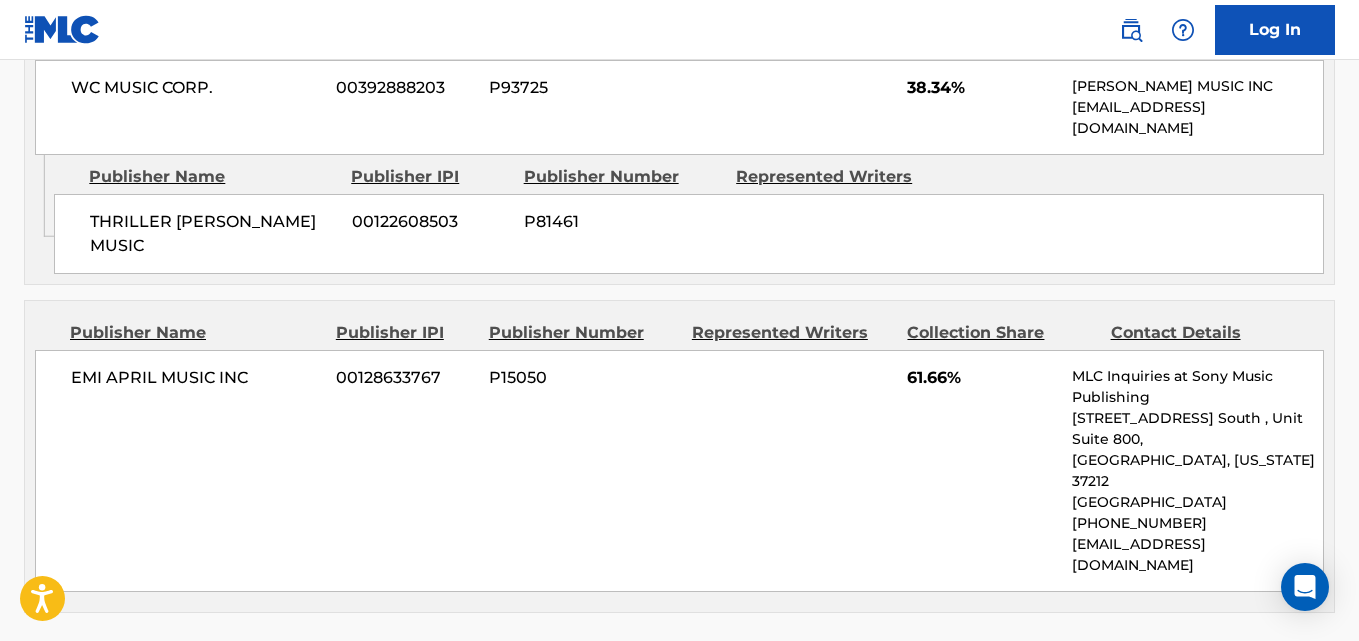 click on "EMI APRIL MUSIC INC 00128633767 P15050 61.66% MLC Inquiries at Sony Music Publishing [STREET_ADDRESS] [GEOGRAPHIC_DATA][US_STATE] [PHONE_NUMBER] [EMAIL_ADDRESS][DOMAIN_NAME]" at bounding box center (679, 471) 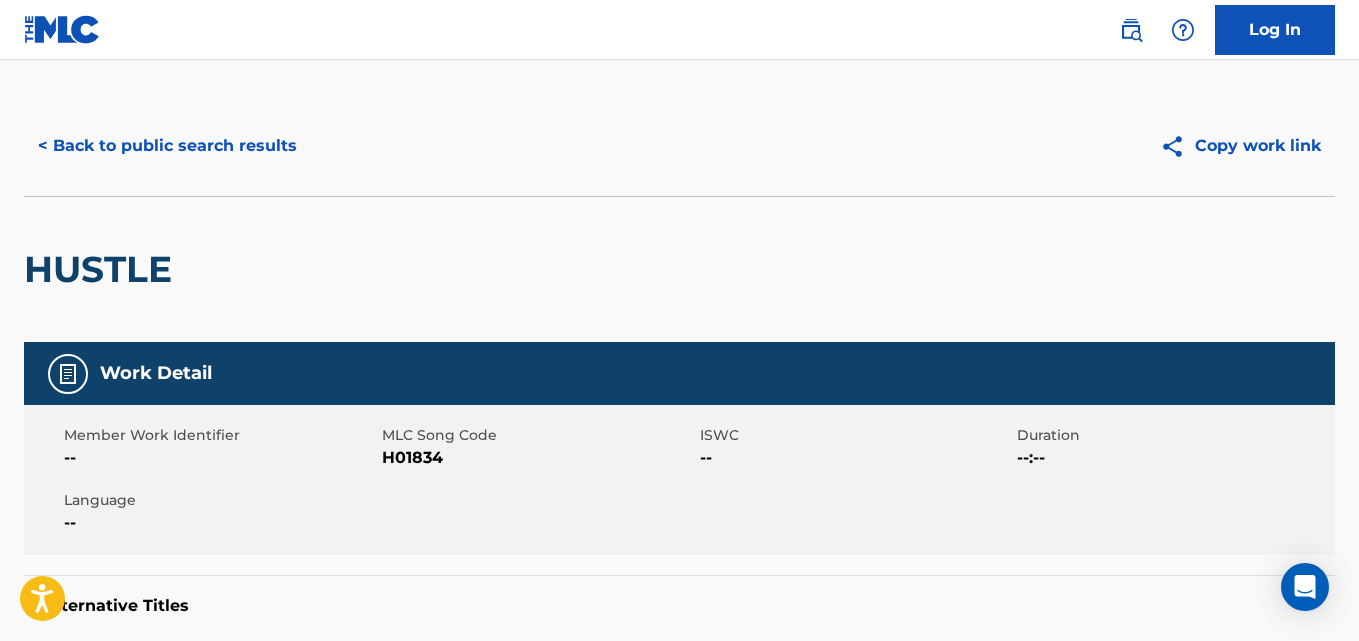scroll, scrollTop: 0, scrollLeft: 0, axis: both 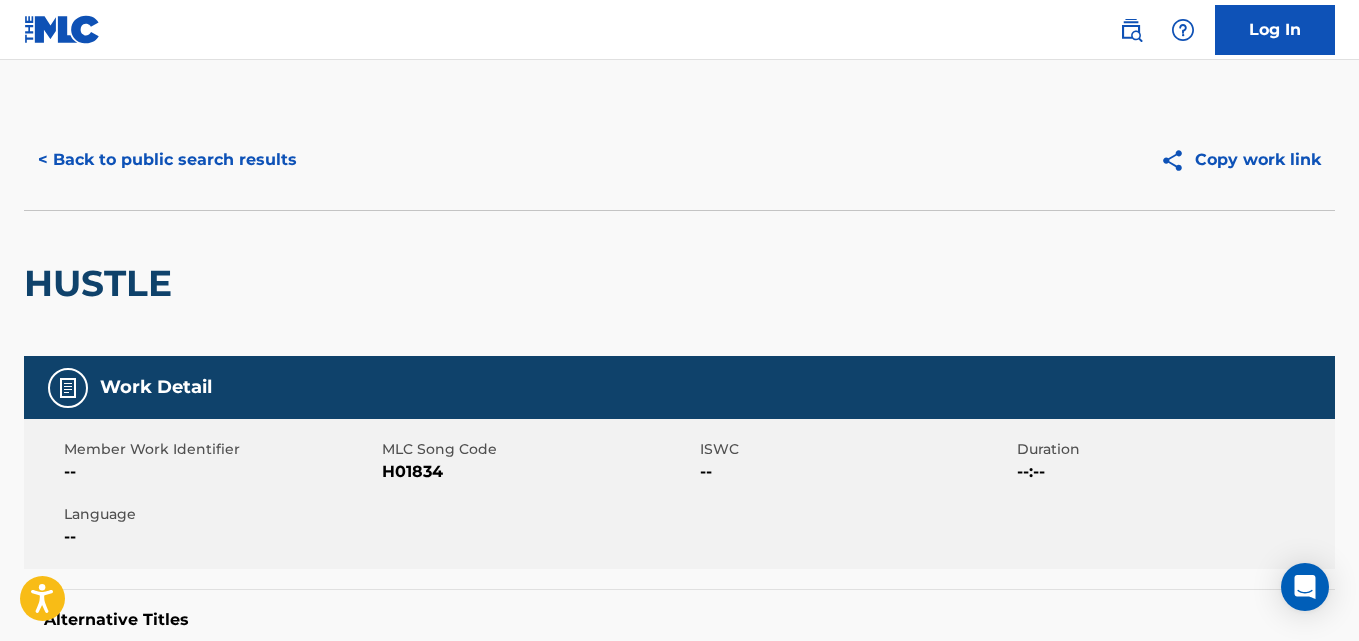 click on "< Back to public search results" at bounding box center [167, 160] 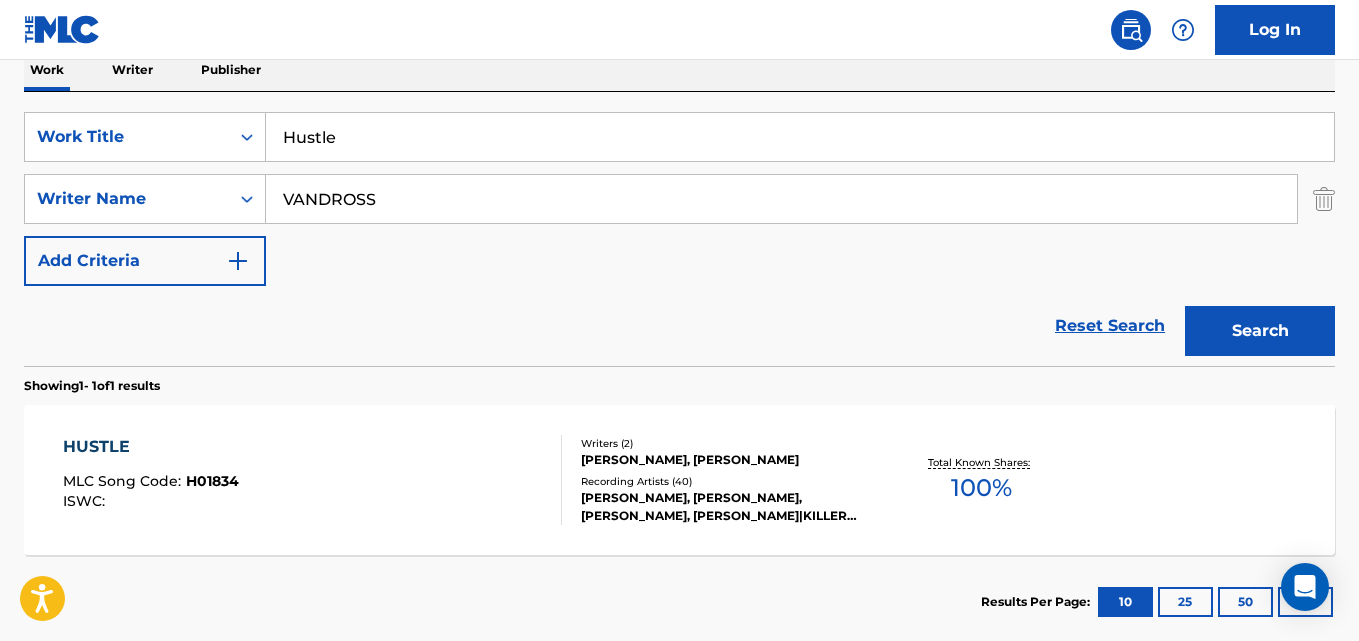 click on "Reset Search" at bounding box center (1110, 326) 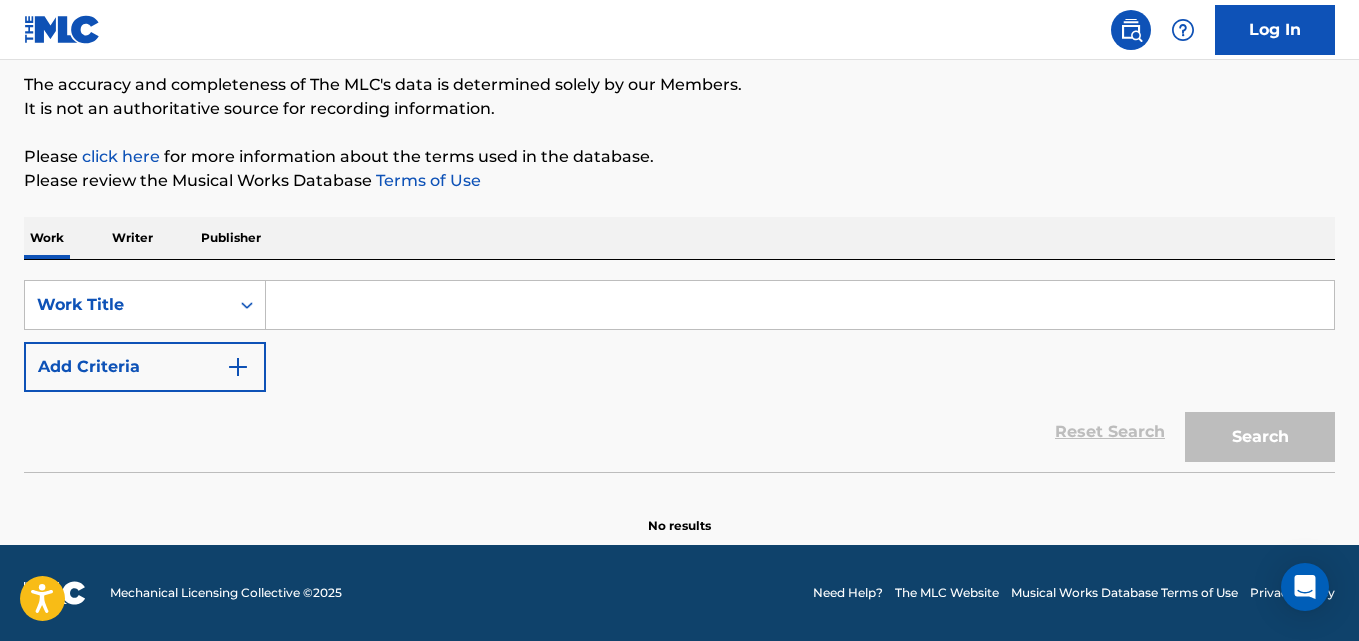 click at bounding box center (800, 305) 